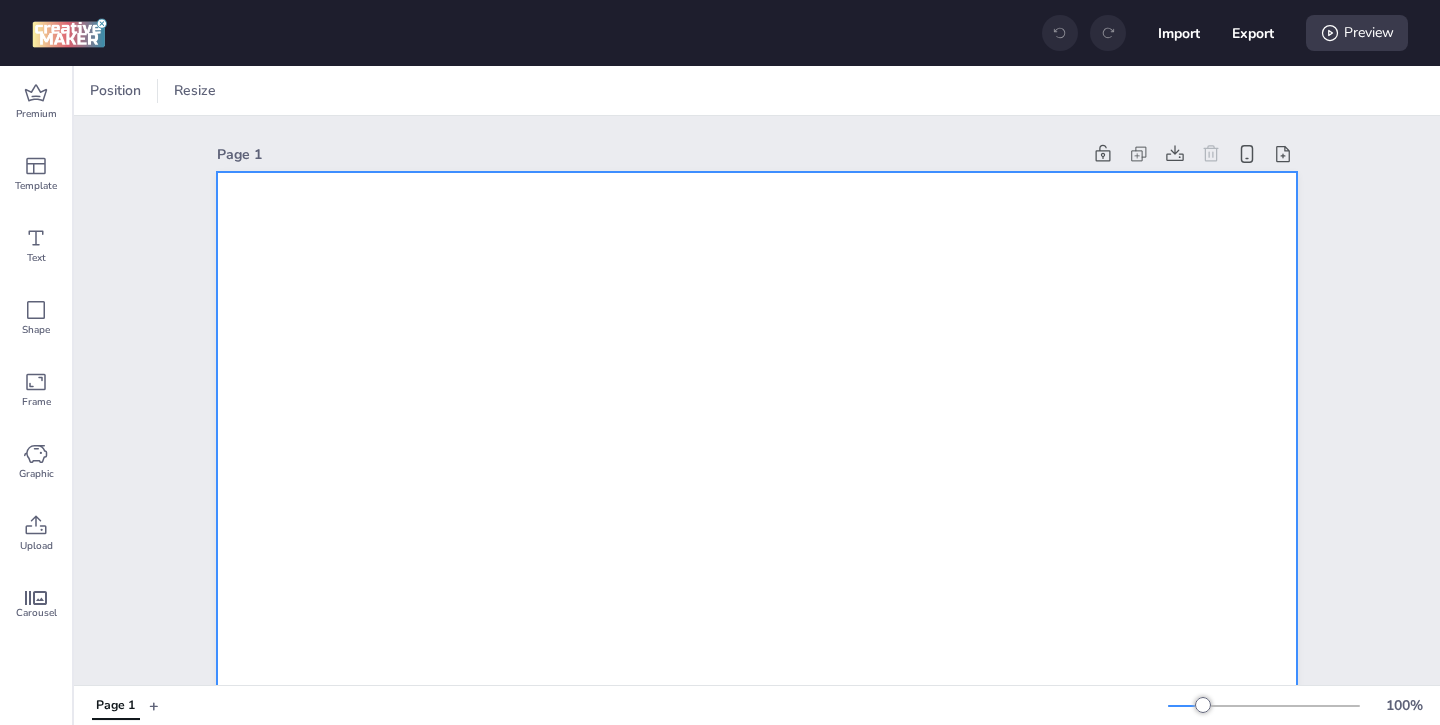 scroll, scrollTop: 0, scrollLeft: 0, axis: both 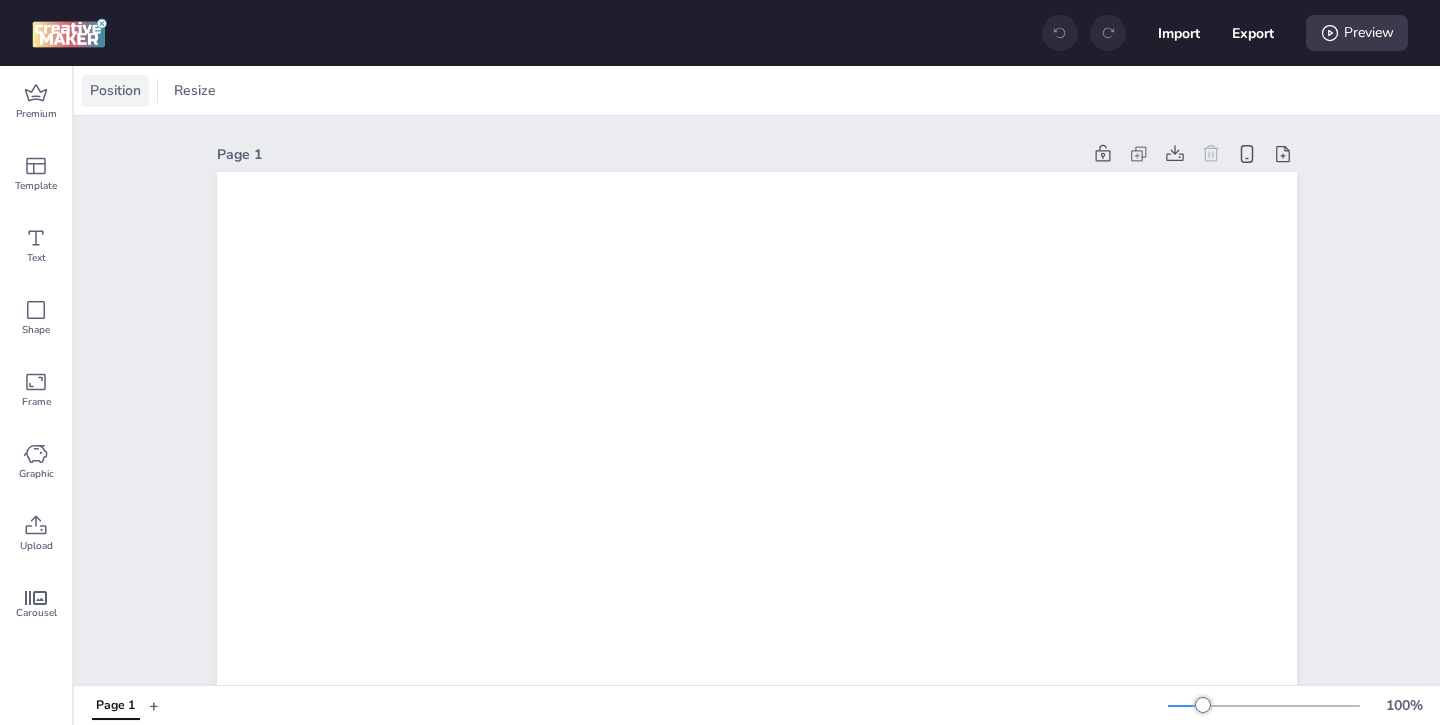 click on "Position" at bounding box center [115, 90] 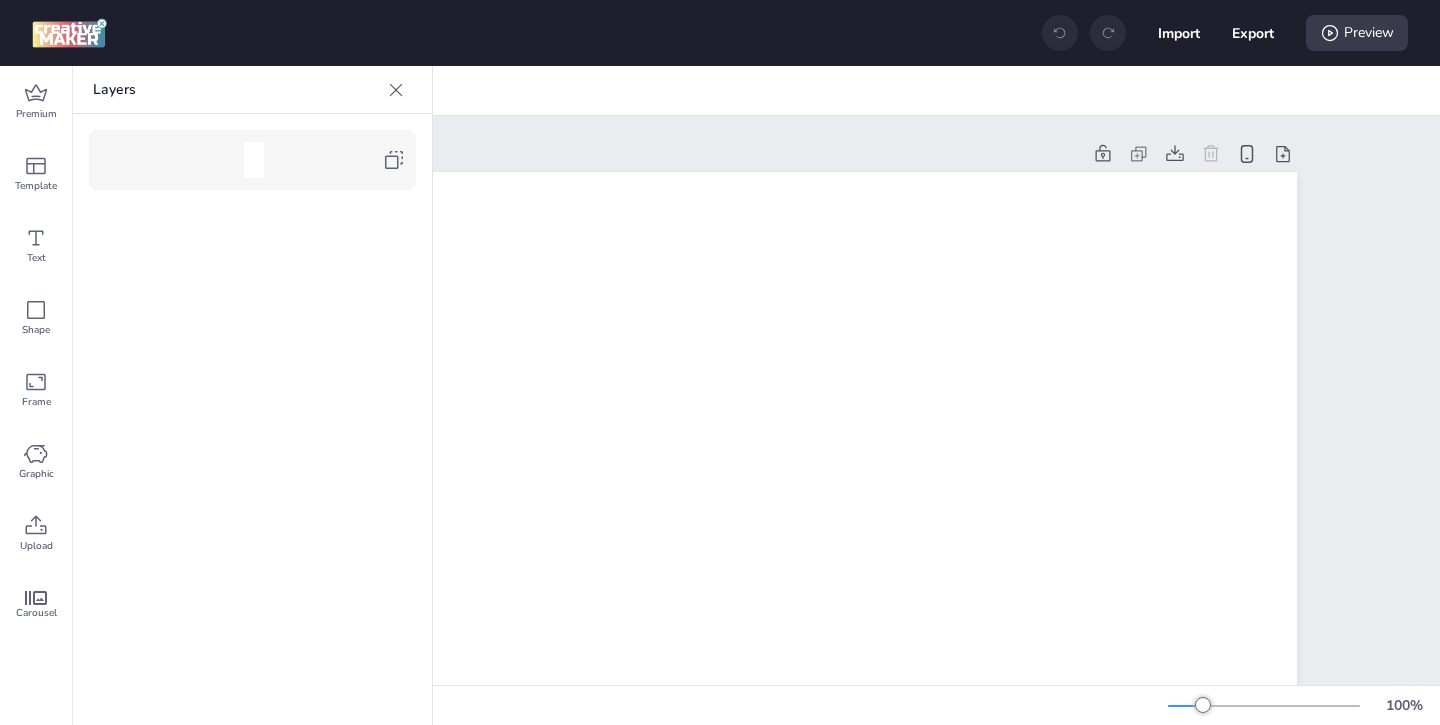 click 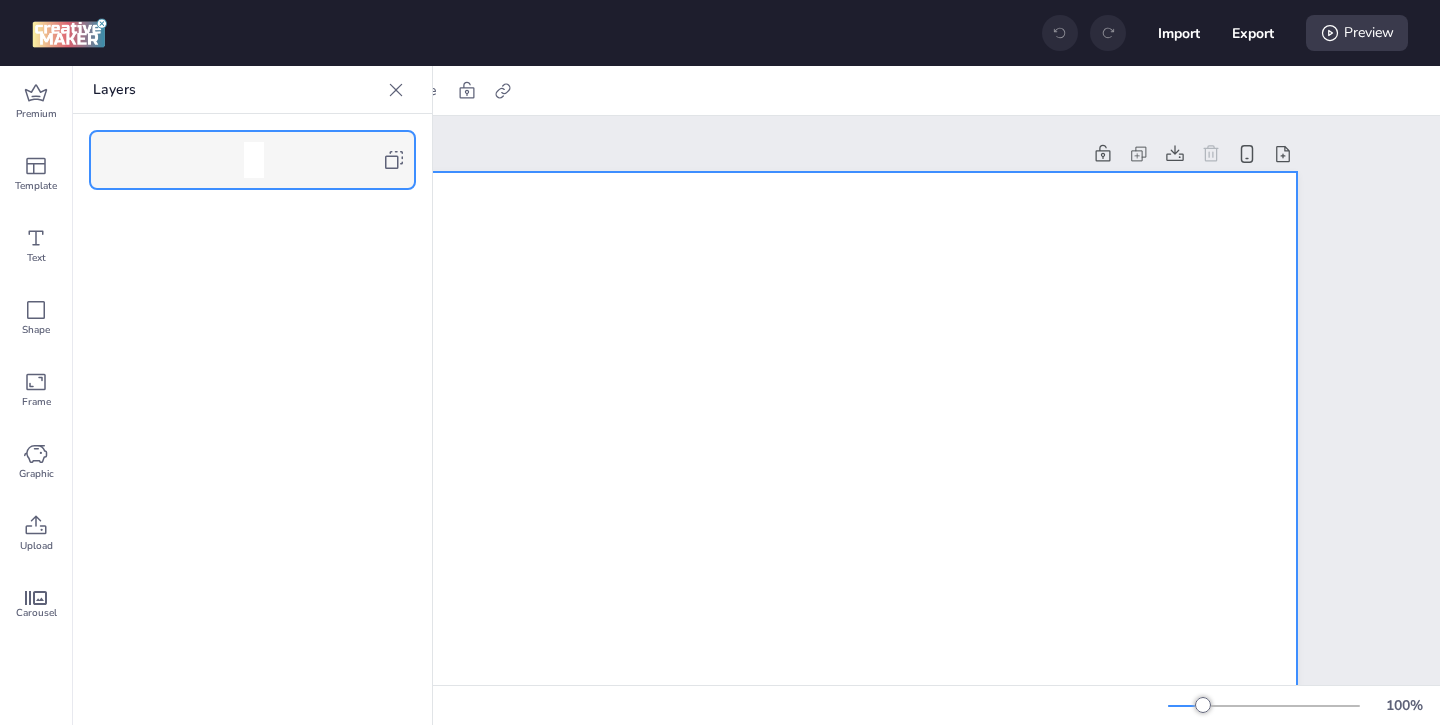 click 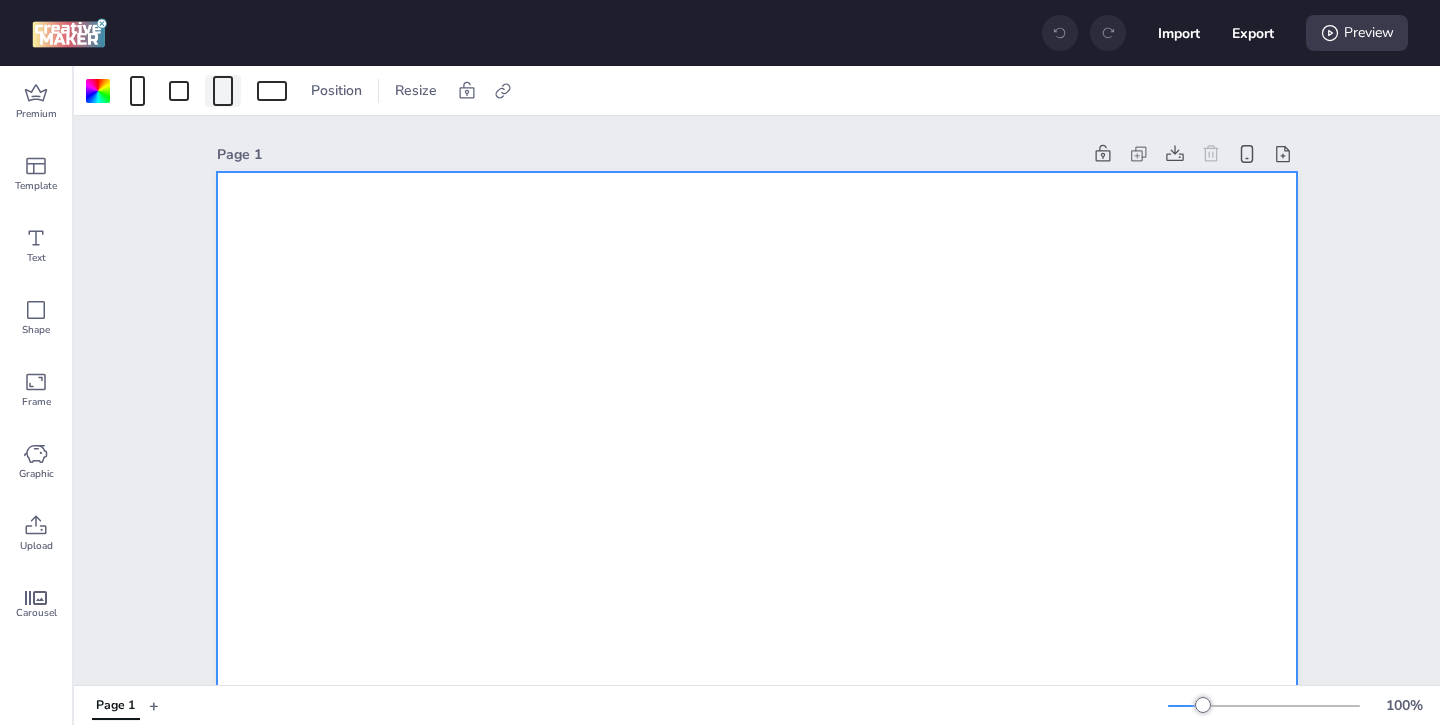 click at bounding box center [223, 91] 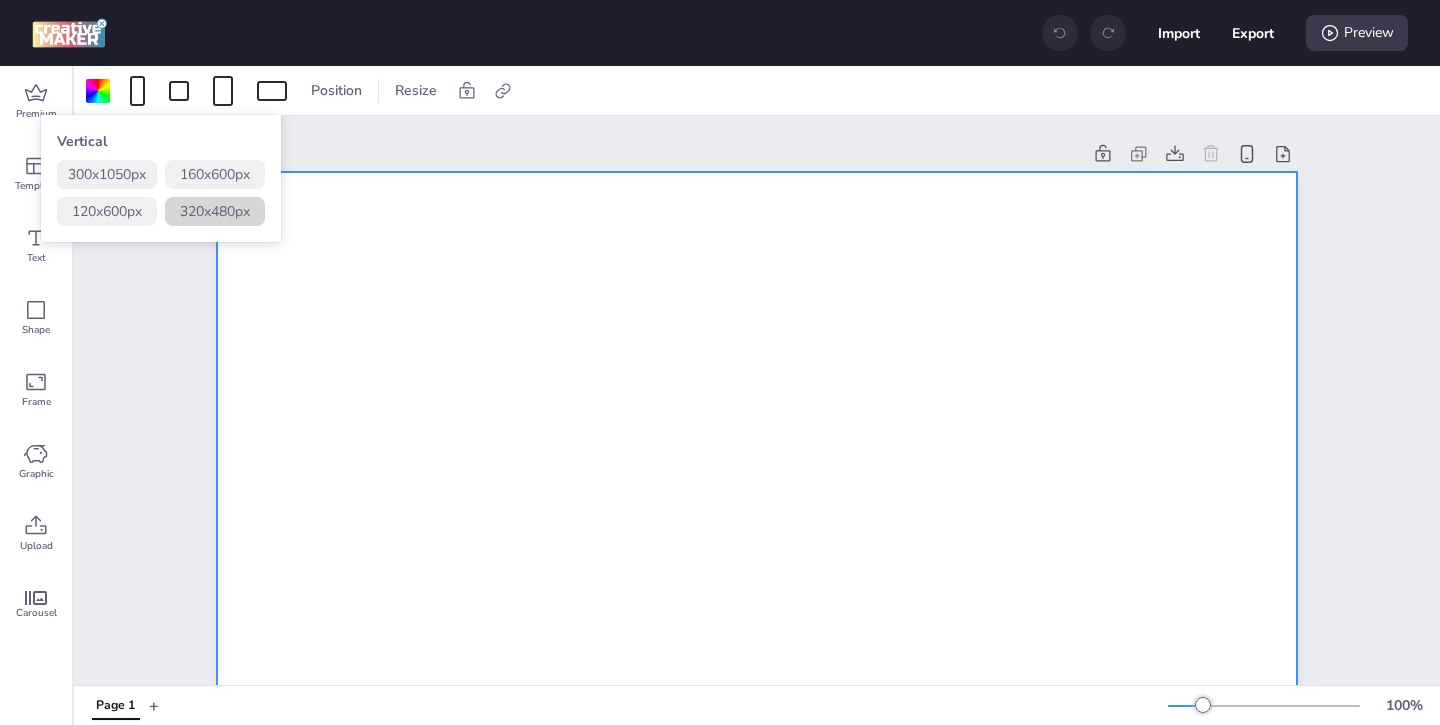 click on "320  x  480 px" at bounding box center (215, 211) 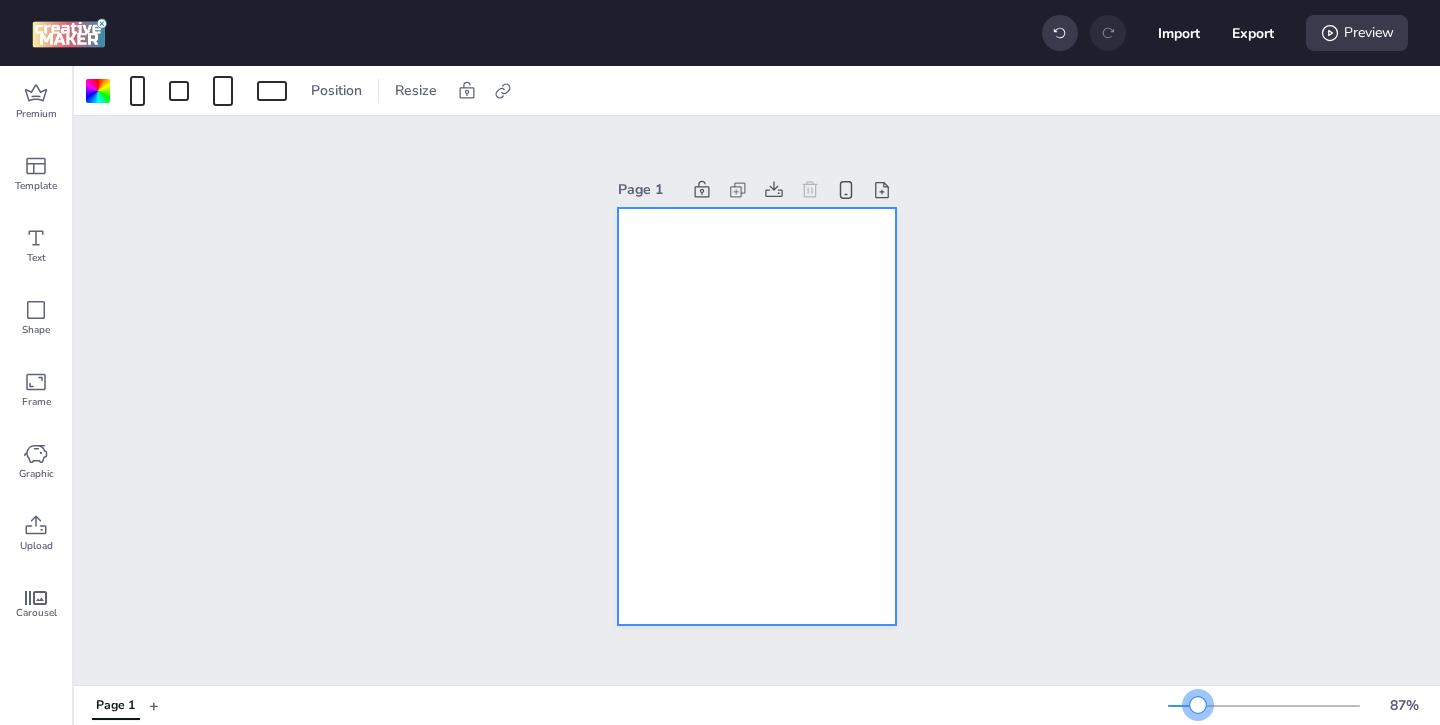 drag, startPoint x: 1213, startPoint y: 704, endPoint x: 1198, endPoint y: 703, distance: 15.033297 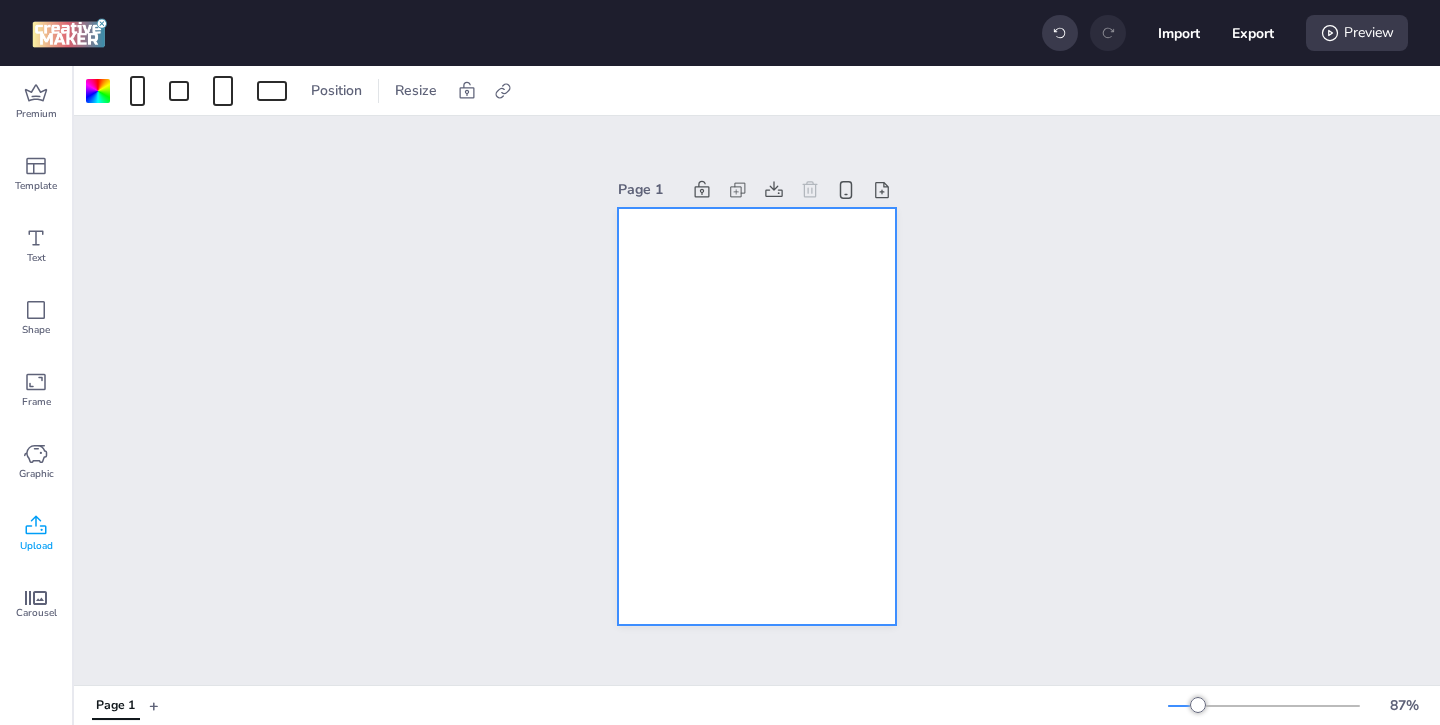 click 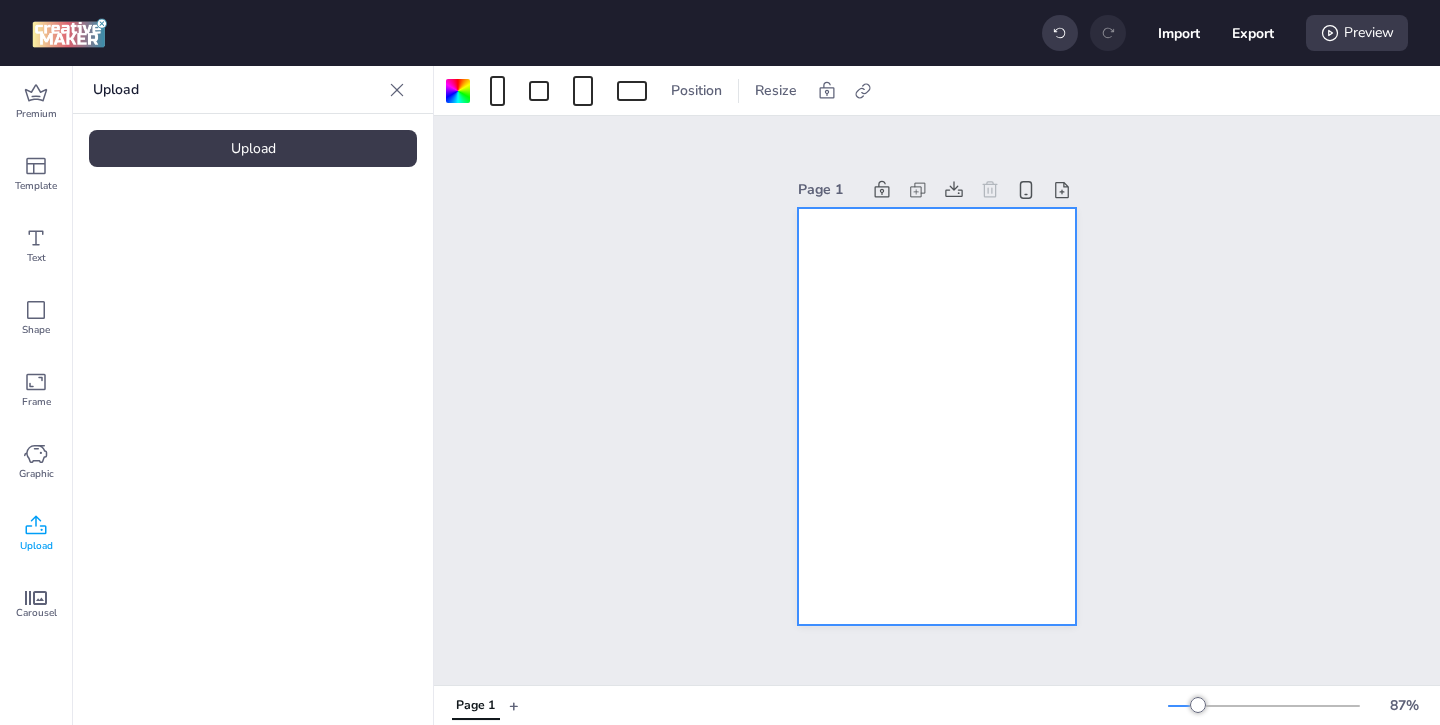 click on "Upload" at bounding box center [253, 148] 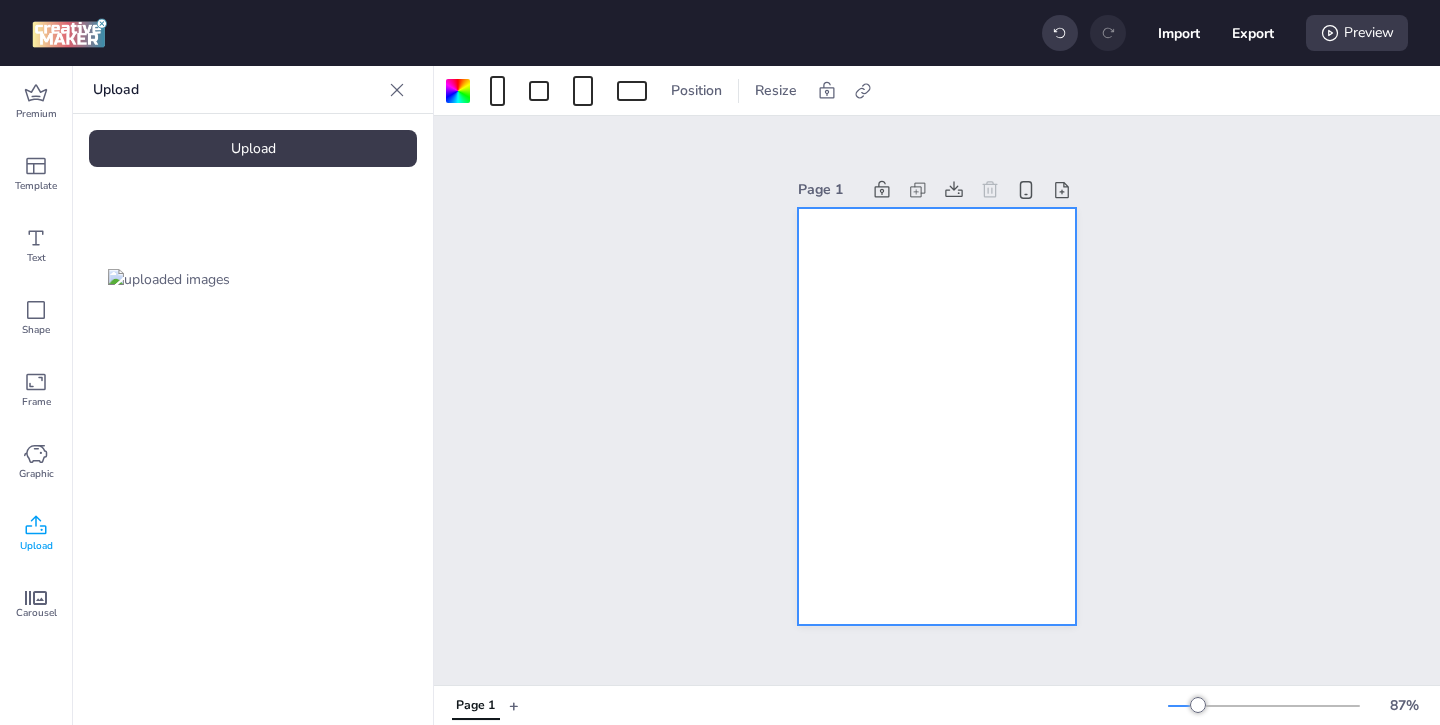 click at bounding box center (169, 279) 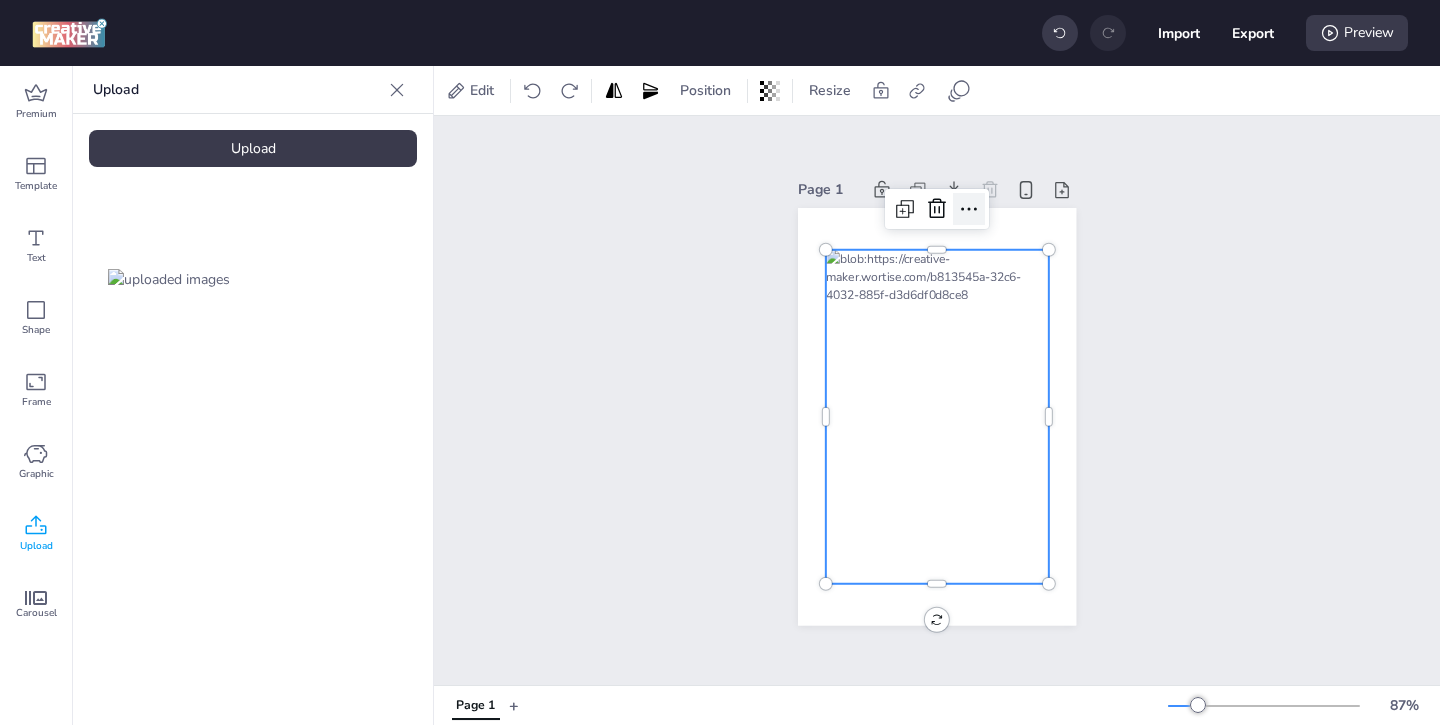 click 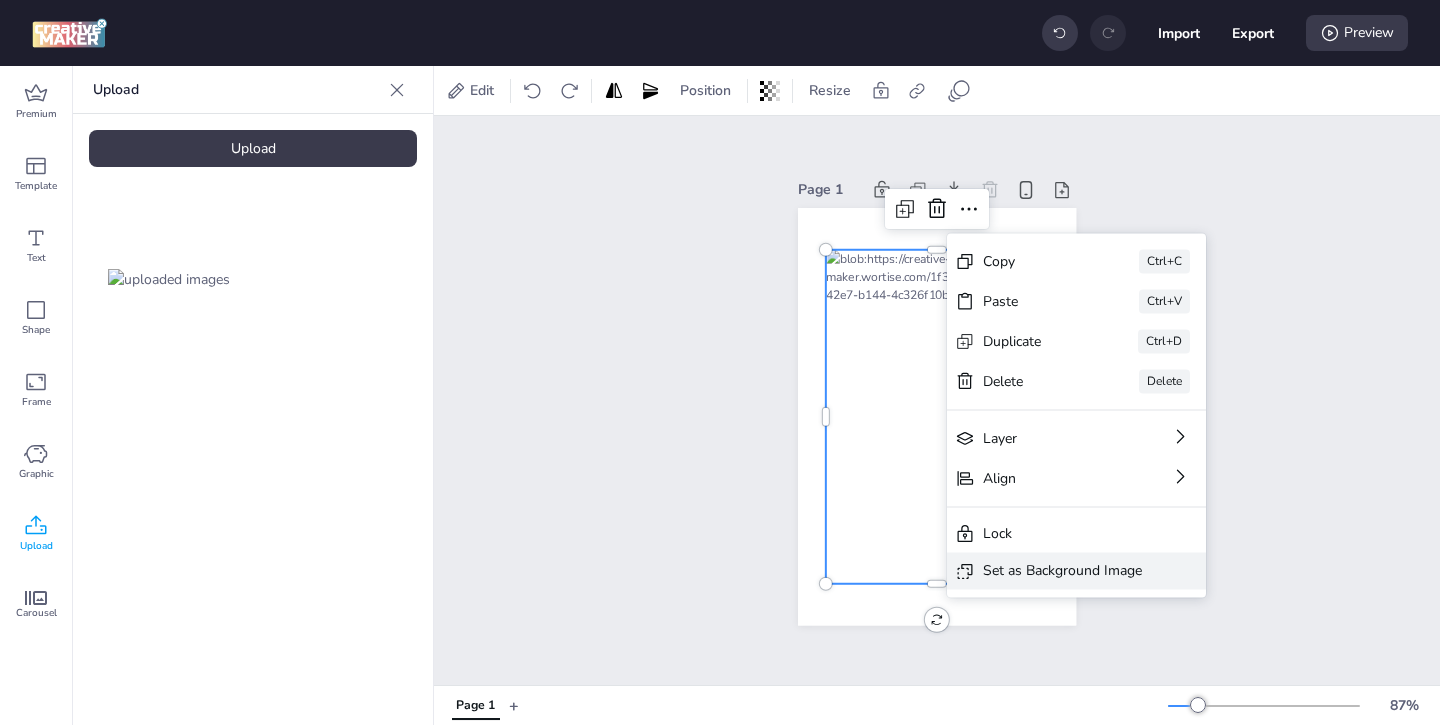 click on "Set as Background Image" at bounding box center [1062, 570] 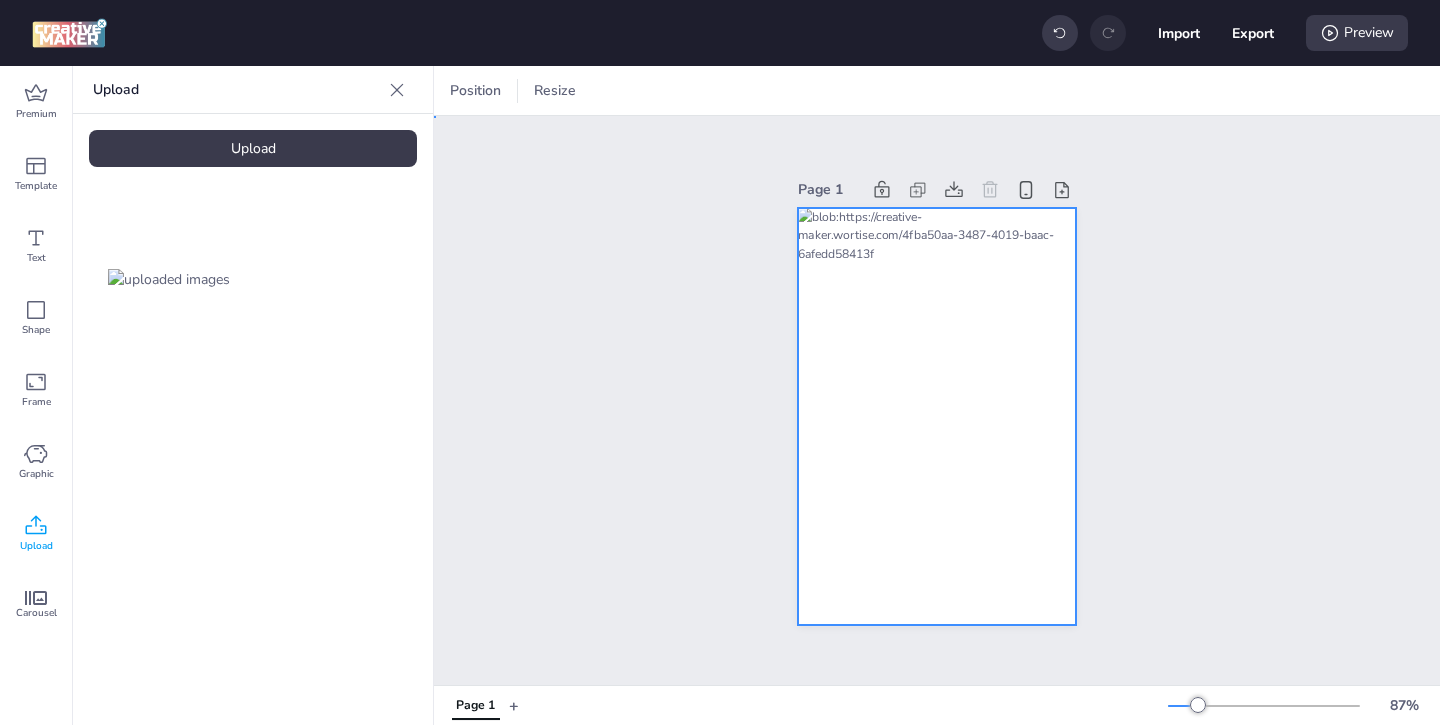 click at bounding box center [937, 417] 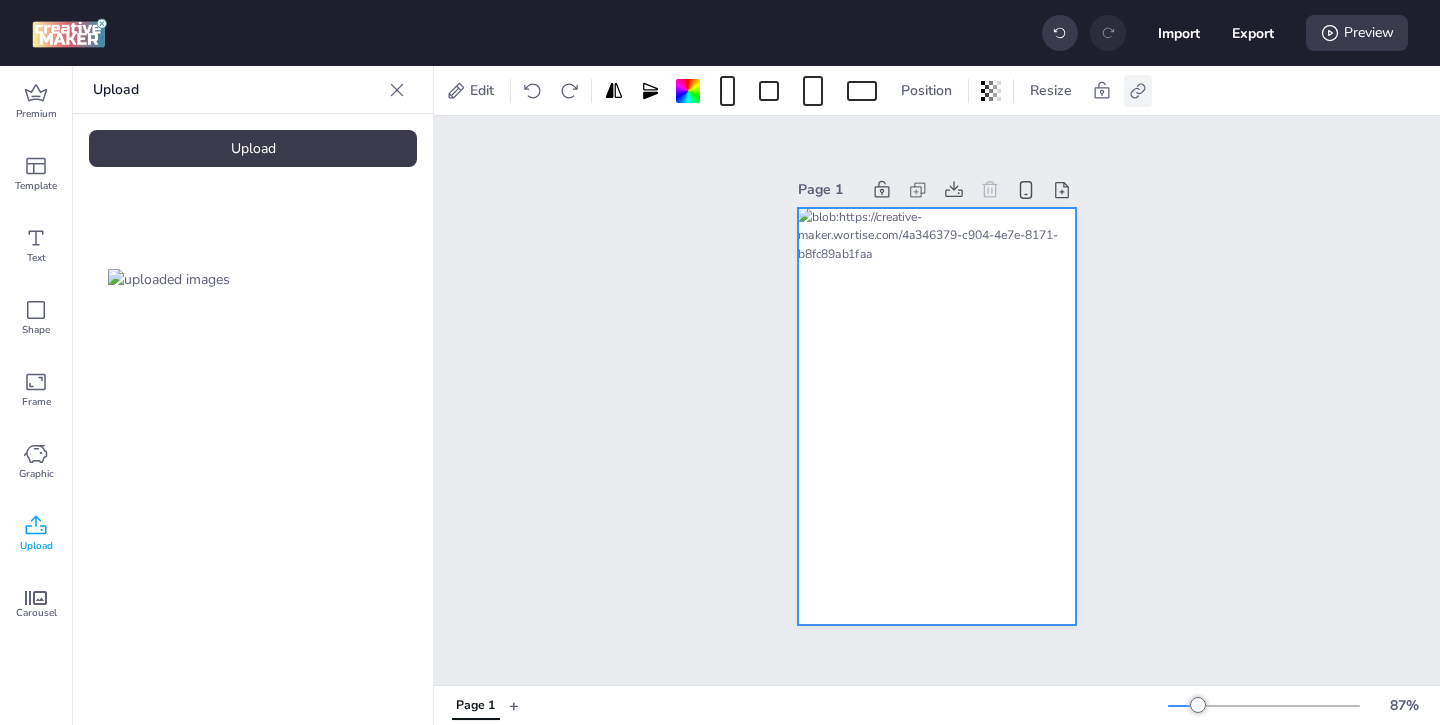 click 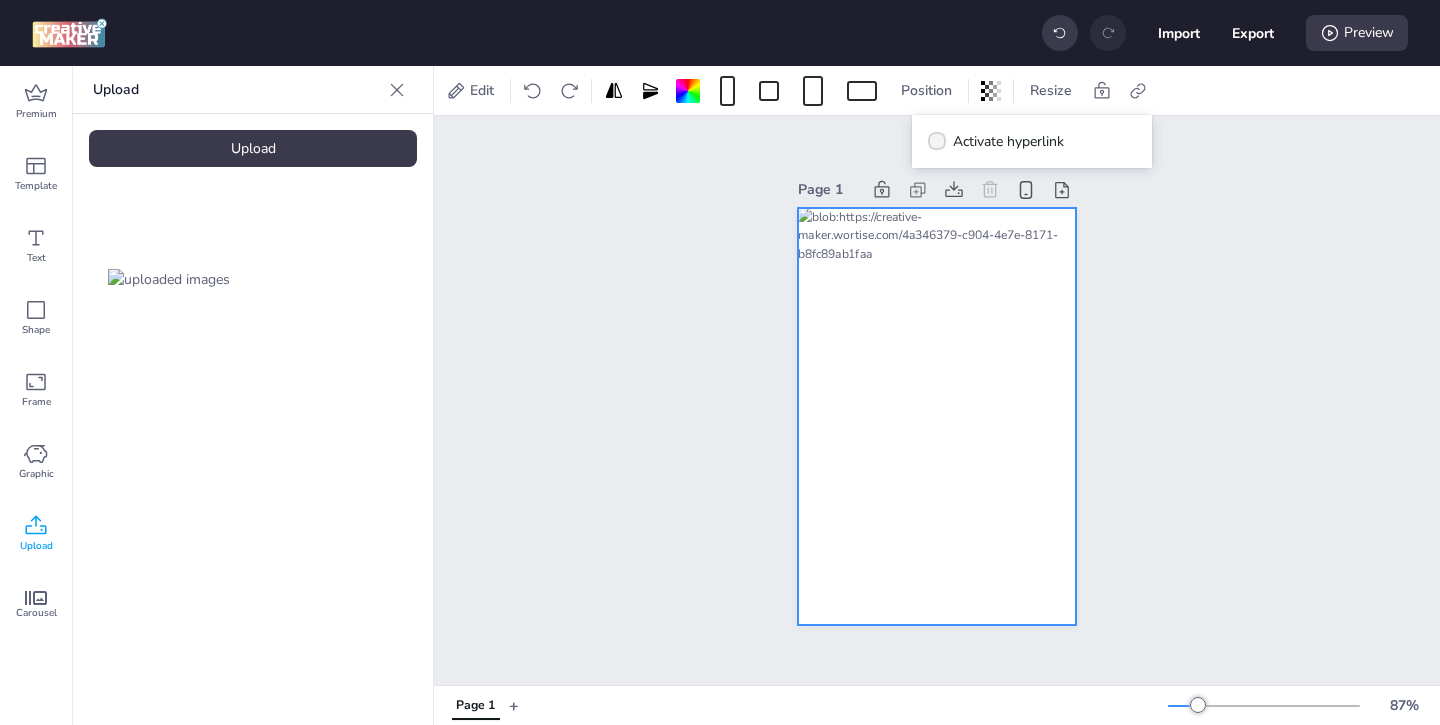 click 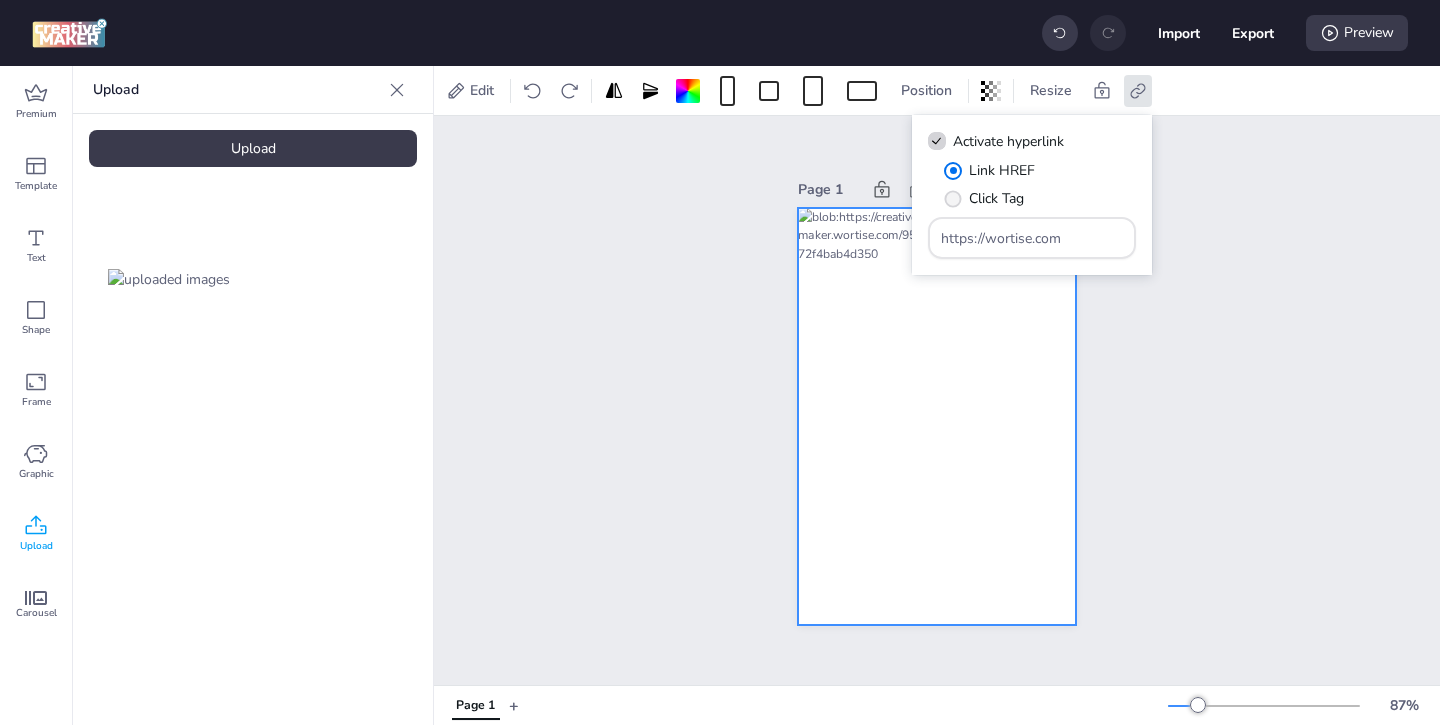 click at bounding box center [953, 198] 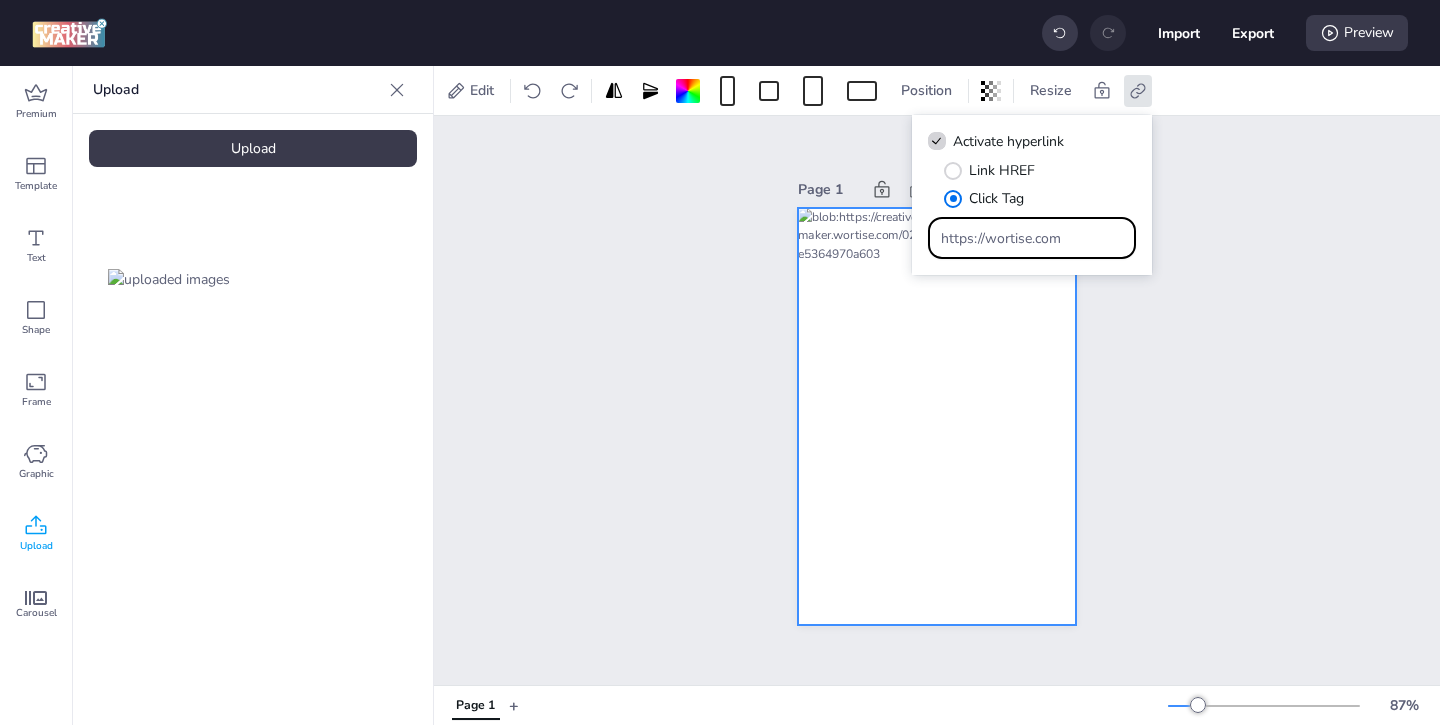 drag, startPoint x: 1067, startPoint y: 240, endPoint x: 964, endPoint y: 152, distance: 135.47325 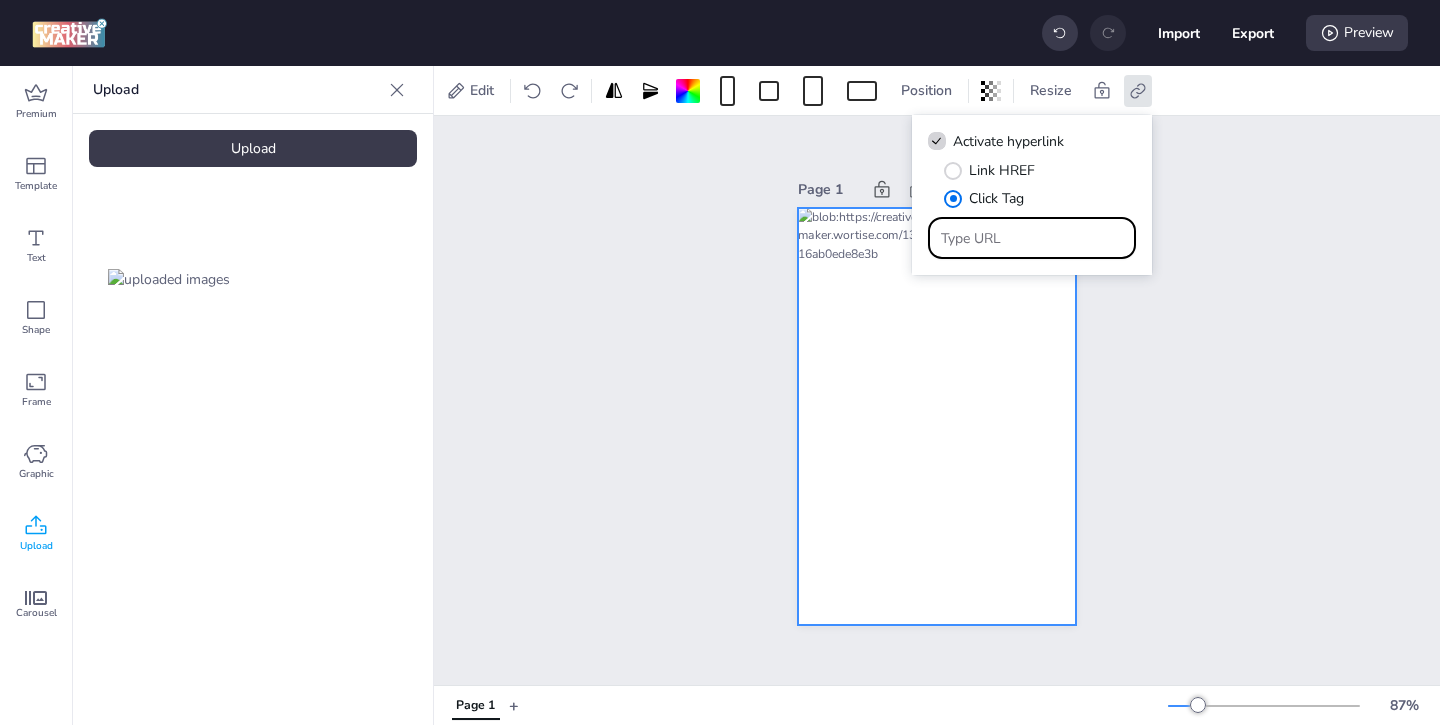 paste on "https://ad.doubleclick.net/ddm/trackclk/N1243037.3464950WORTISE/B33737812.425950480;dc_trk_aid=618783338;dc_trk_cid=239408793;dc_lat=;dc_rdid=;tag_for_child_directed_treatment=;tfua=;ltd=;dc_tdv=1" 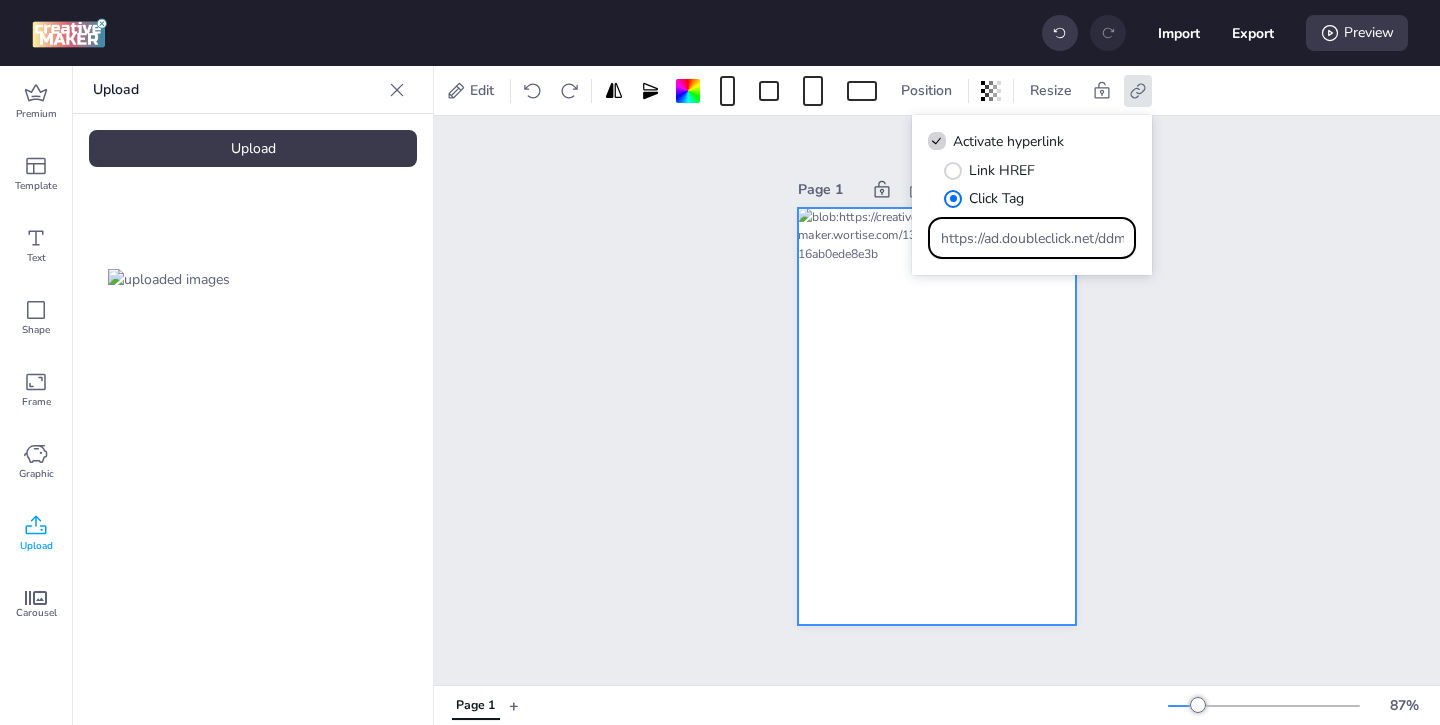 scroll, scrollTop: 0, scrollLeft: 1170, axis: horizontal 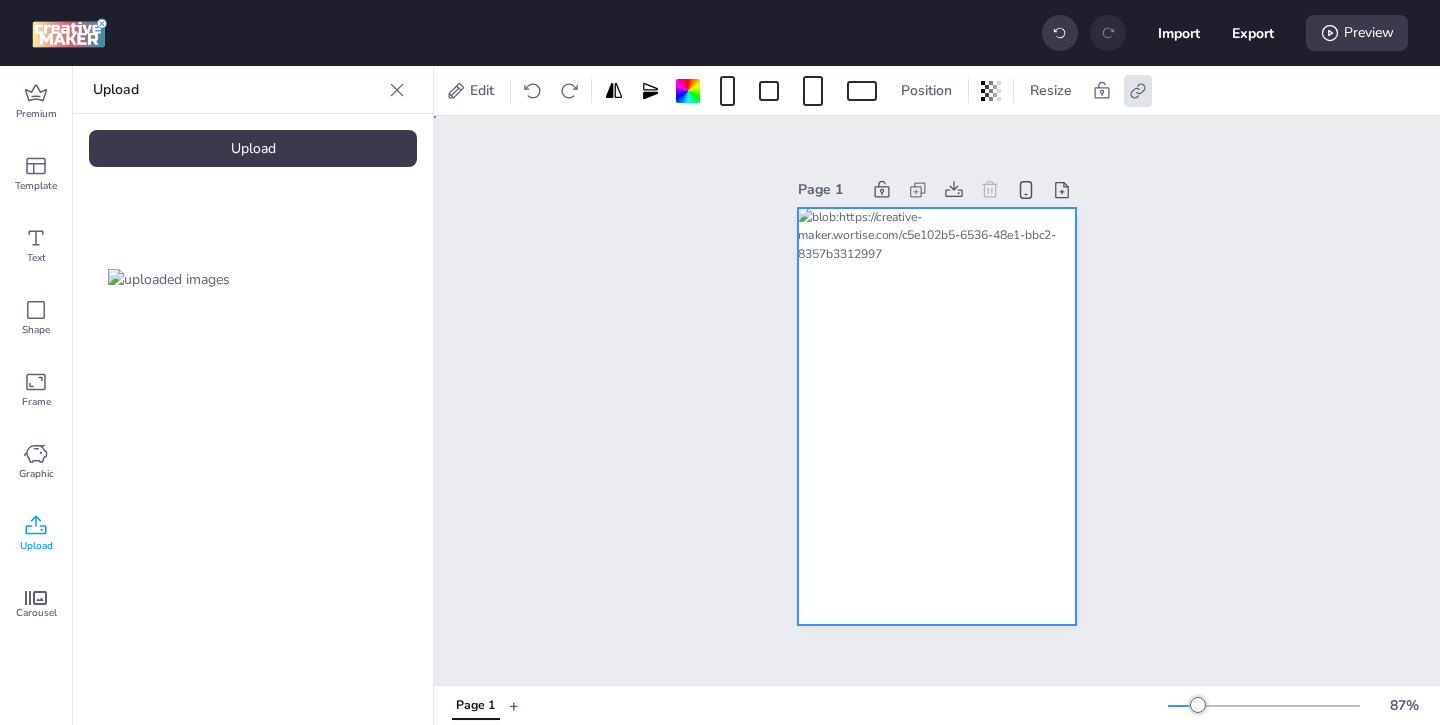 click on "Page 1" at bounding box center [937, 400] 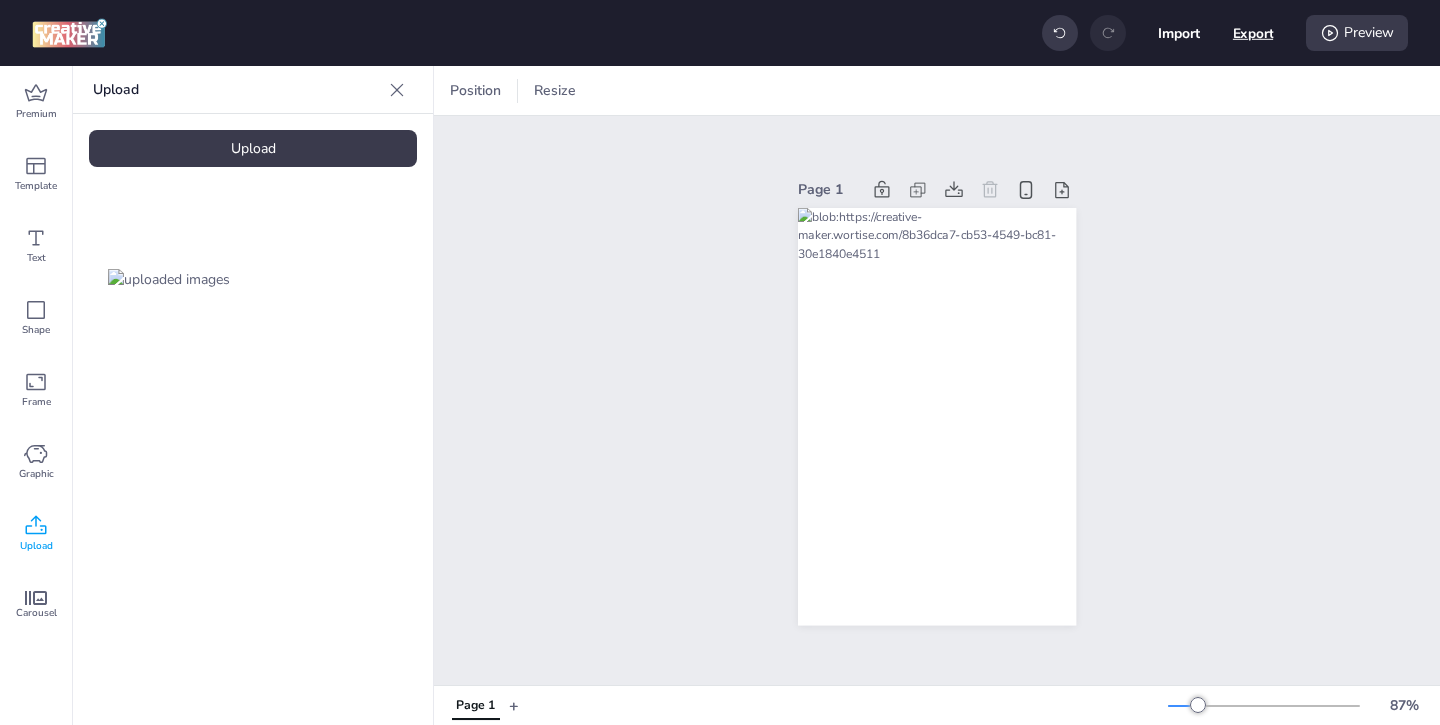 click on "Export" at bounding box center [1253, 33] 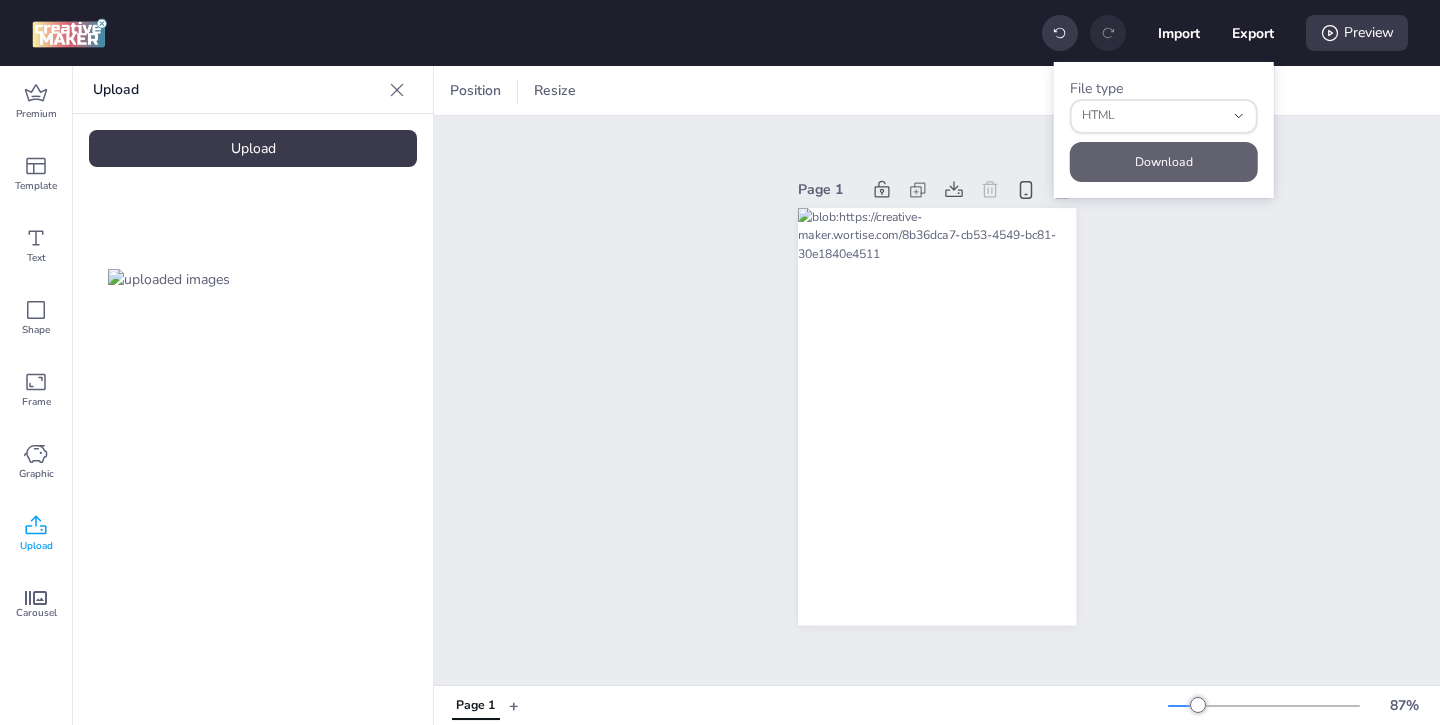 click on "Download" at bounding box center [1164, 162] 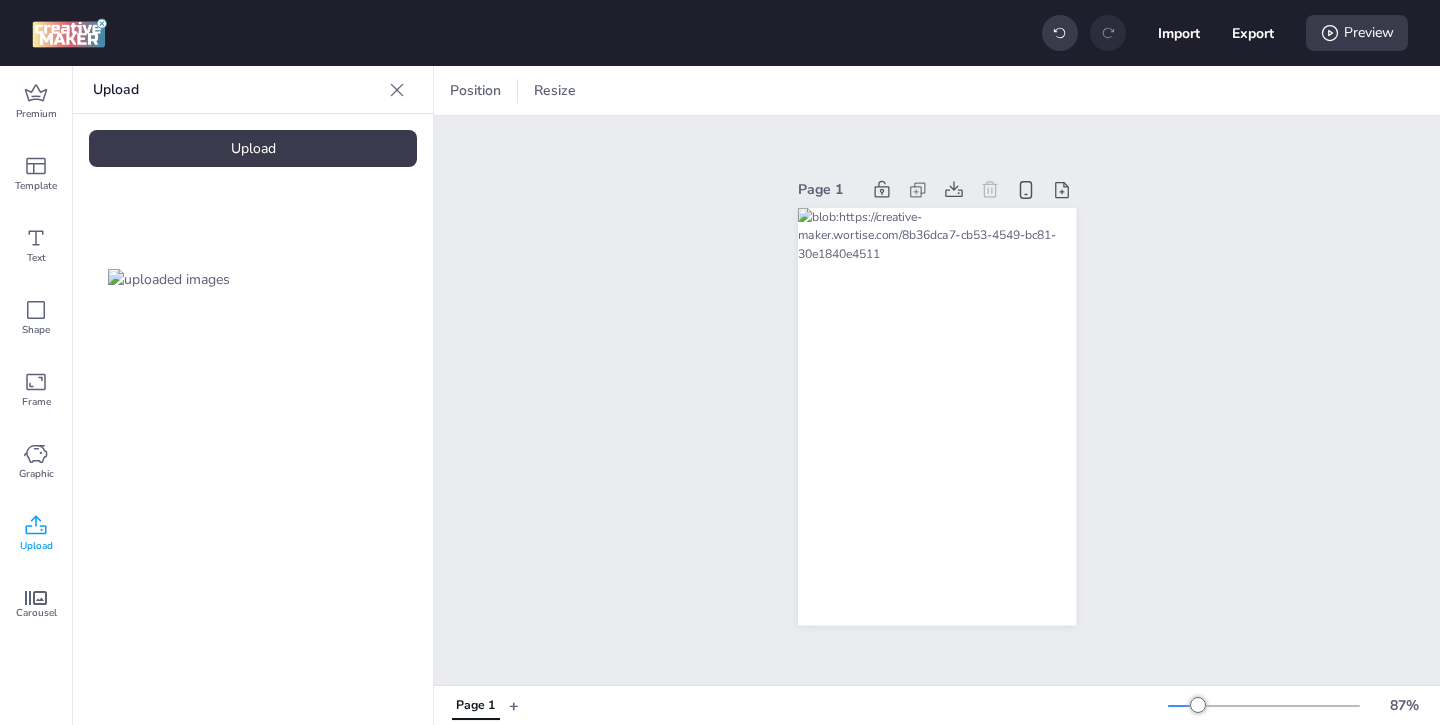 click at bounding box center [169, 279] 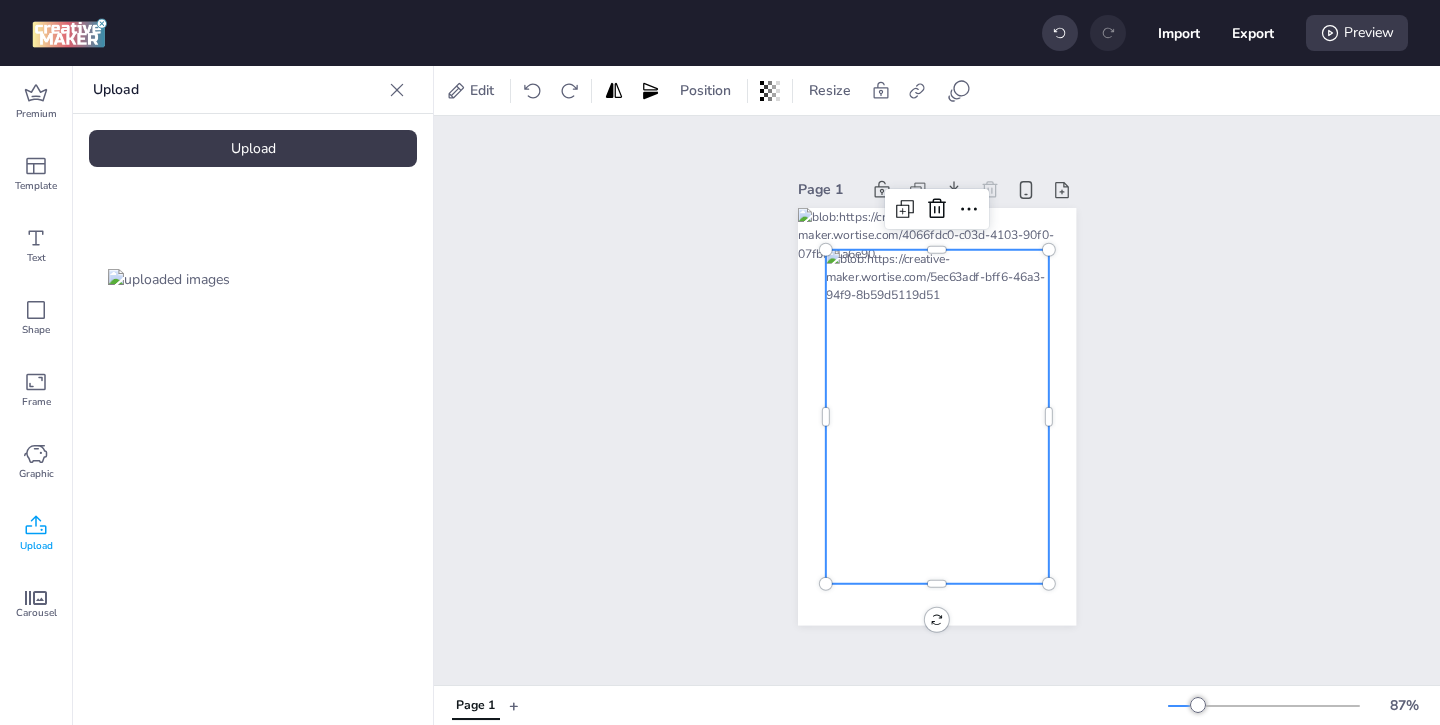 click on "Upload" at bounding box center [253, 148] 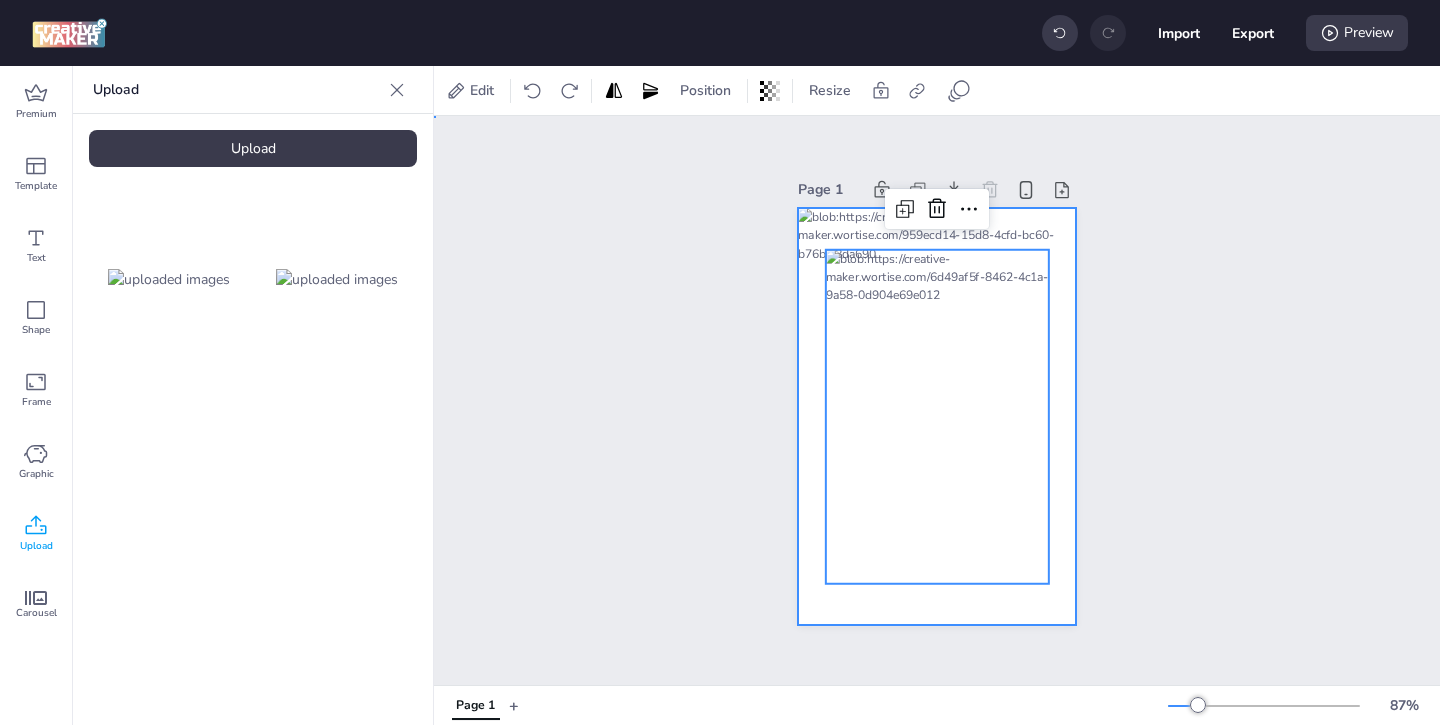 click at bounding box center [937, 417] 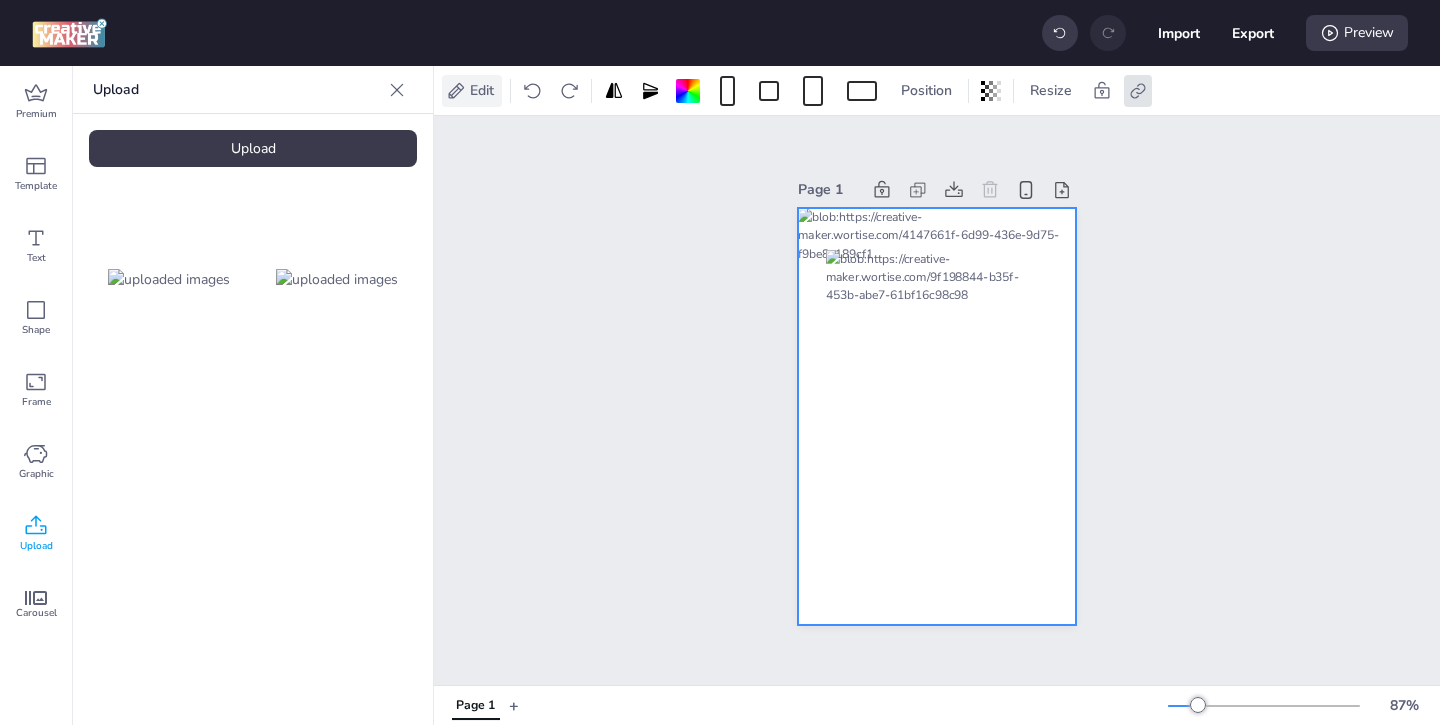 click on "Edit" at bounding box center [482, 90] 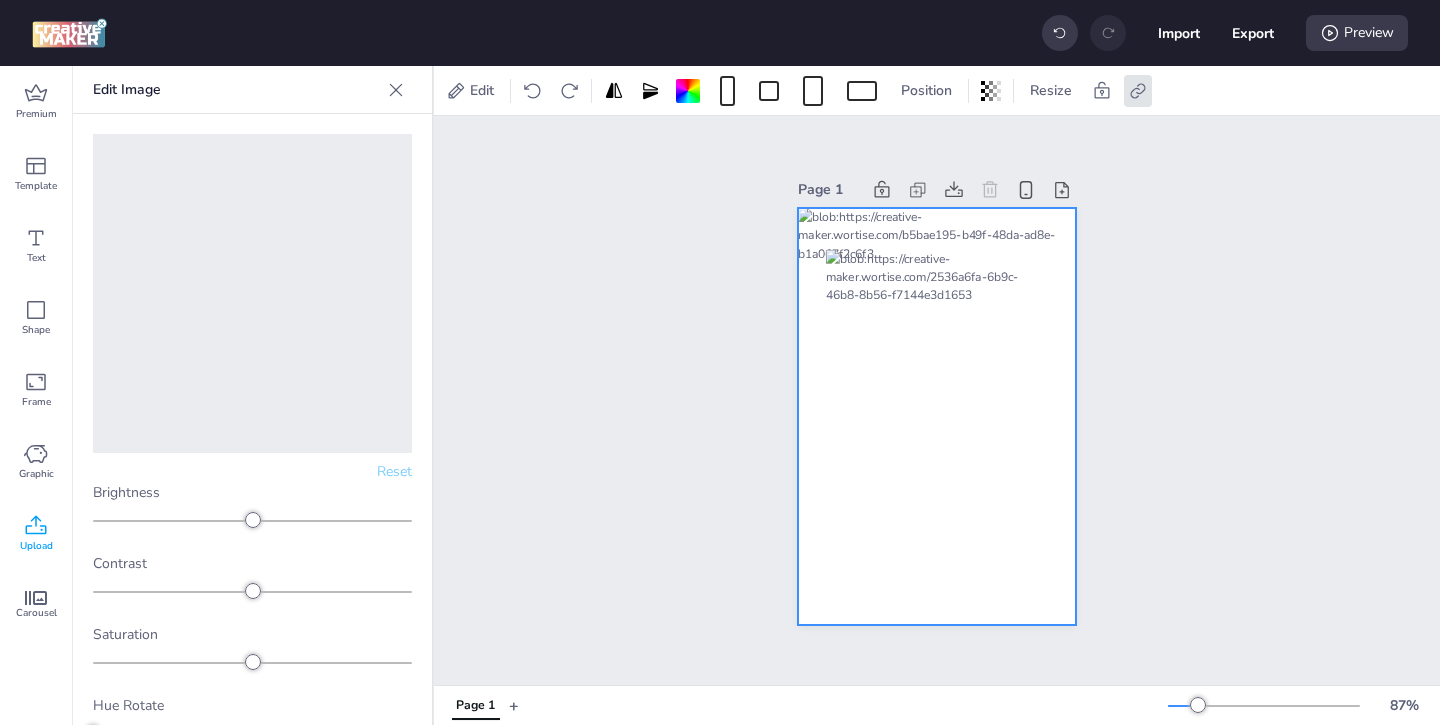 click 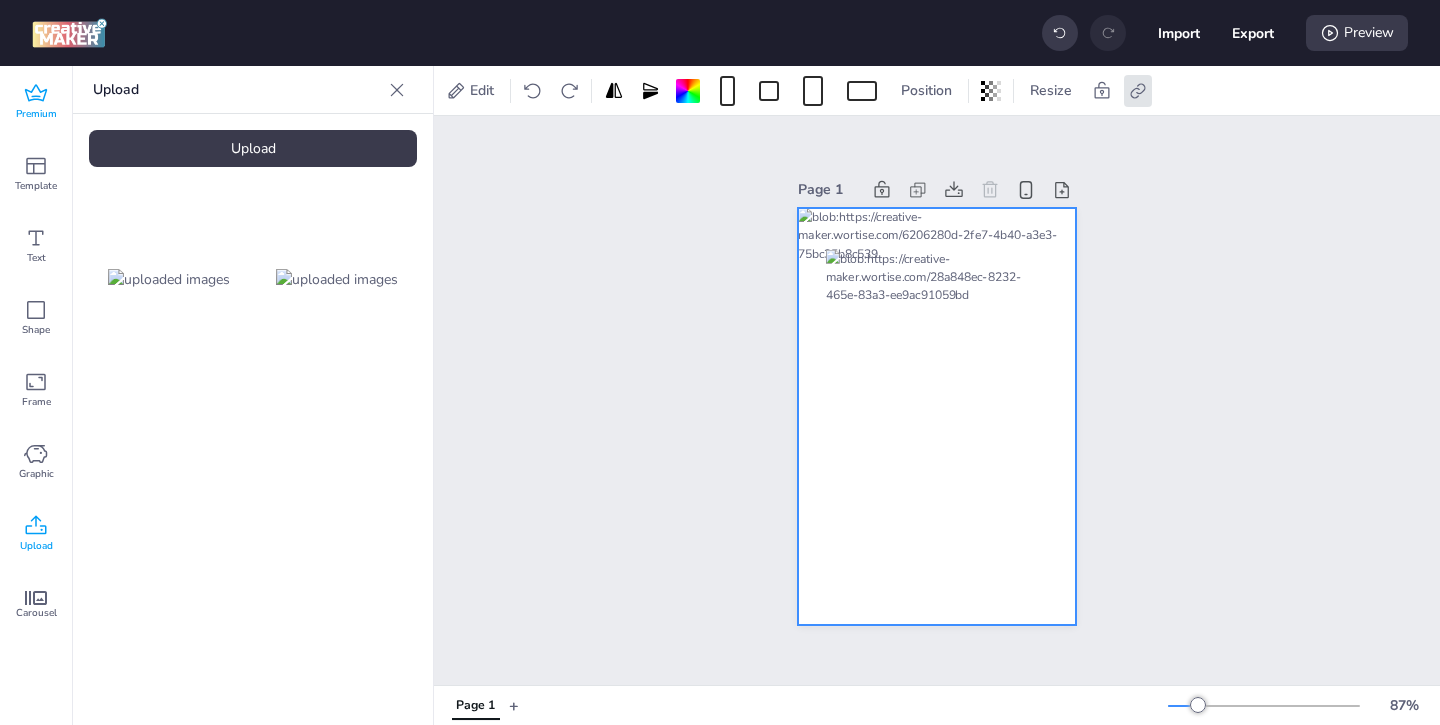 click 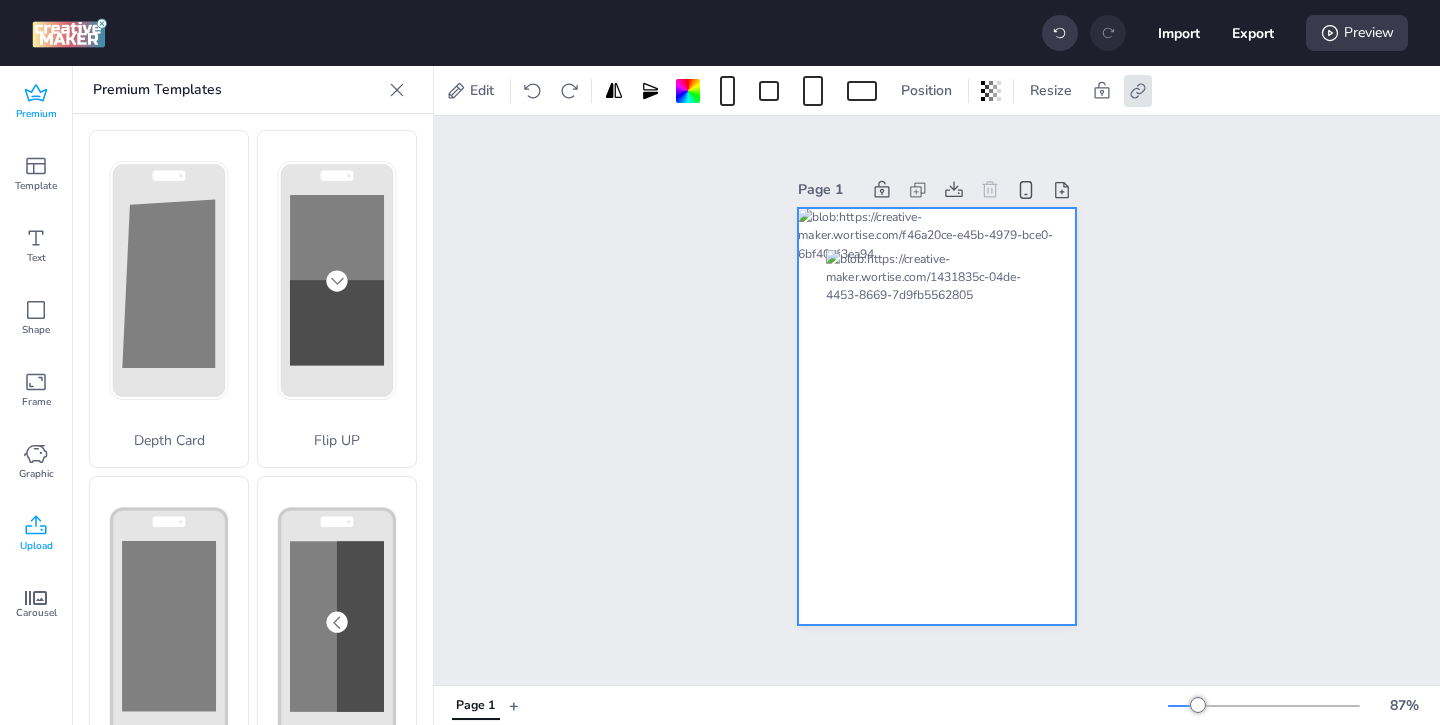 click on "Upload" at bounding box center [36, 546] 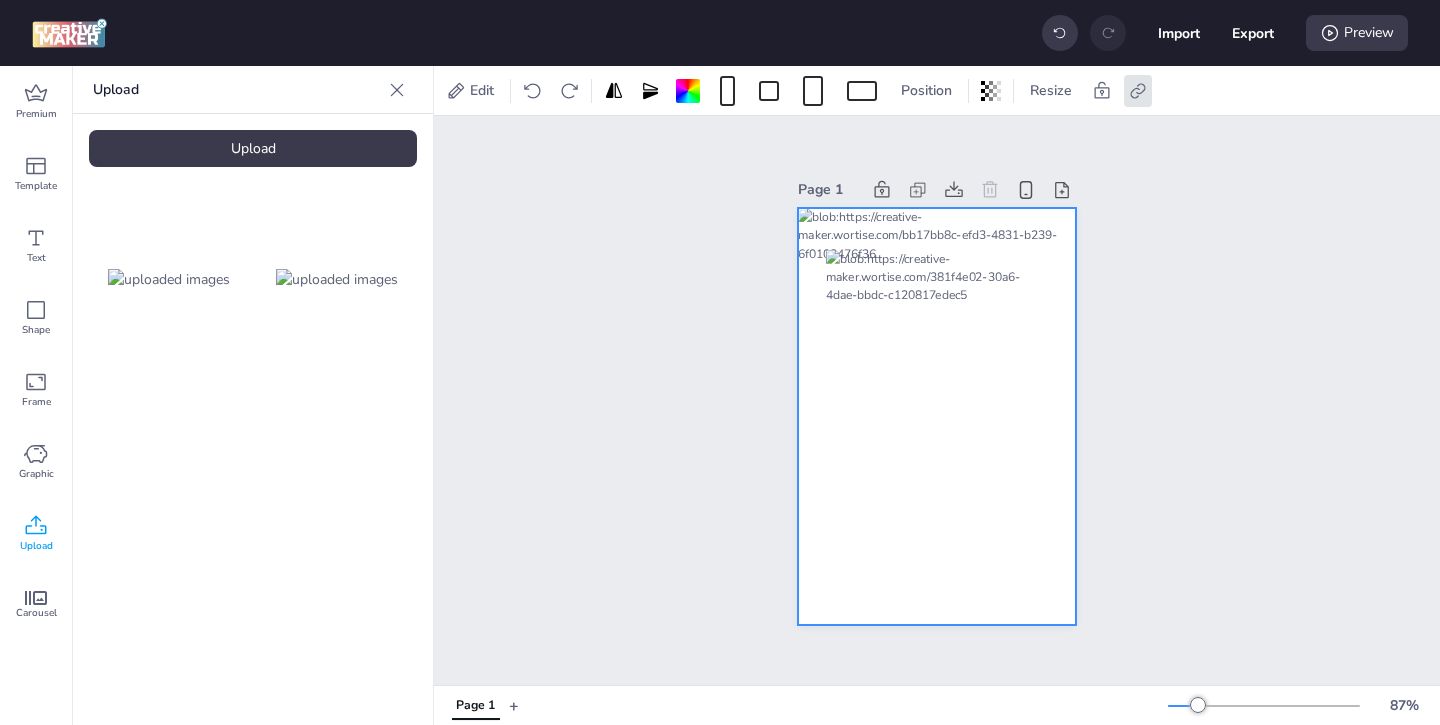 click 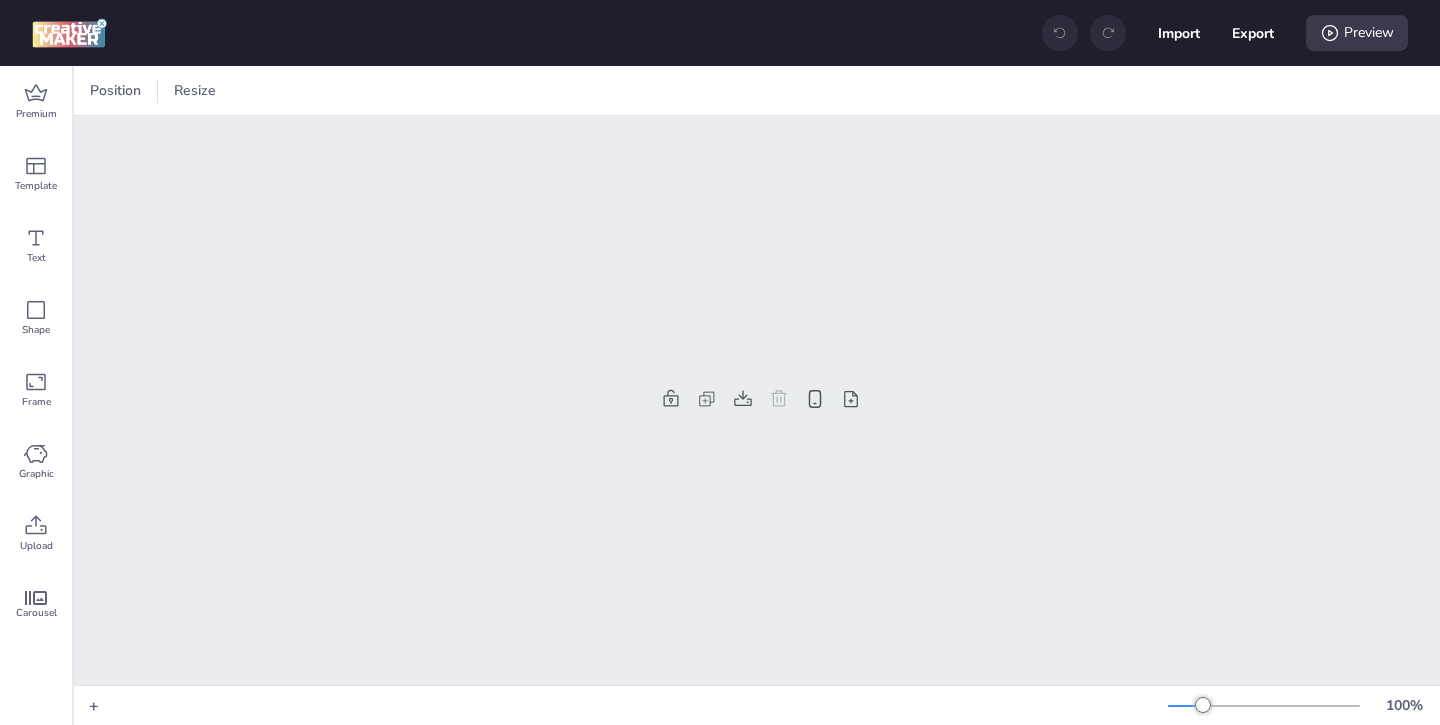 scroll, scrollTop: 0, scrollLeft: 0, axis: both 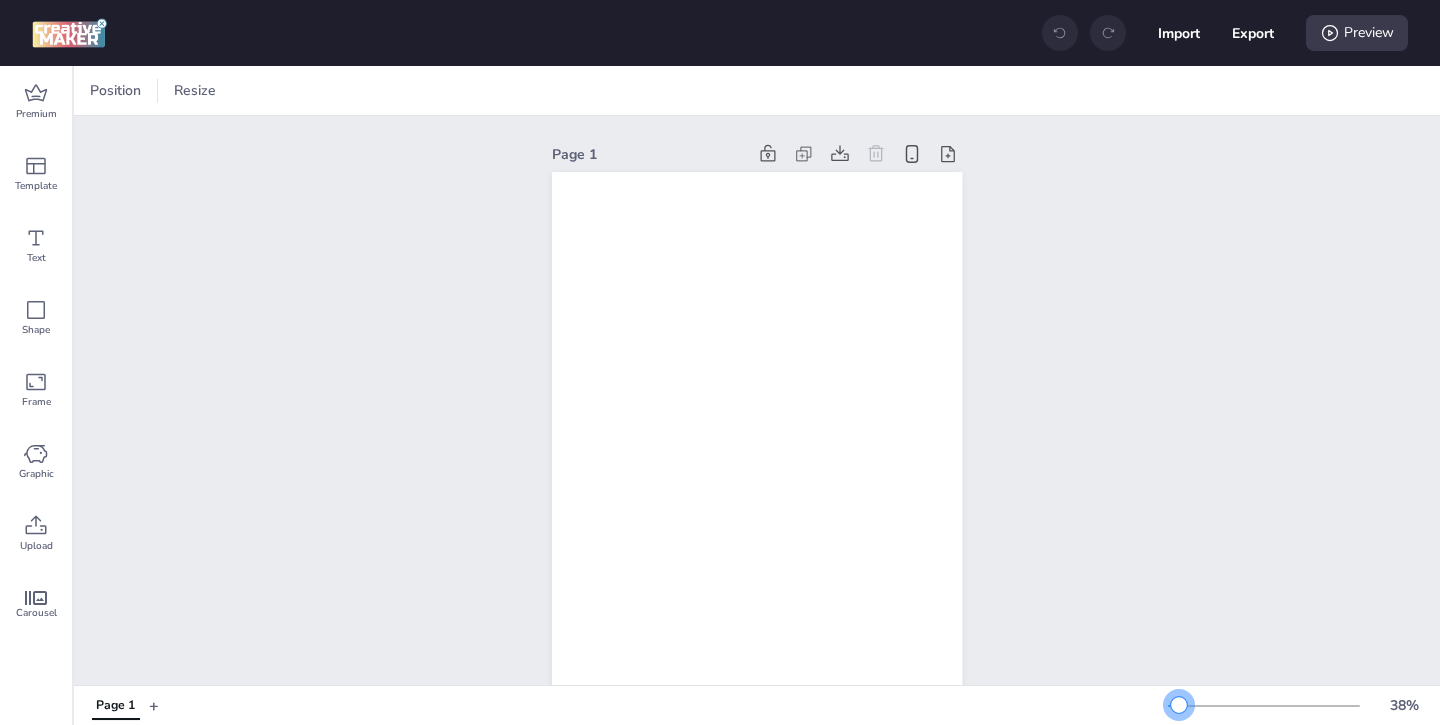drag, startPoint x: 1203, startPoint y: 702, endPoint x: 1178, endPoint y: 702, distance: 25 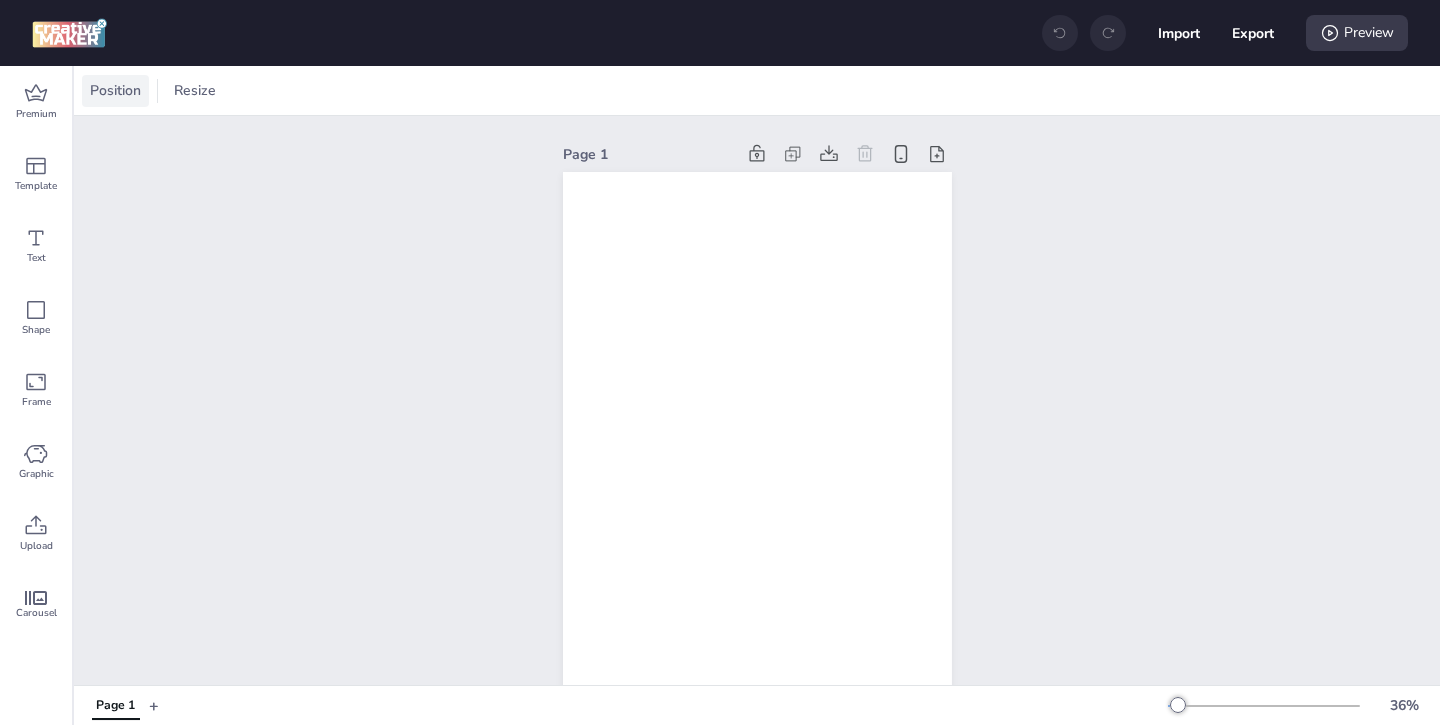click on "Position" at bounding box center (115, 90) 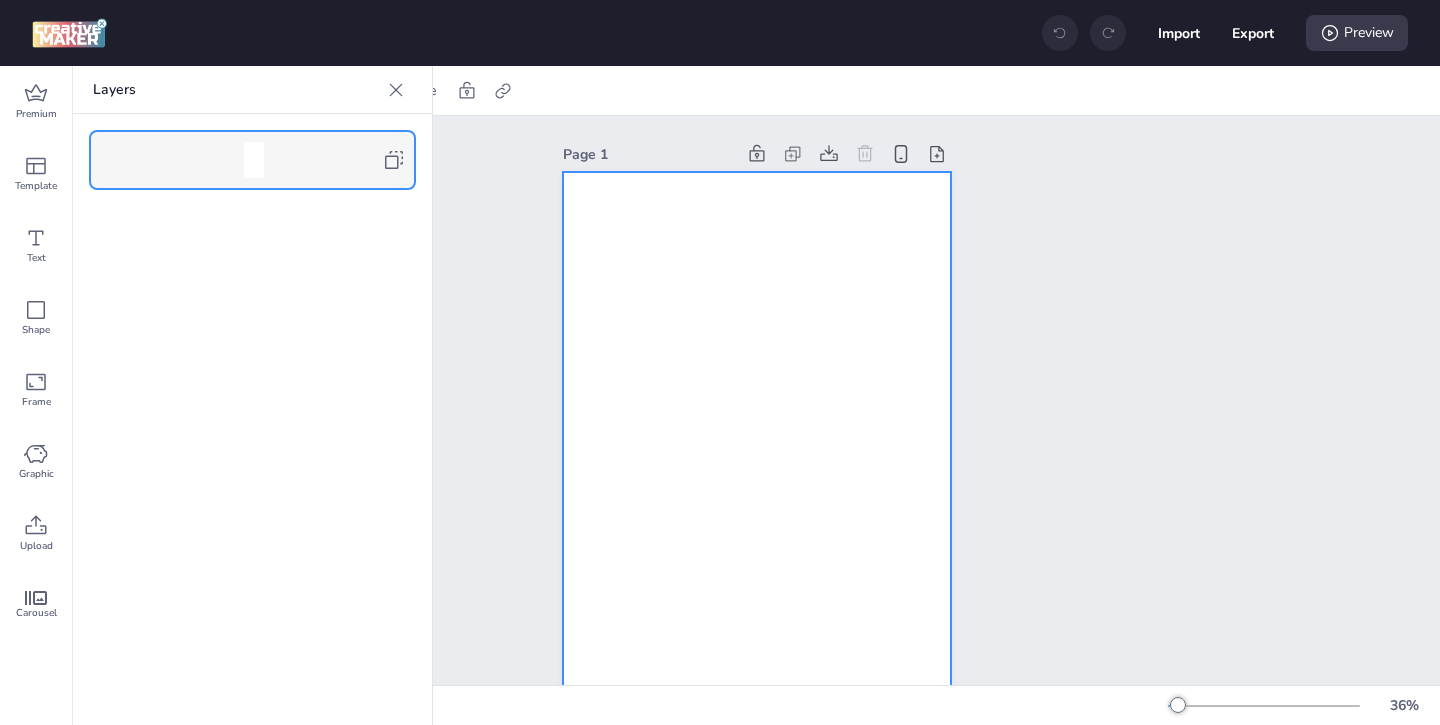 click 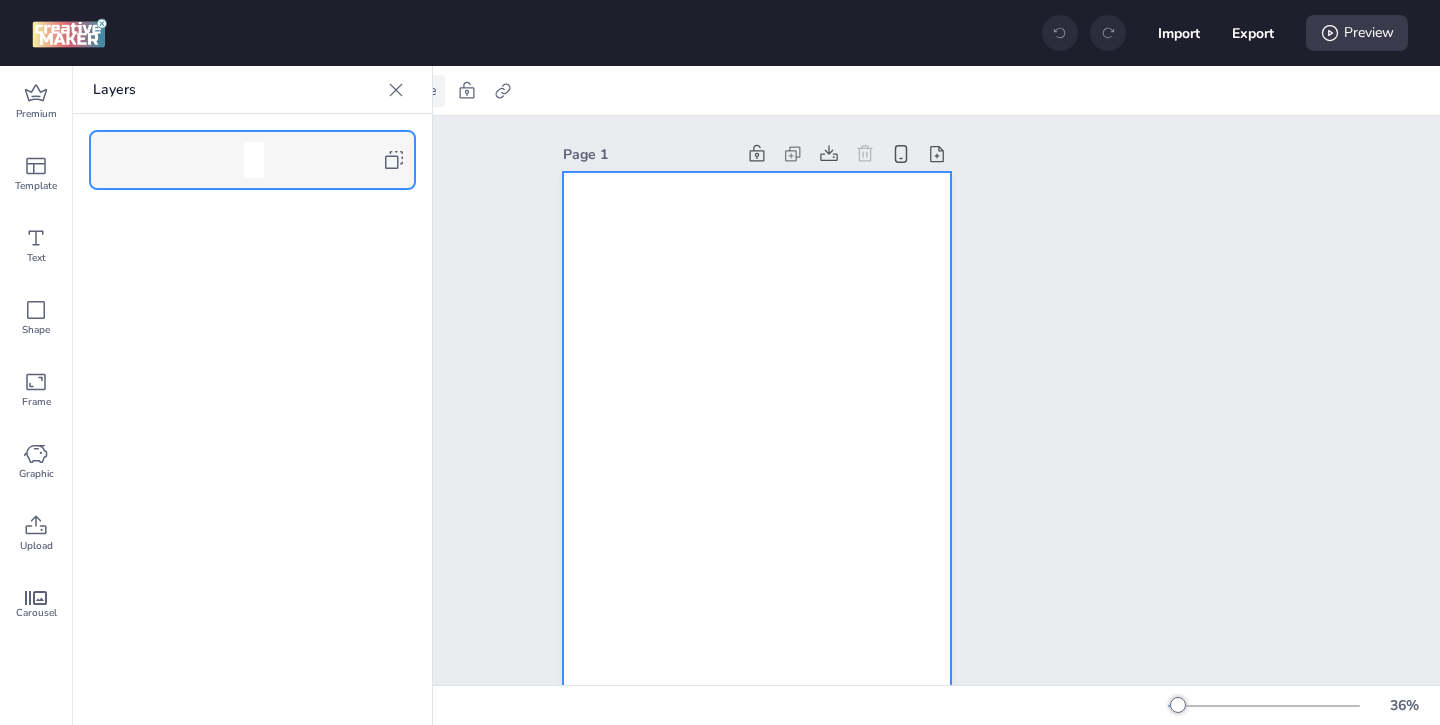 click 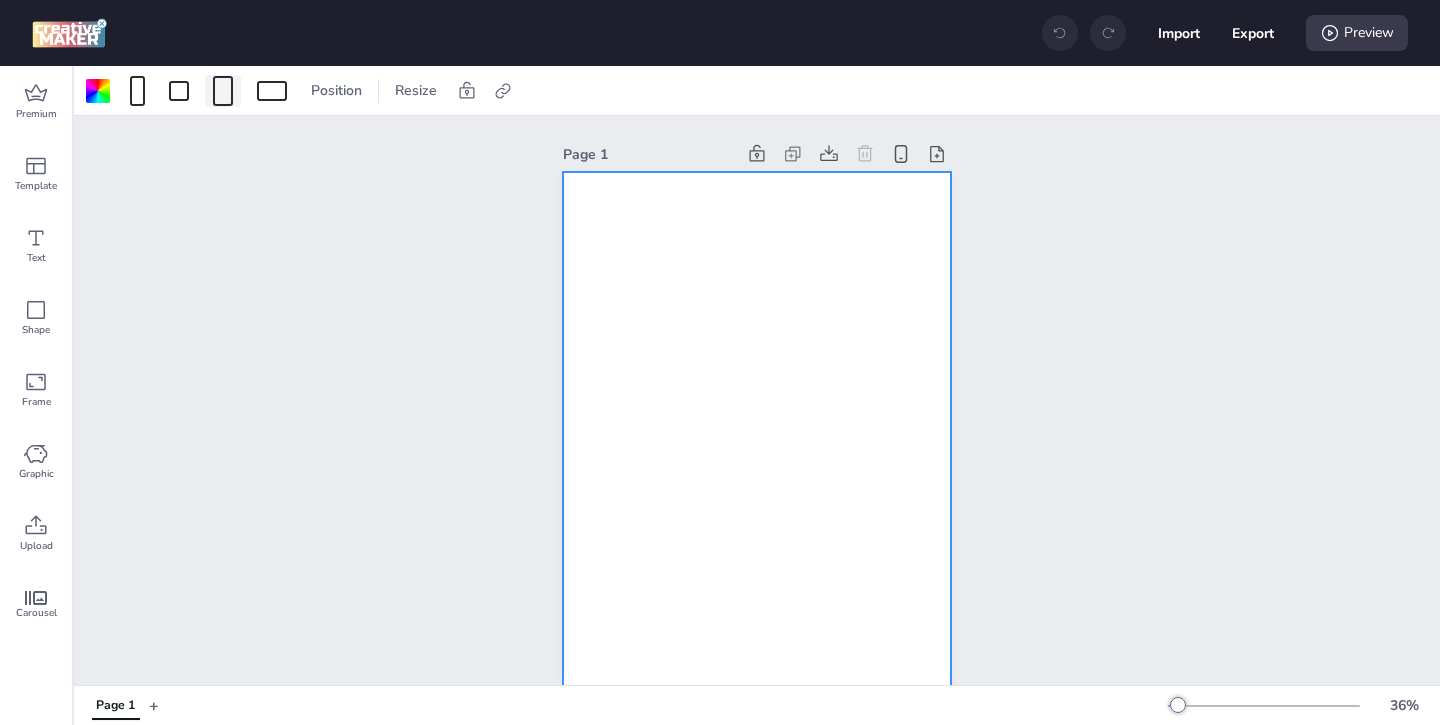 click at bounding box center (223, 91) 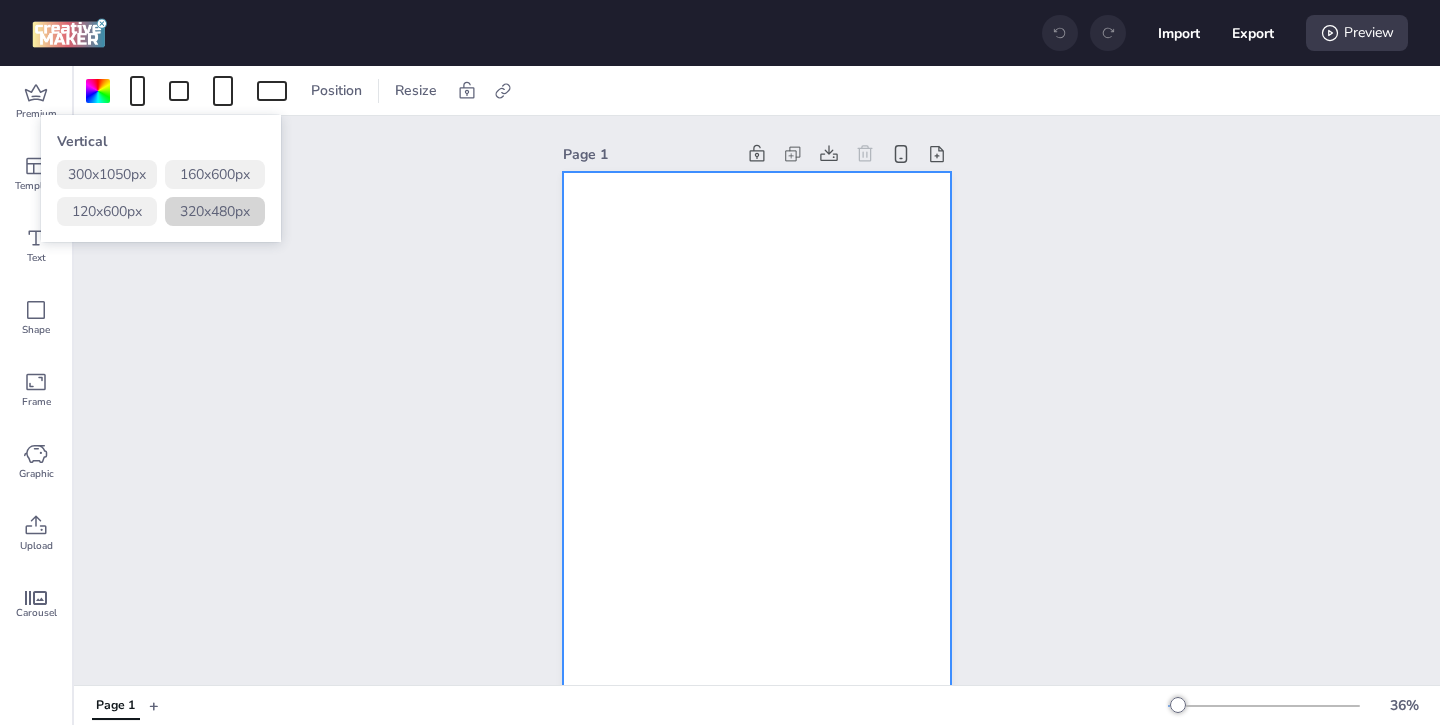 click on "320  x  480 px" at bounding box center (215, 211) 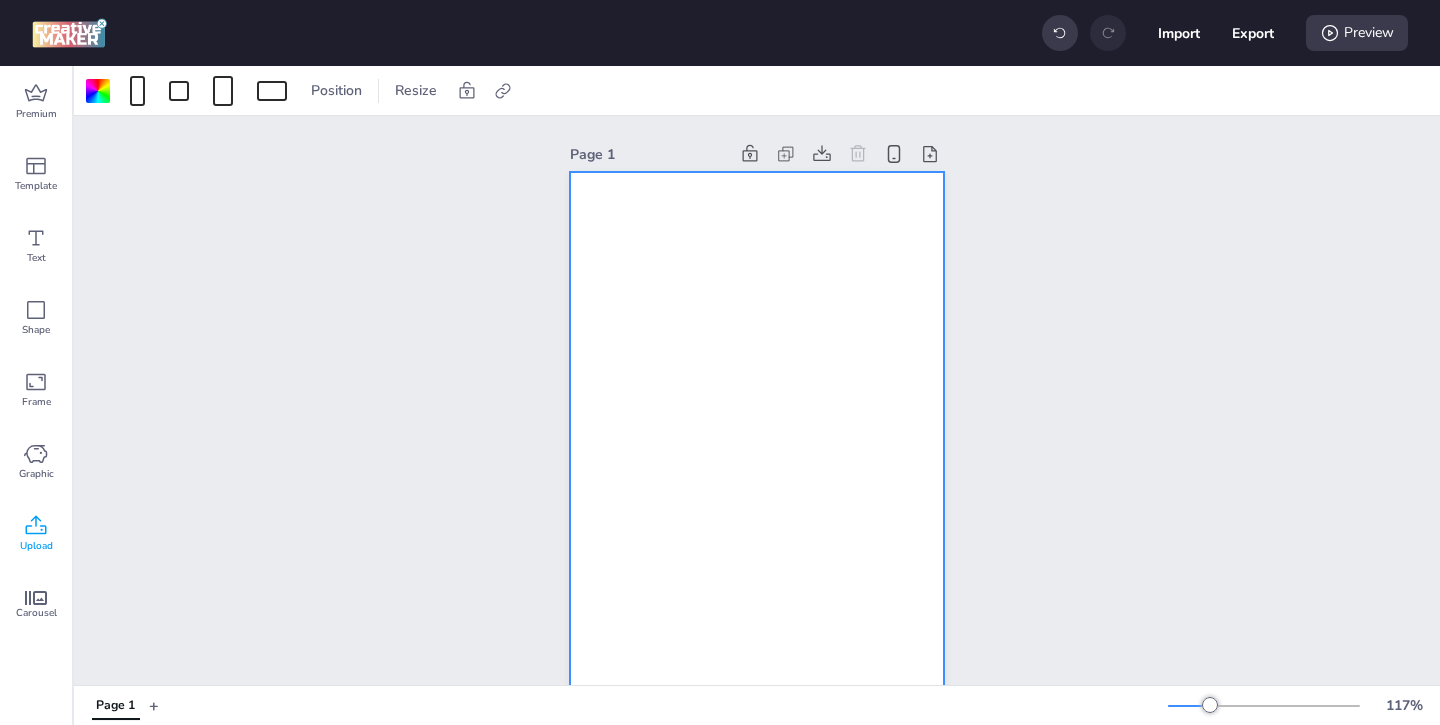click on "Upload" at bounding box center [36, 534] 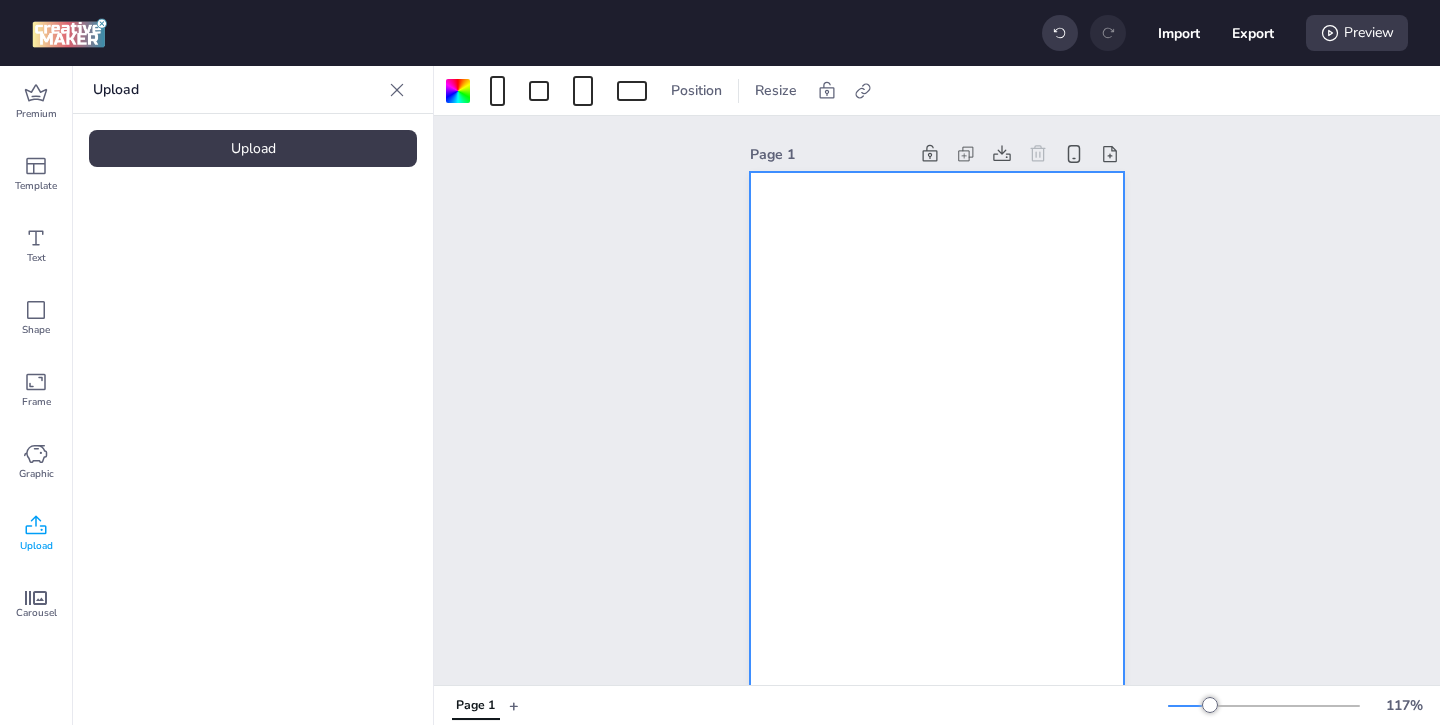 click on "Upload" at bounding box center [253, 148] 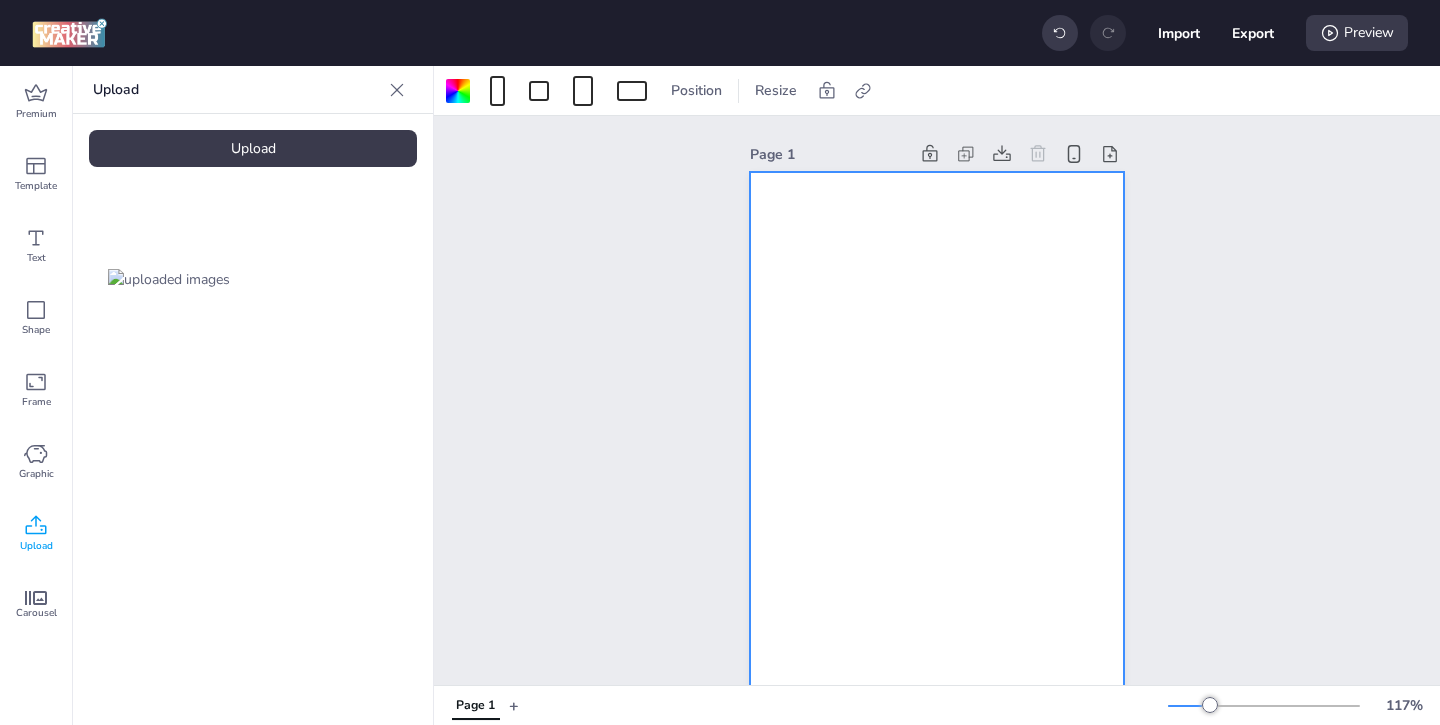 click at bounding box center [169, 279] 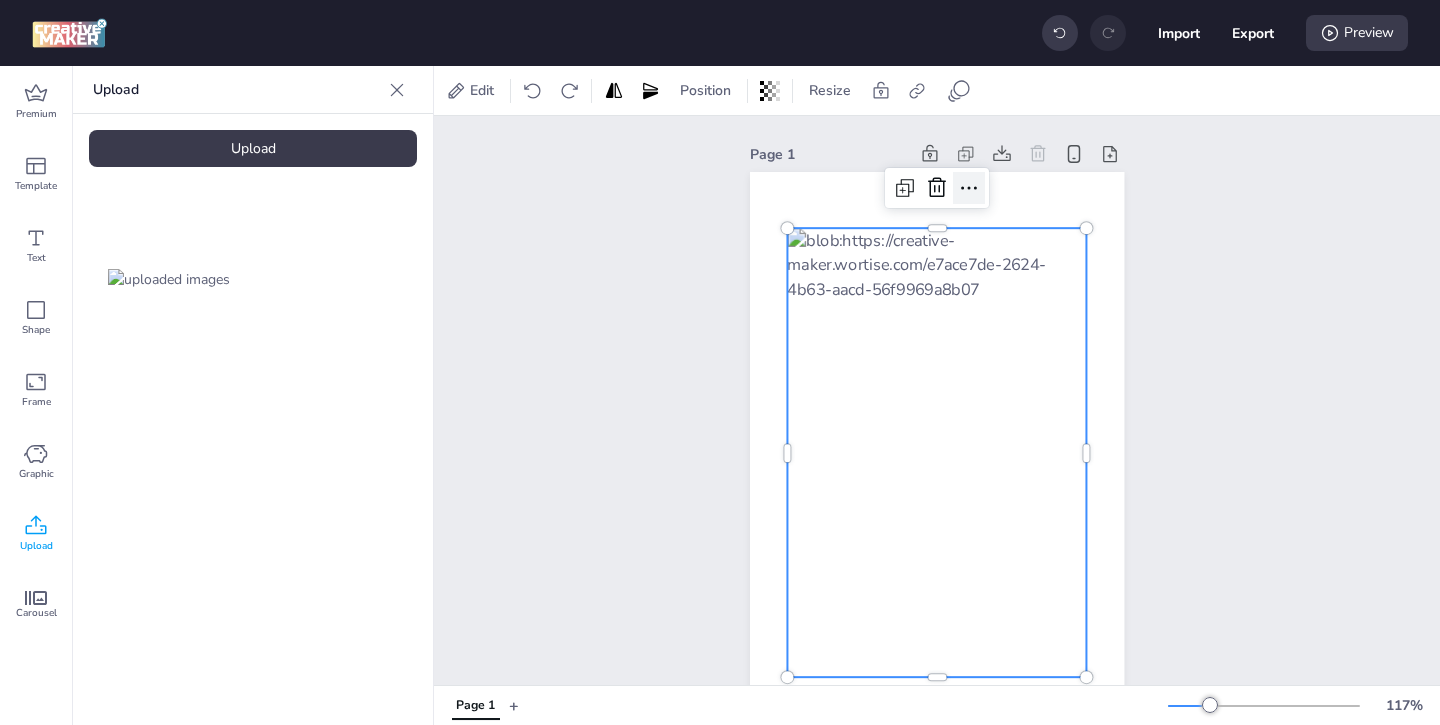 click 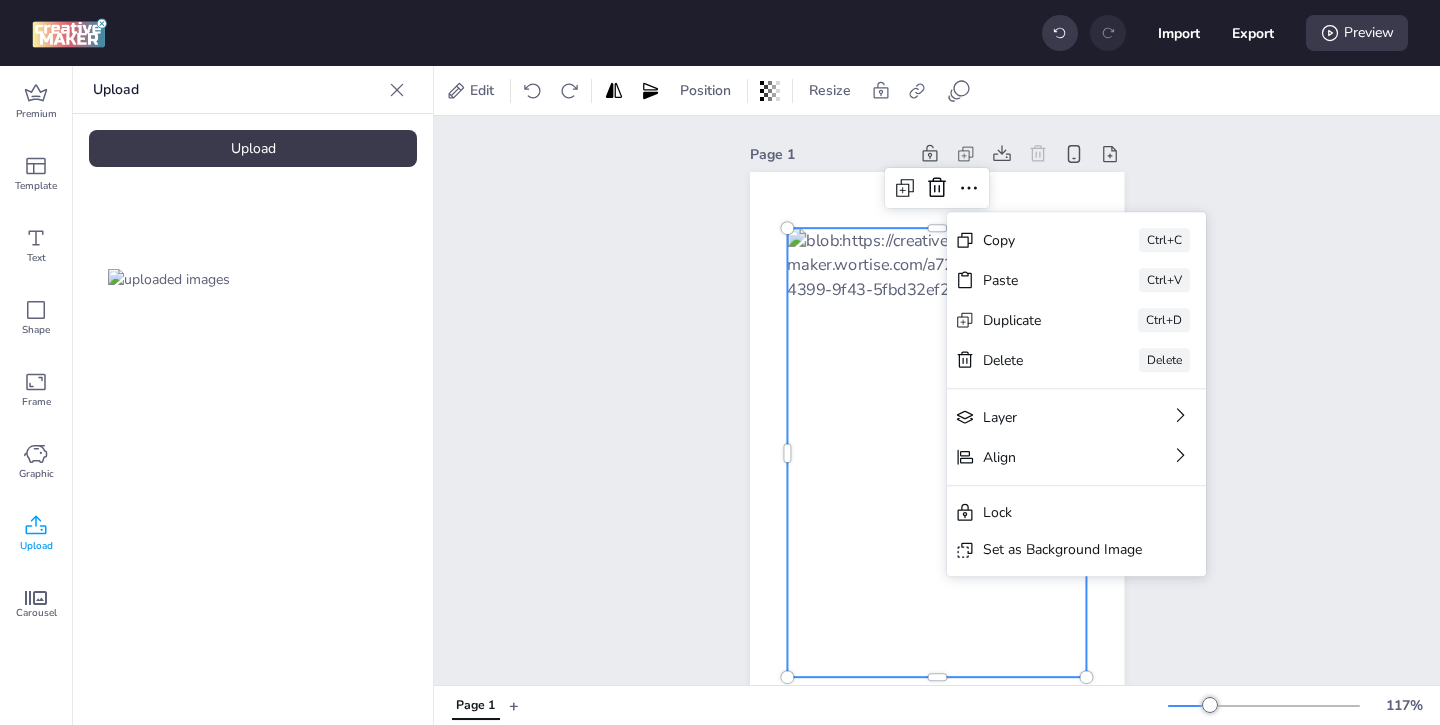click on "Set as Background Image" at bounding box center (1062, 549) 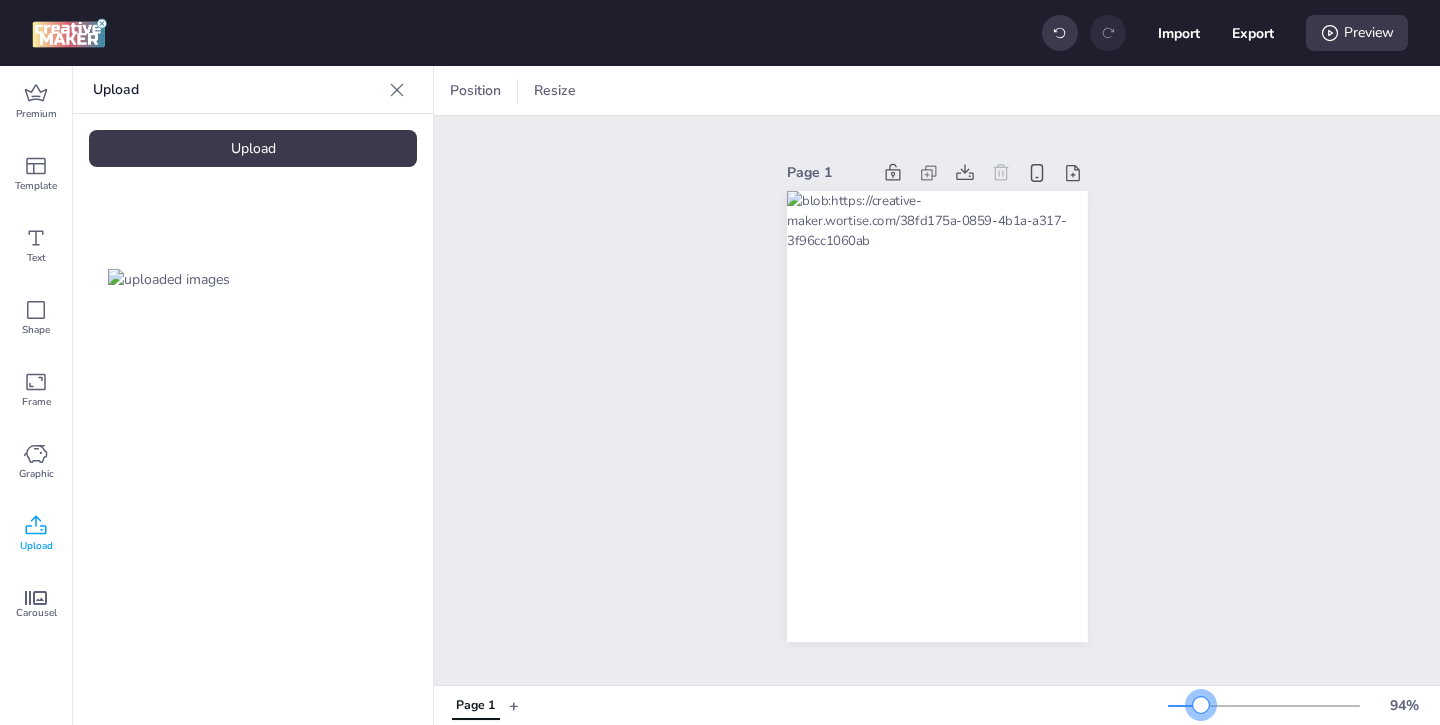 click at bounding box center (1201, 705) 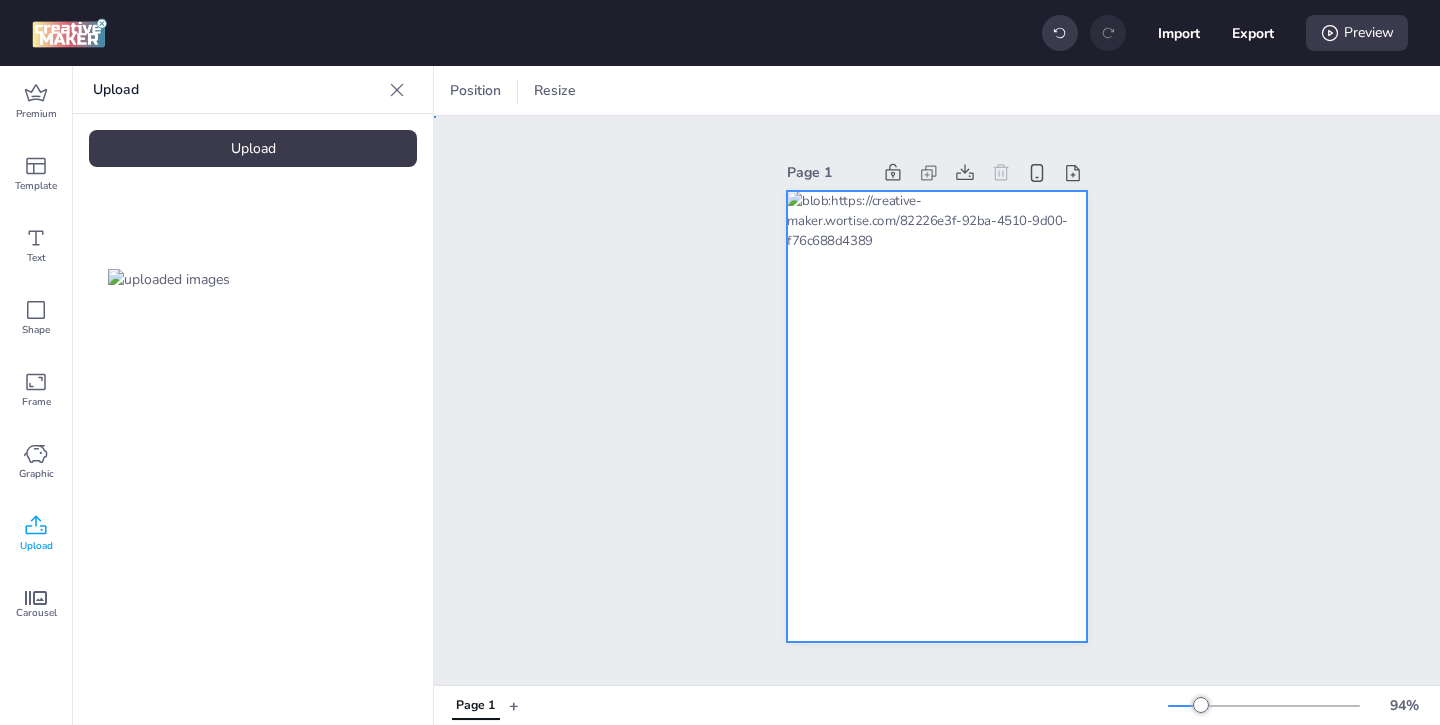 click at bounding box center (937, 416) 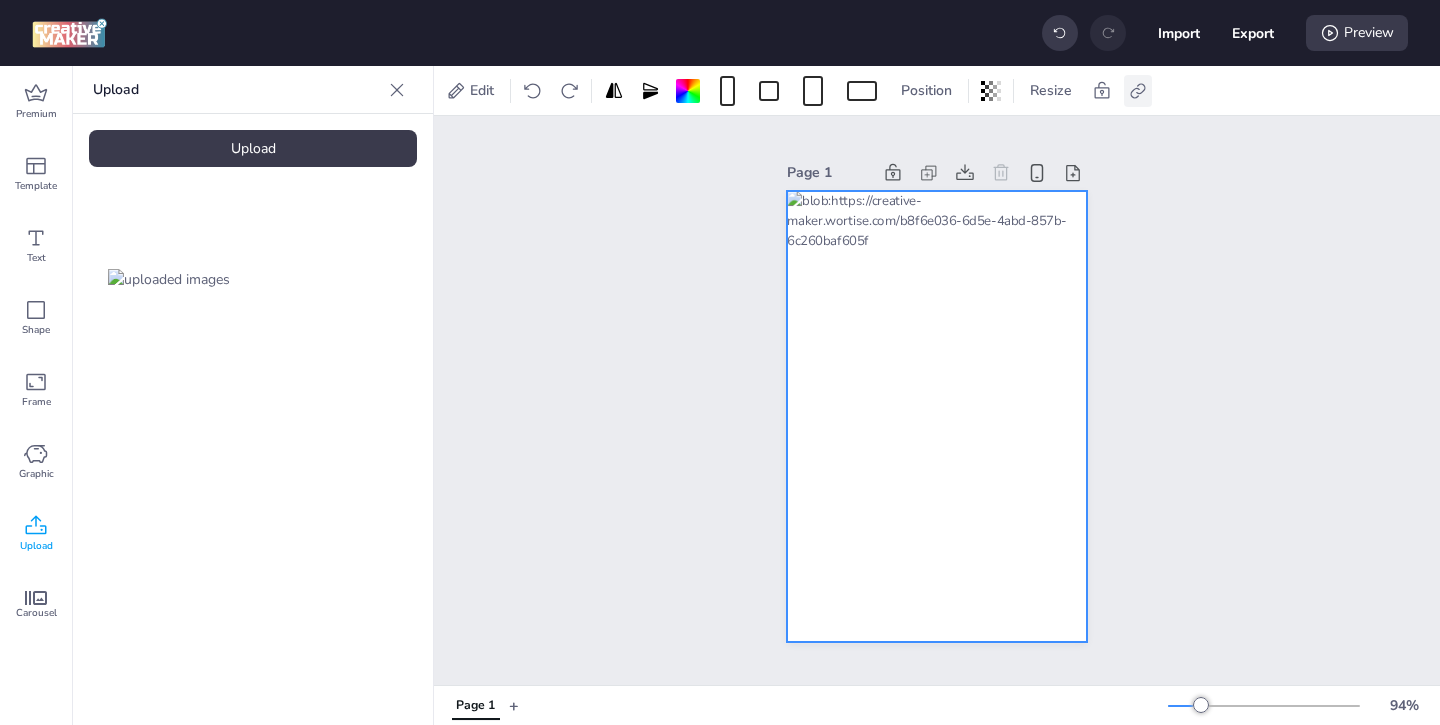 click 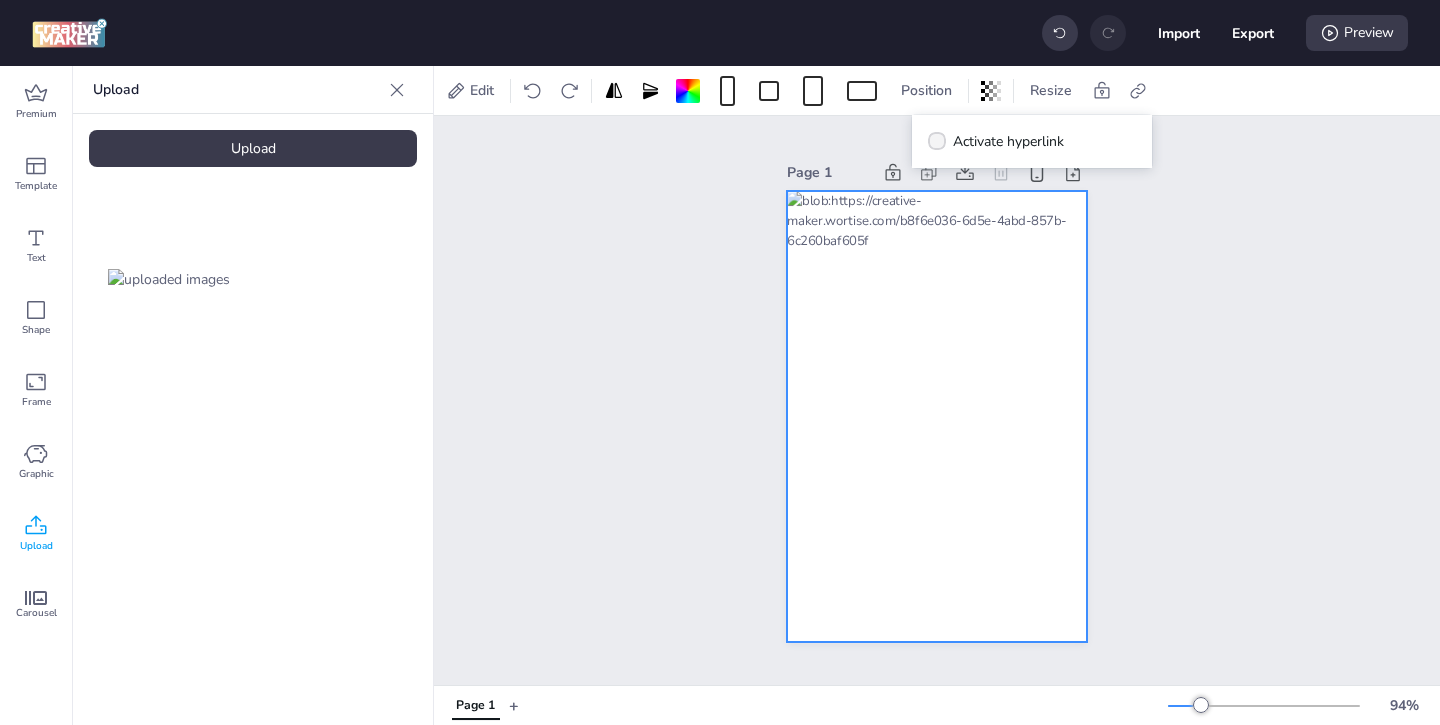 click on "Activate hyperlink" at bounding box center [1008, 141] 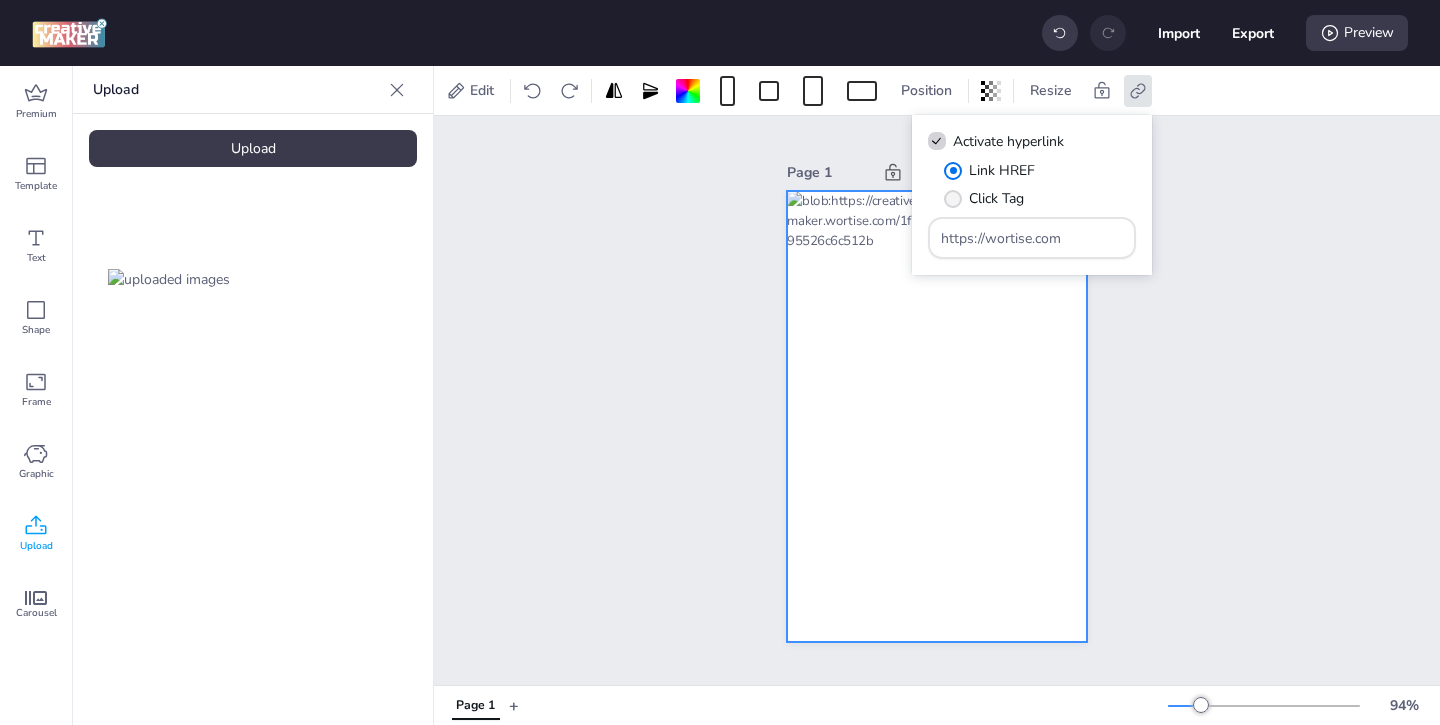 click at bounding box center (953, 199) 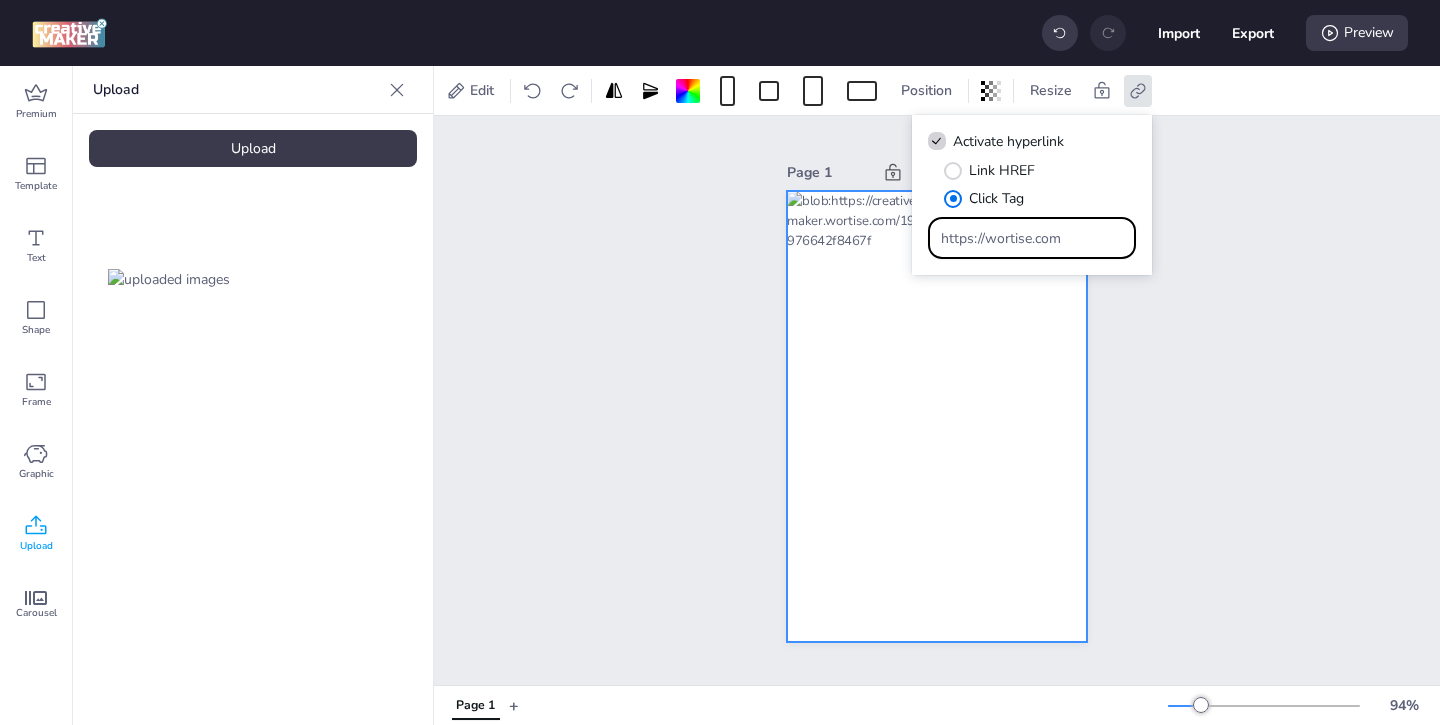 drag, startPoint x: 1069, startPoint y: 241, endPoint x: 987, endPoint y: 212, distance: 86.977005 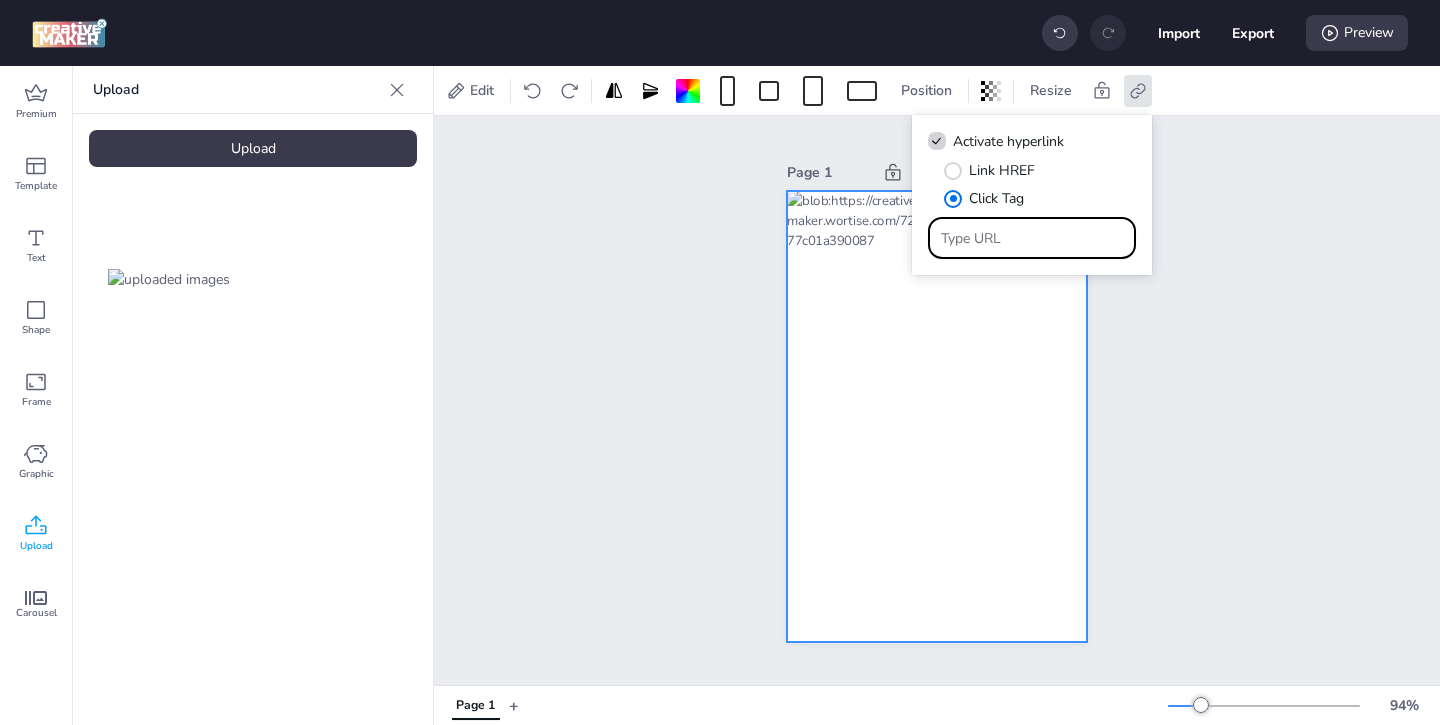 paste on "https://ad.doubleclick.net/ddm/trackclk/N1243037.3464950WORTISE/B33737812.425950480;dc_trk_aid=618783338;dc_trk_cid=239408793;dc_lat=;dc_rdid=;tag_for_child_directed_treatment=;tfua=;ltd=;dc_tdv=1" 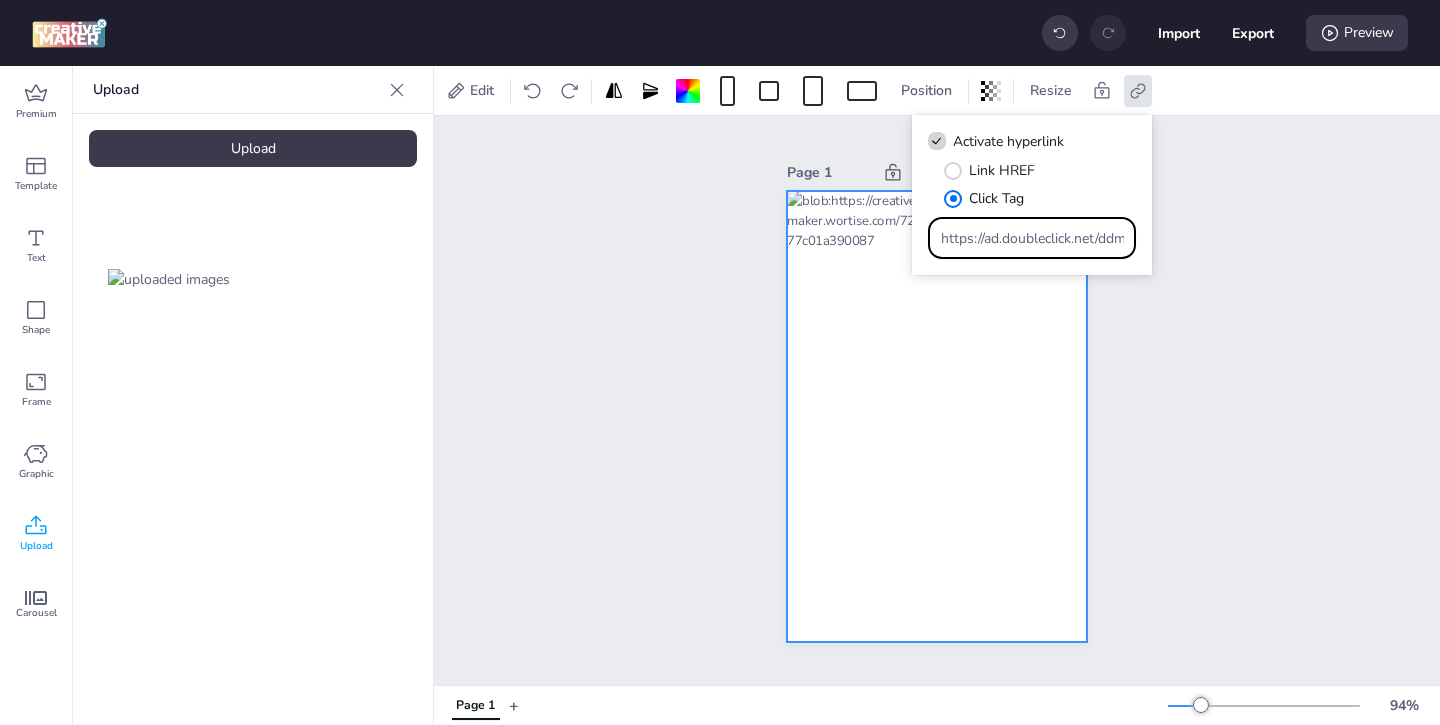 scroll, scrollTop: 0, scrollLeft: 1170, axis: horizontal 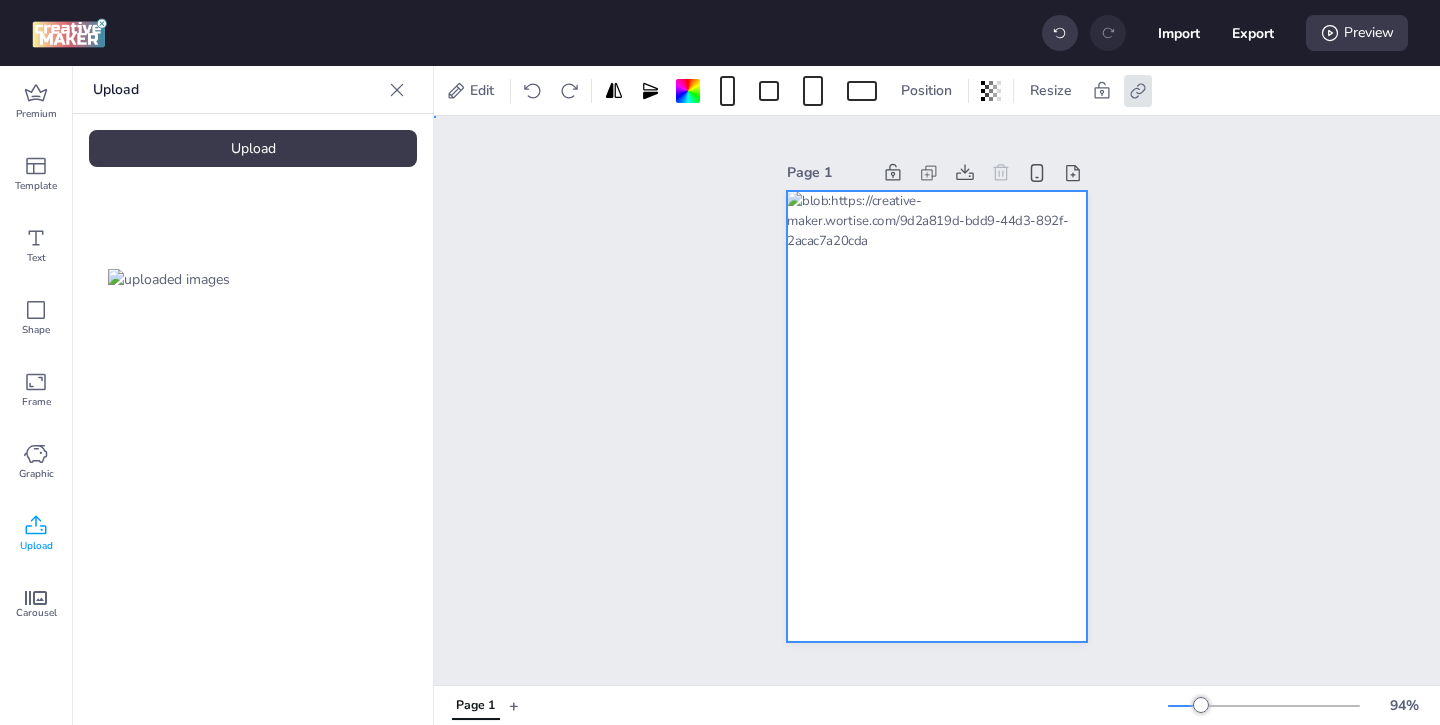 click on "Page 1" at bounding box center (937, 400) 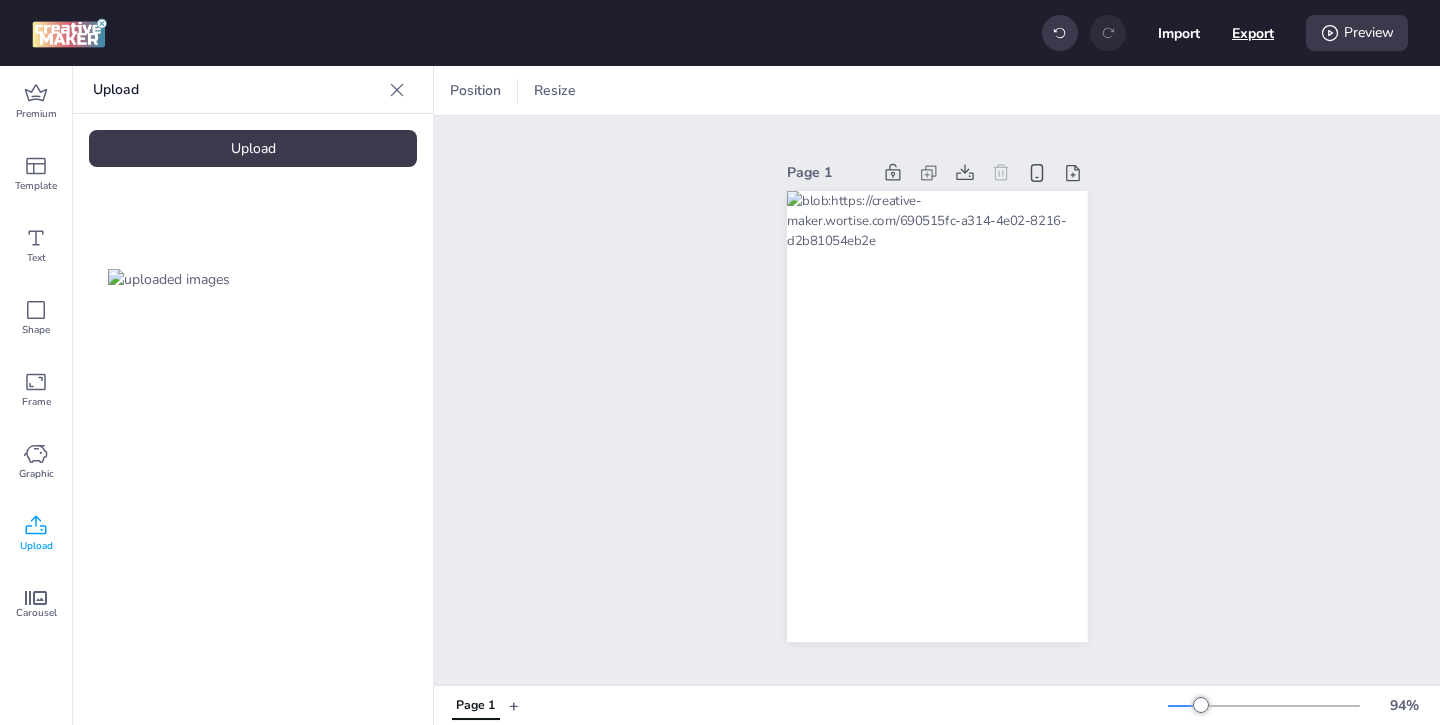 click on "Export" at bounding box center (1253, 33) 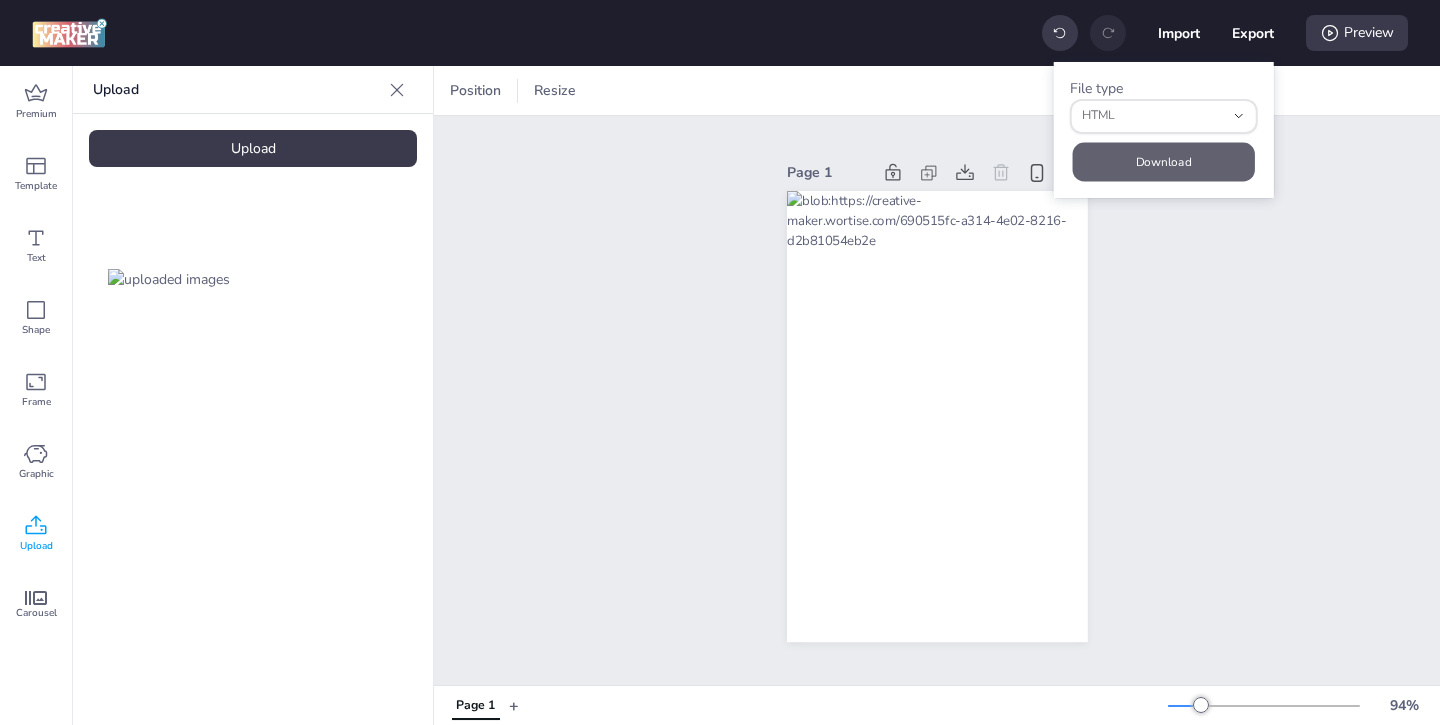click on "Download" at bounding box center (1164, 161) 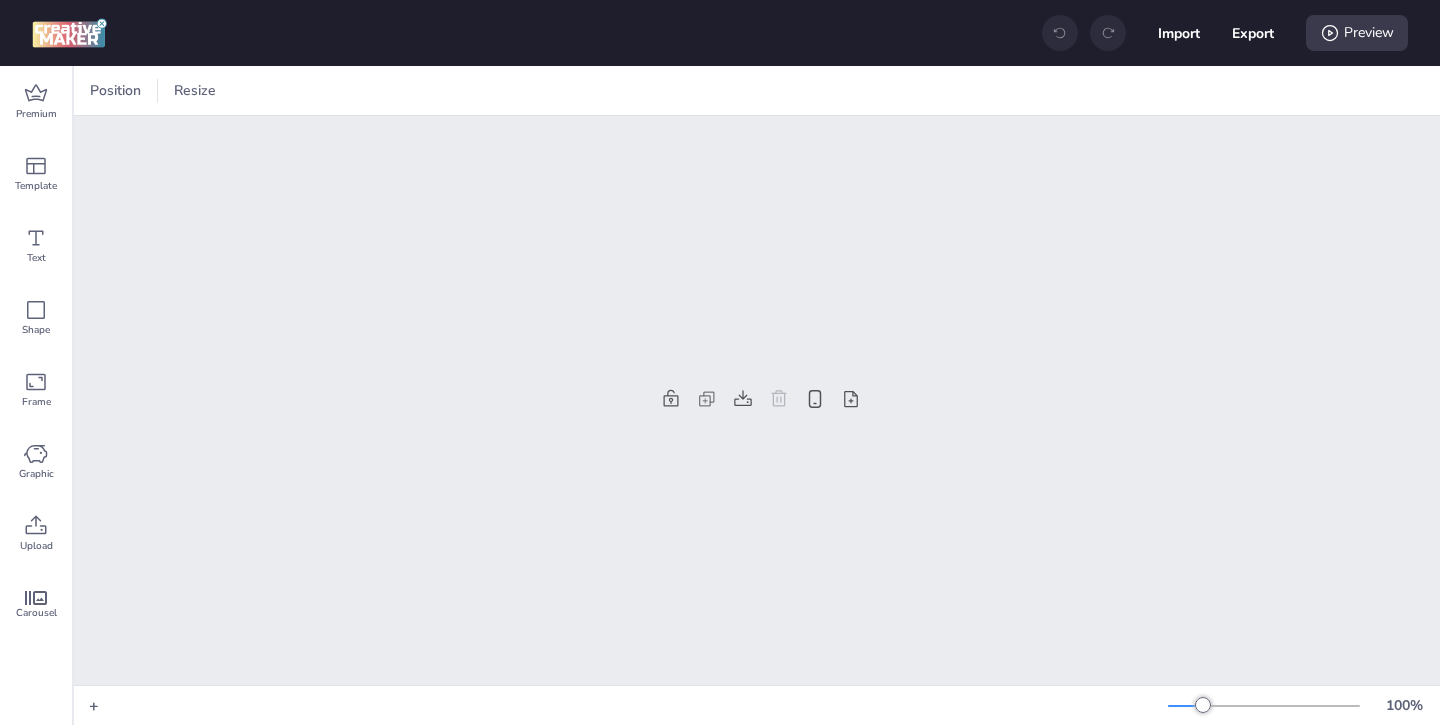 scroll, scrollTop: 0, scrollLeft: 0, axis: both 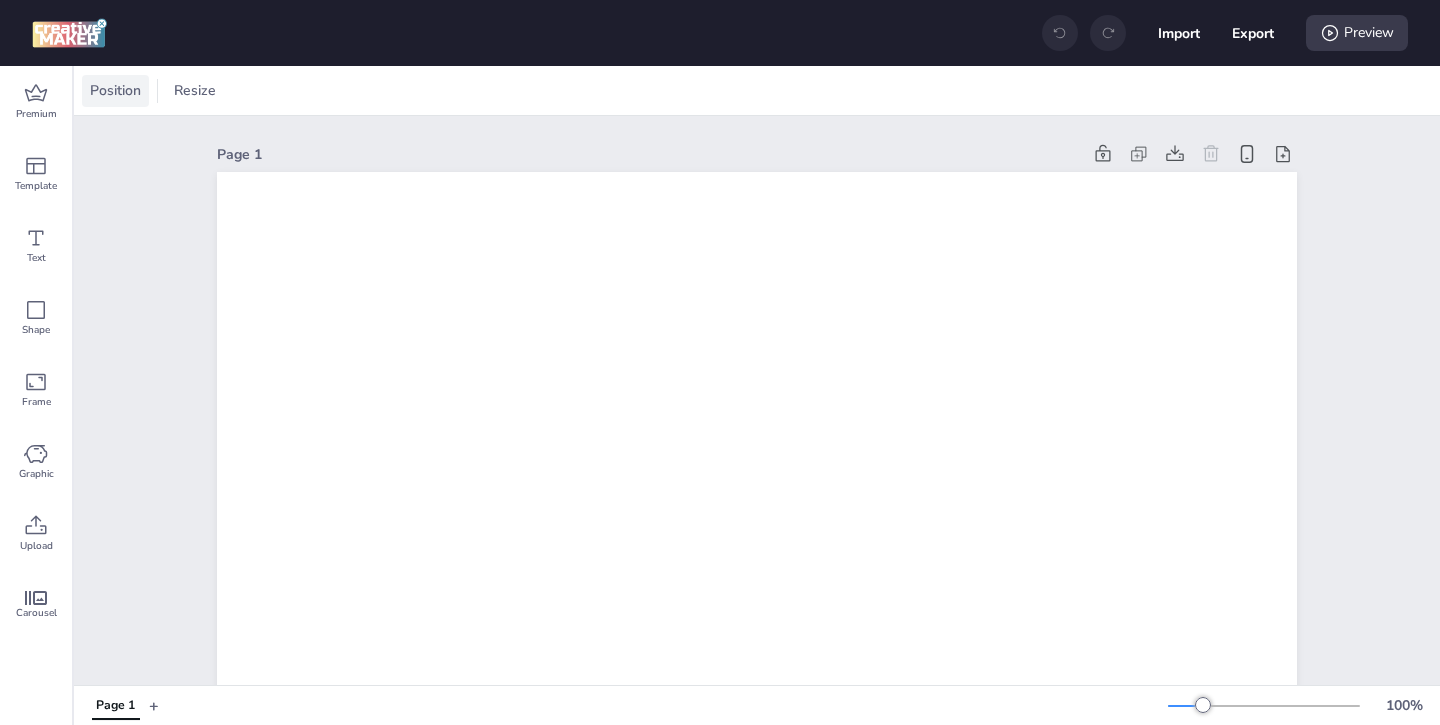 click on "Position" at bounding box center (115, 90) 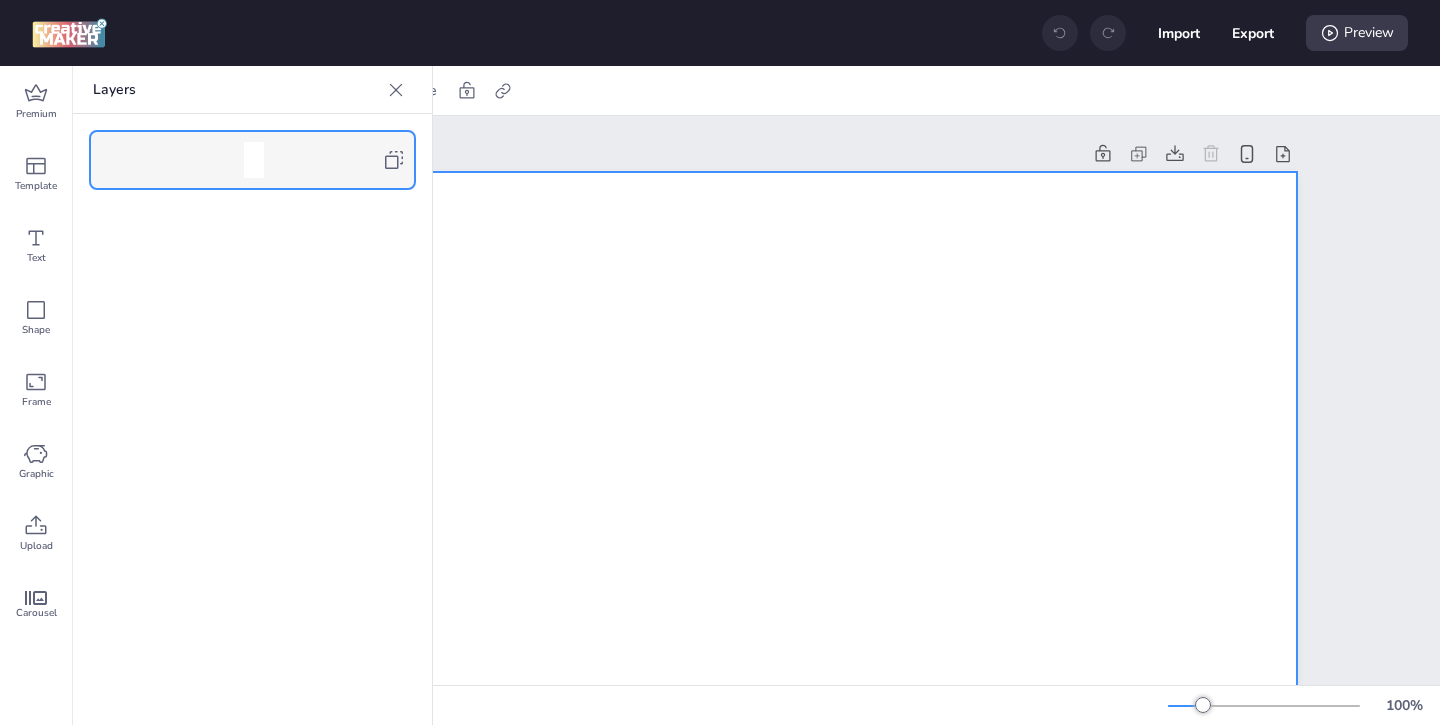 click 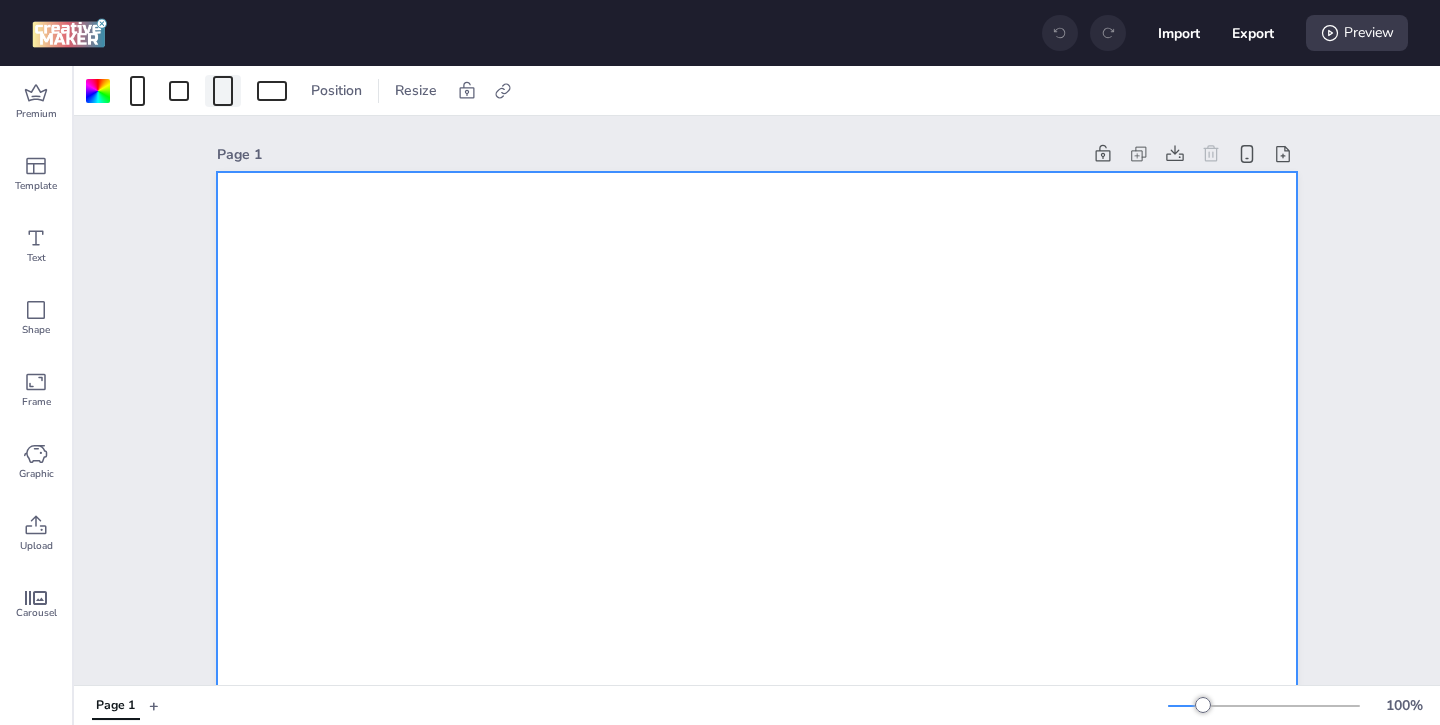 click at bounding box center (223, 91) 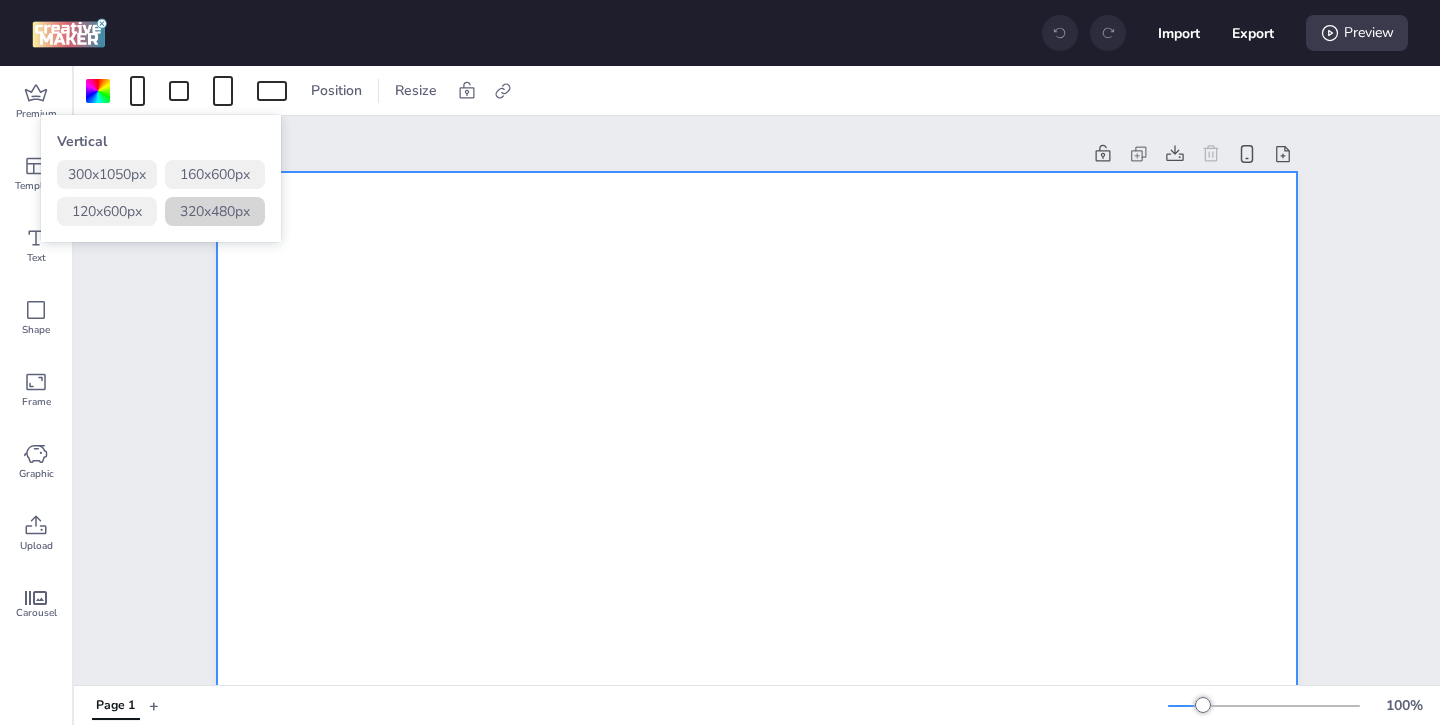click on "320  x  480 px" at bounding box center (215, 211) 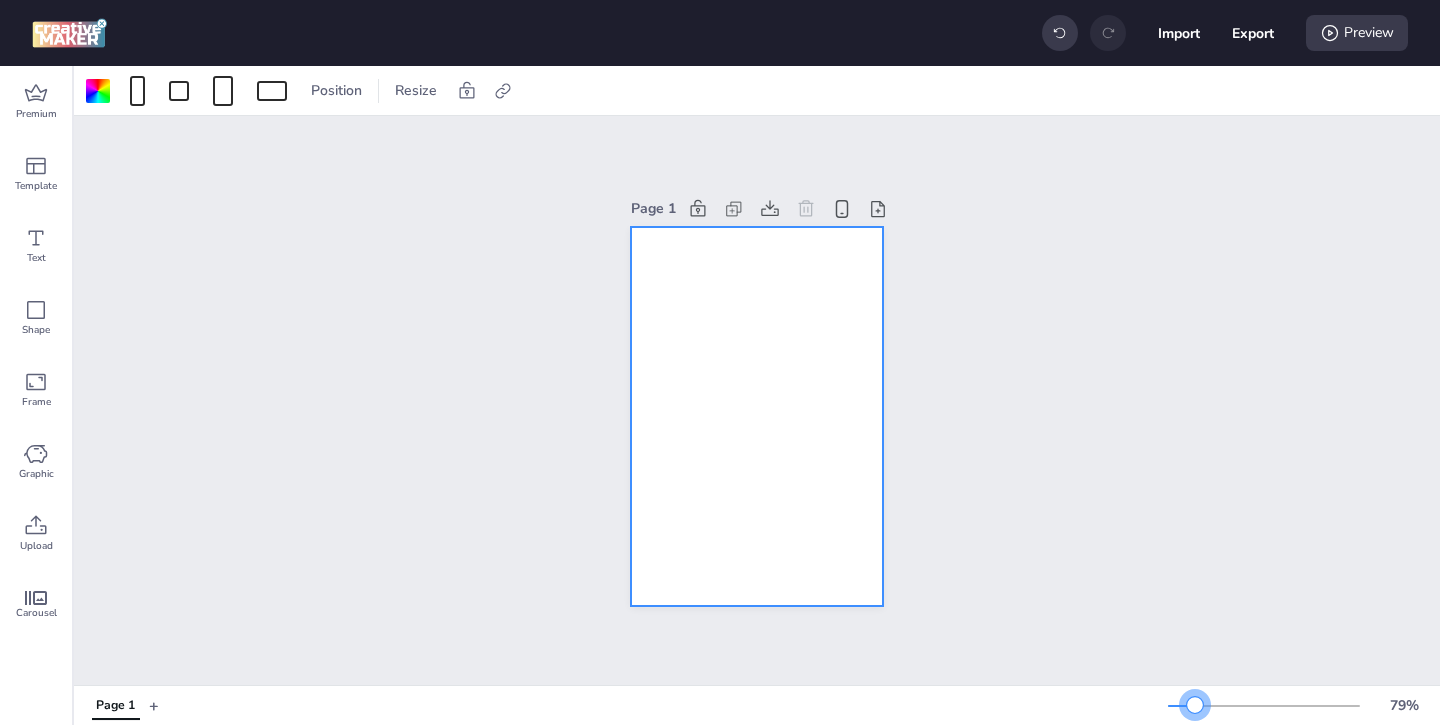 drag, startPoint x: 1211, startPoint y: 703, endPoint x: 1195, endPoint y: 704, distance: 16.03122 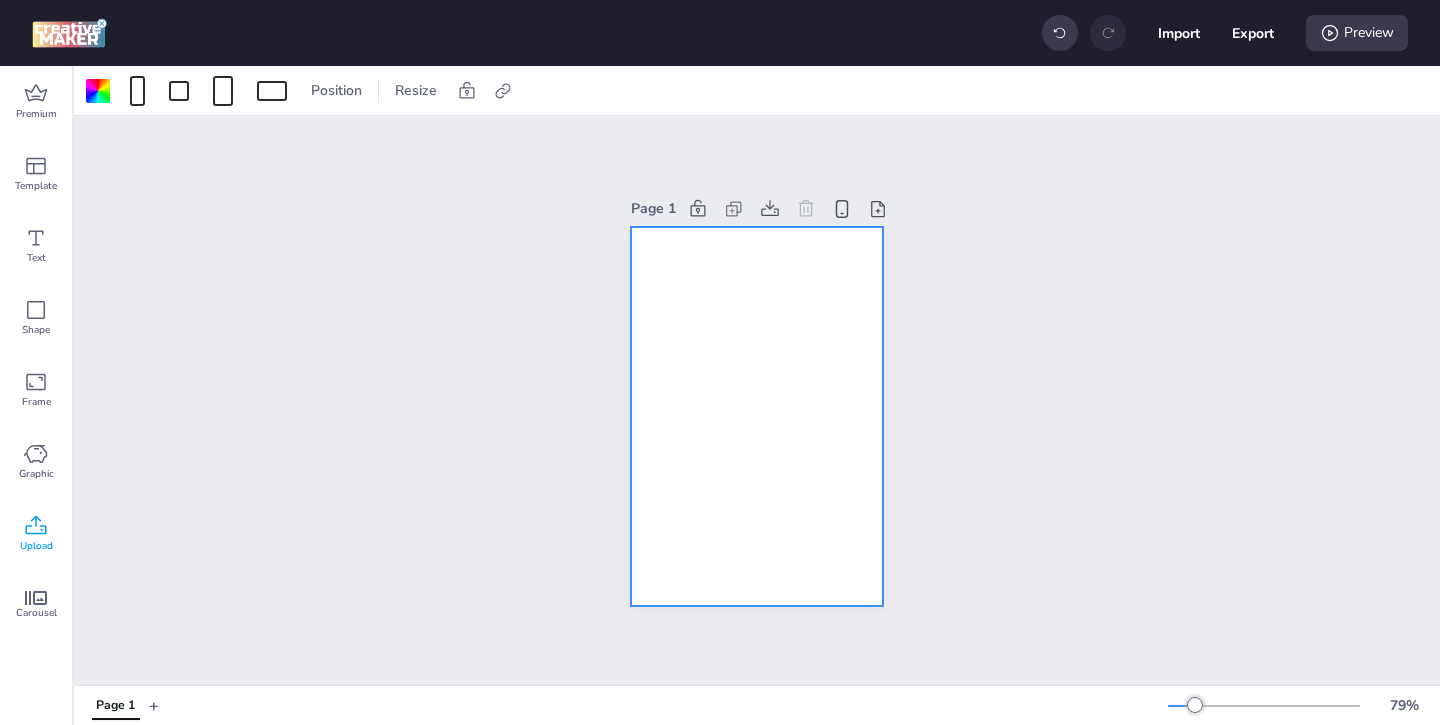 click 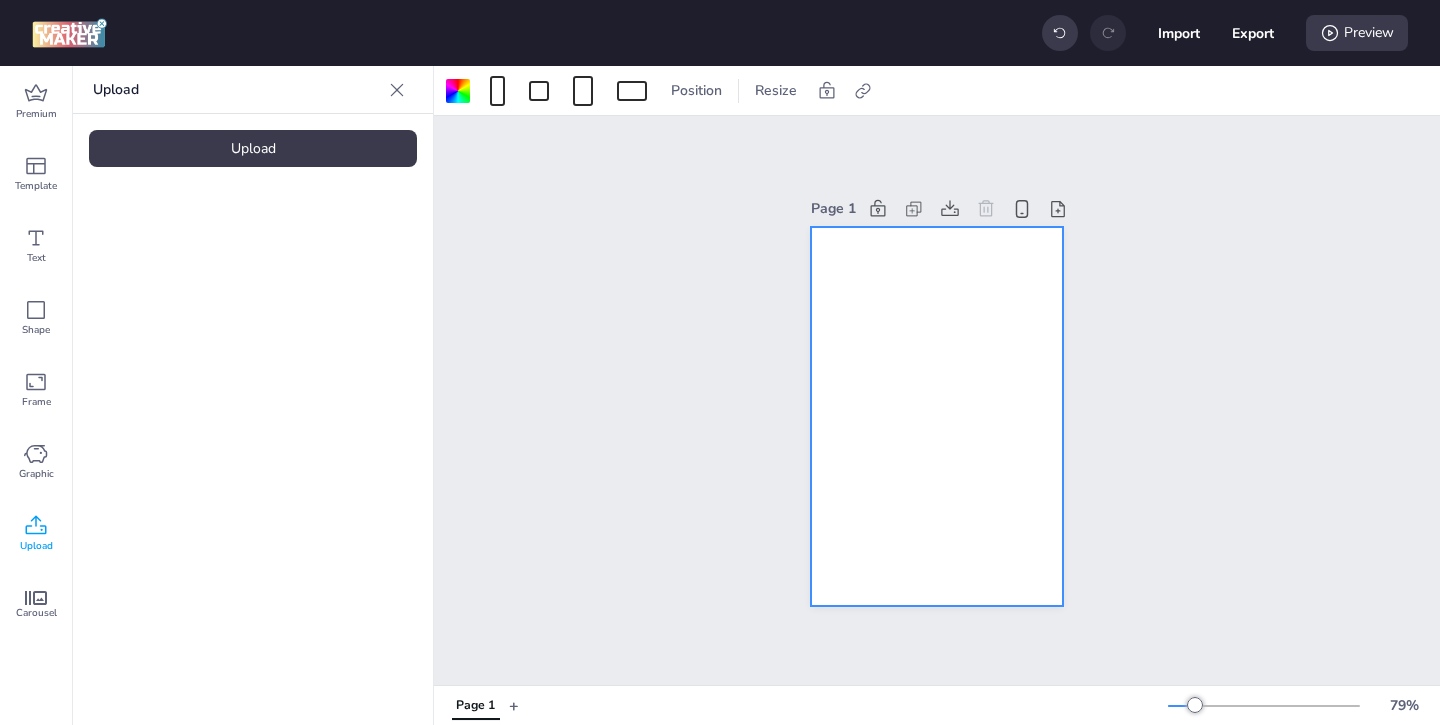 click on "Upload" at bounding box center (253, 148) 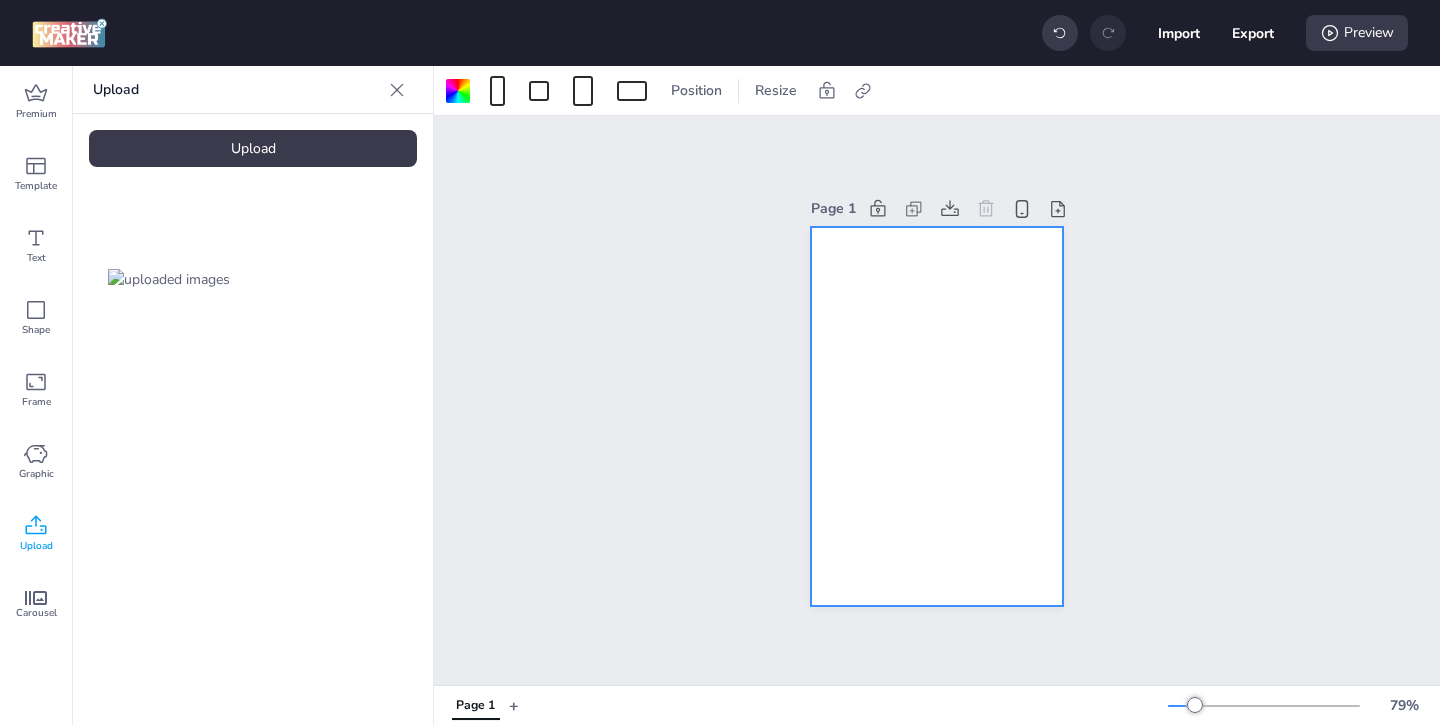 click at bounding box center [169, 279] 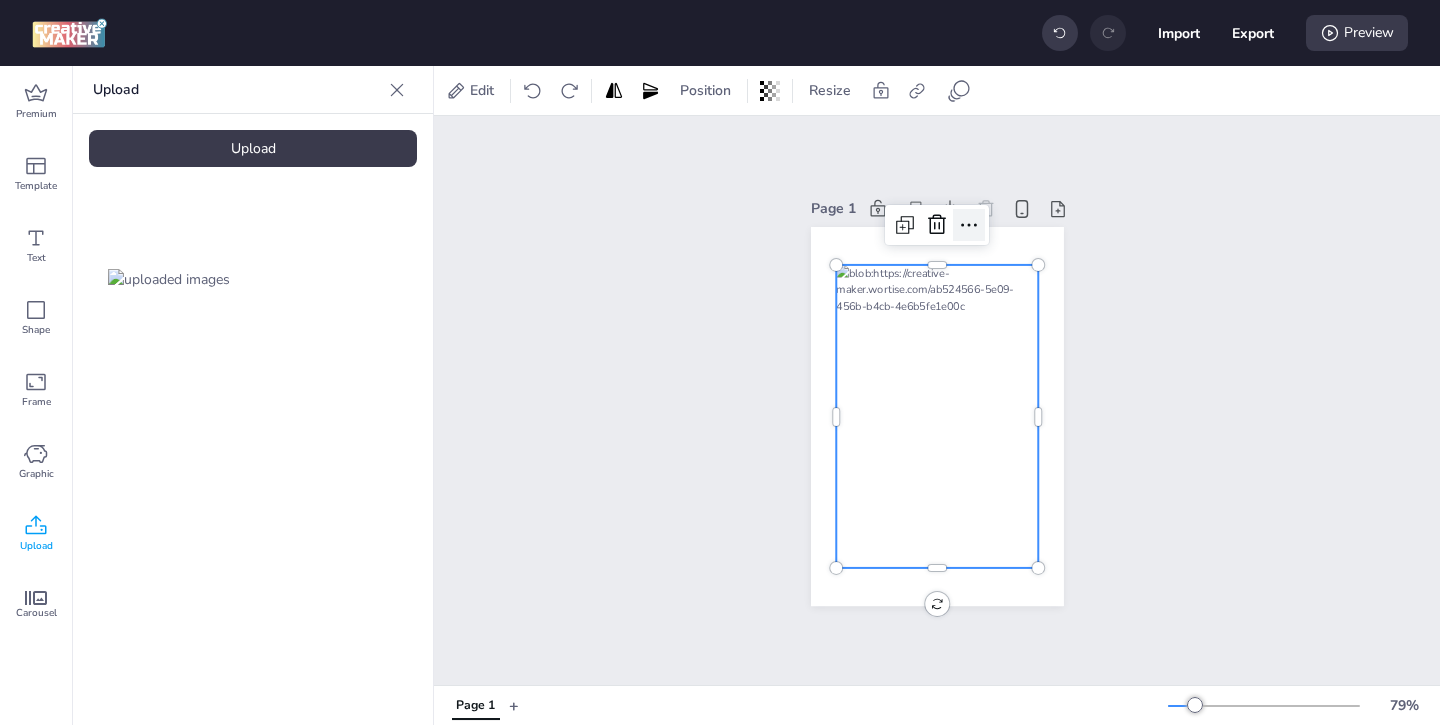click 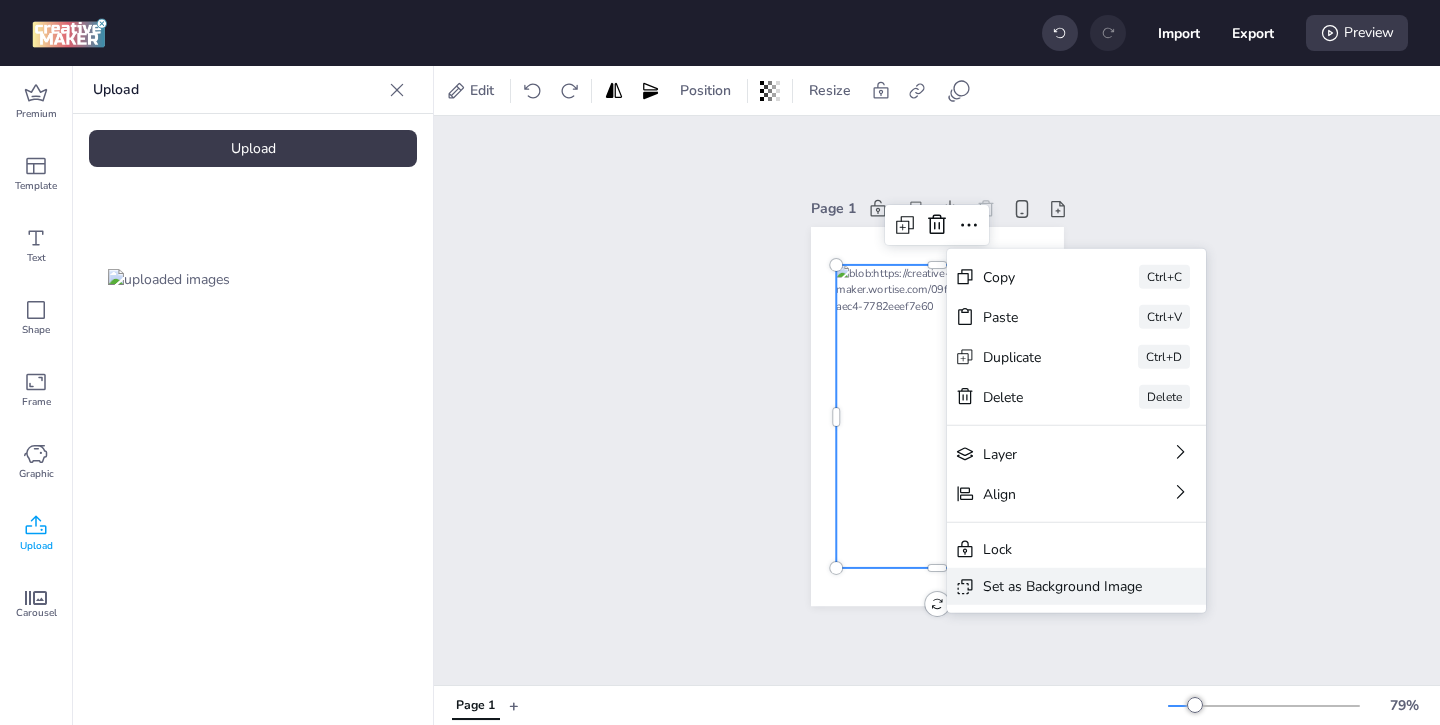 click on "Set as Background Image" at bounding box center [1062, 586] 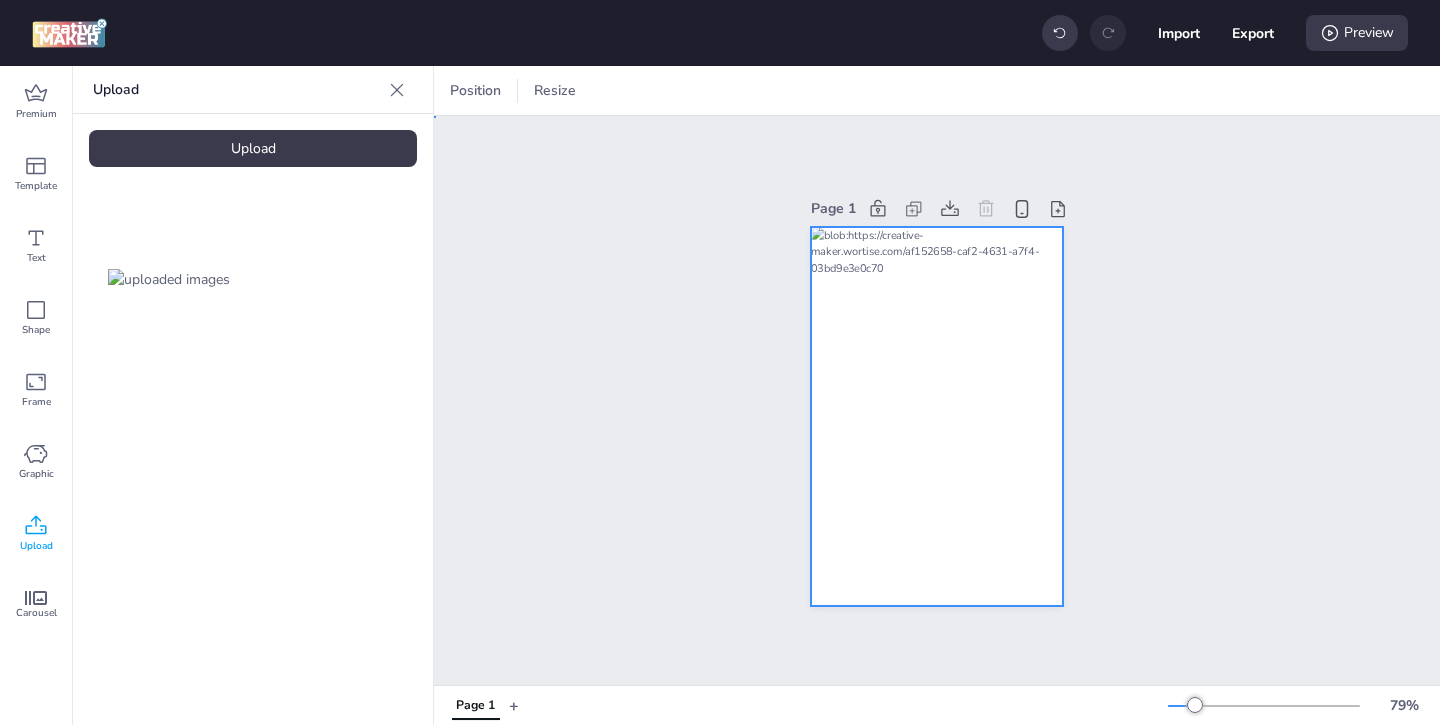 click at bounding box center [937, 416] 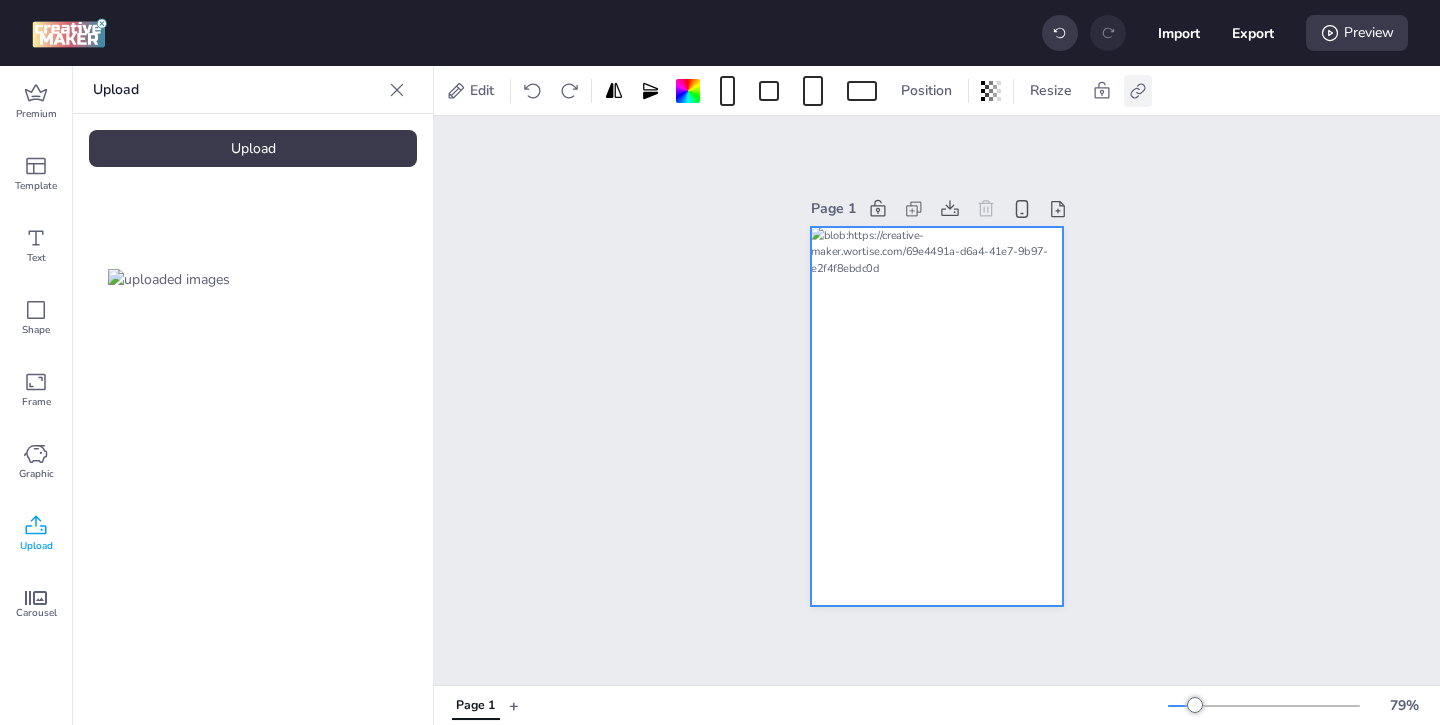 click 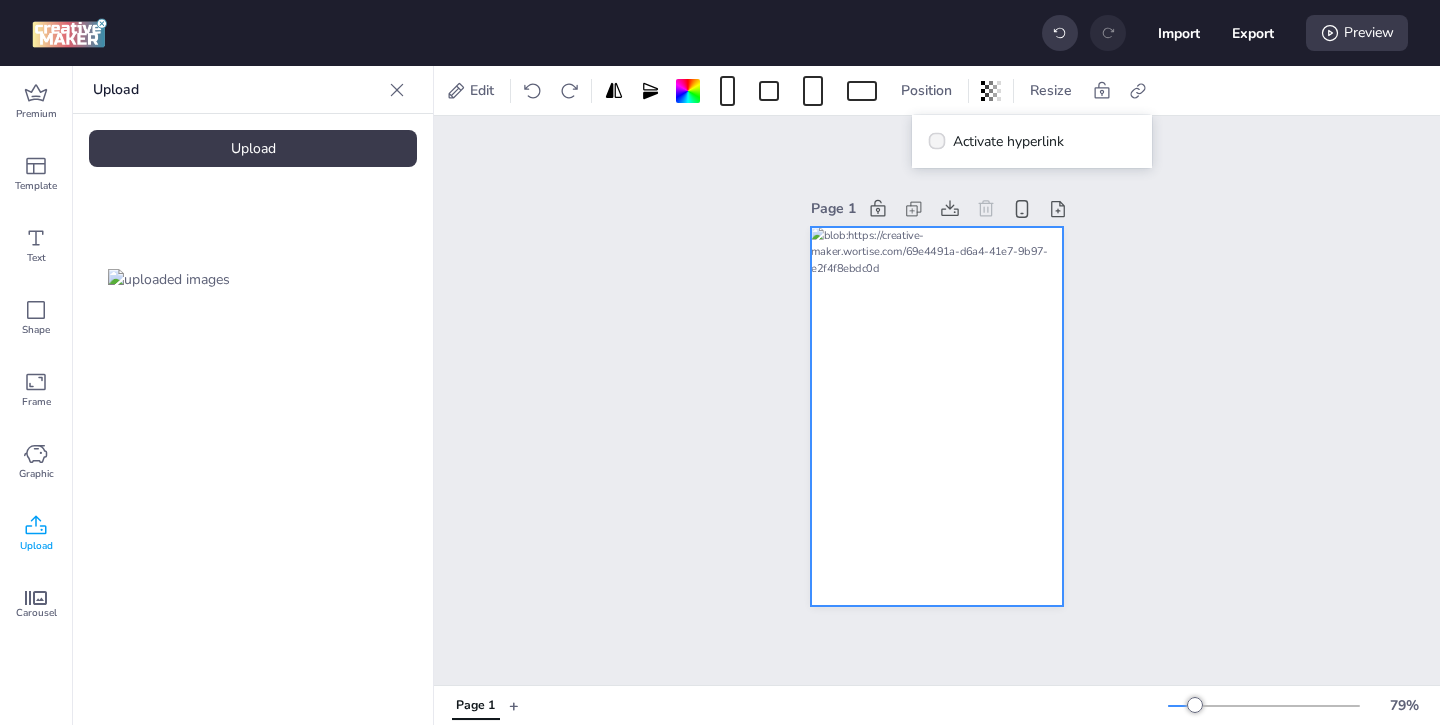 click on "Activate hyperlink" at bounding box center [1008, 141] 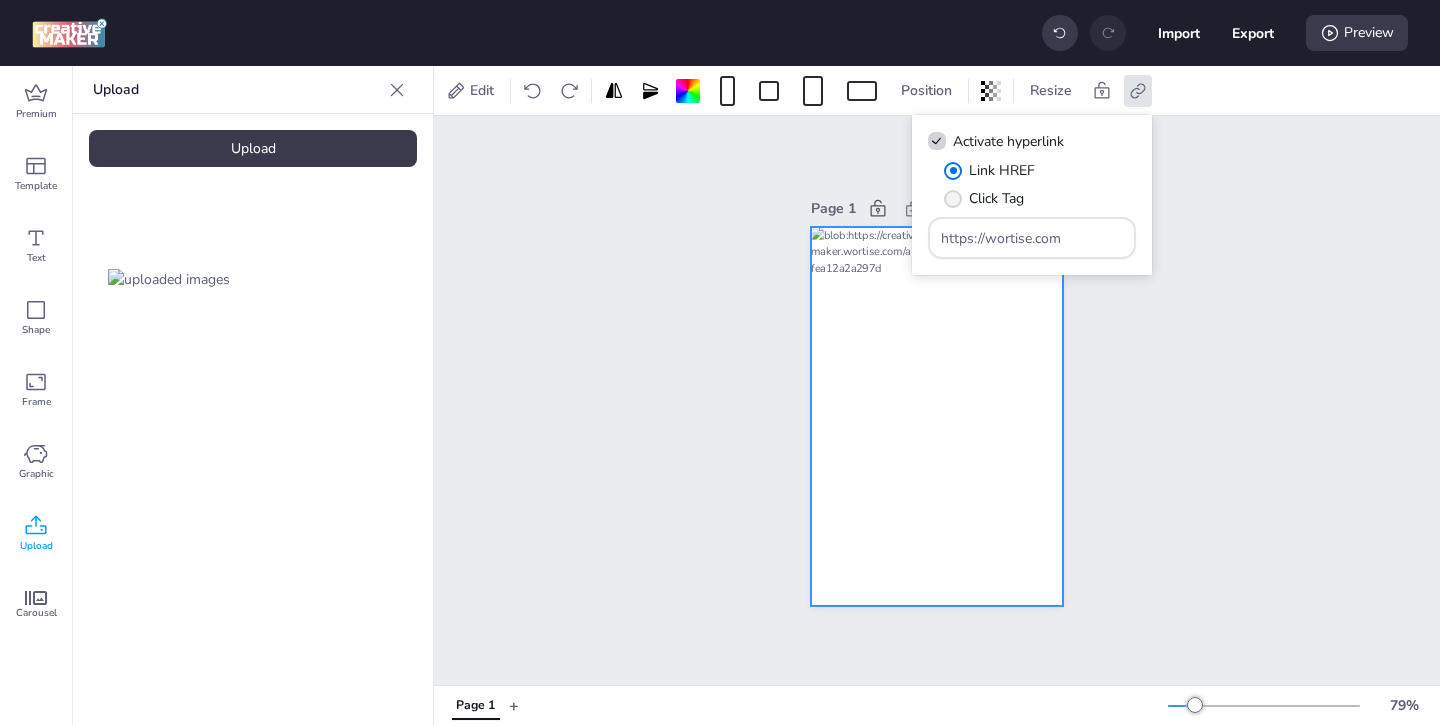 click on "Click Tag" at bounding box center (996, 198) 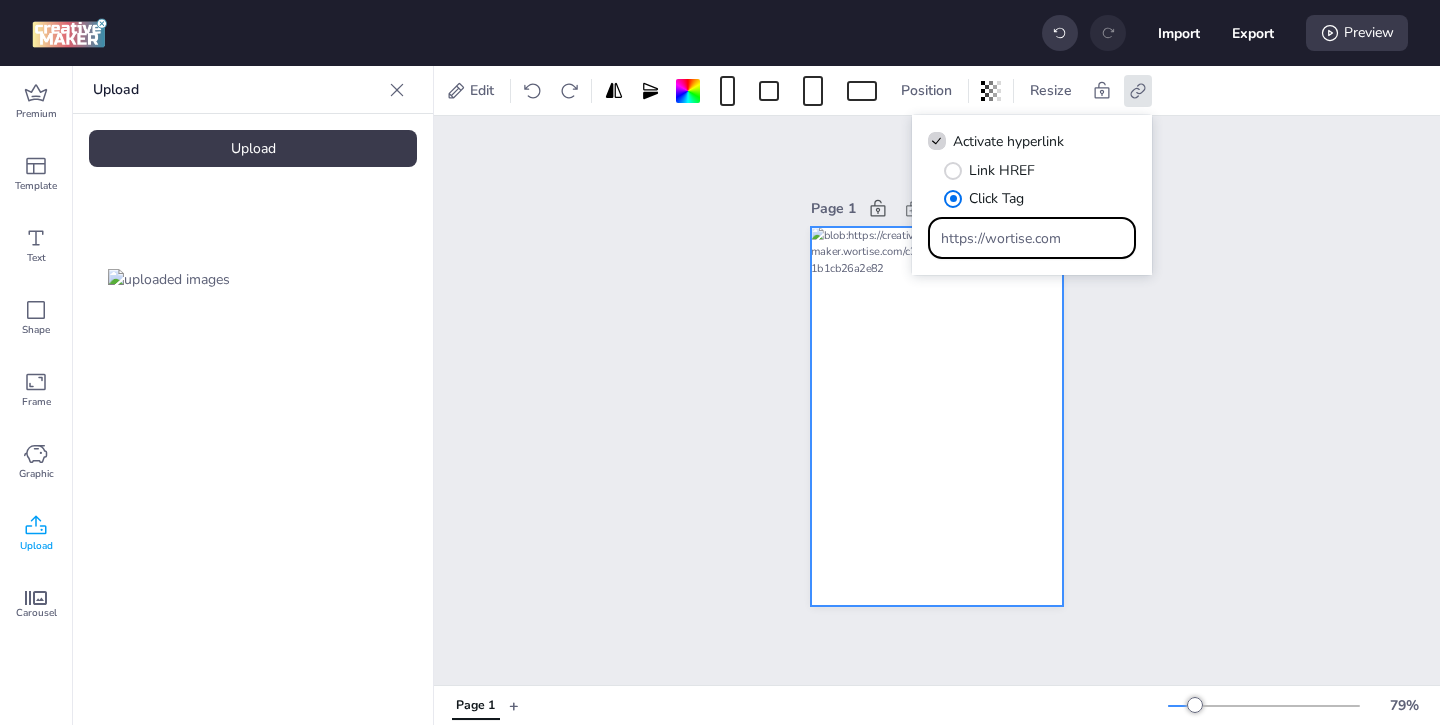 drag, startPoint x: 1091, startPoint y: 238, endPoint x: 1011, endPoint y: 195, distance: 90.824005 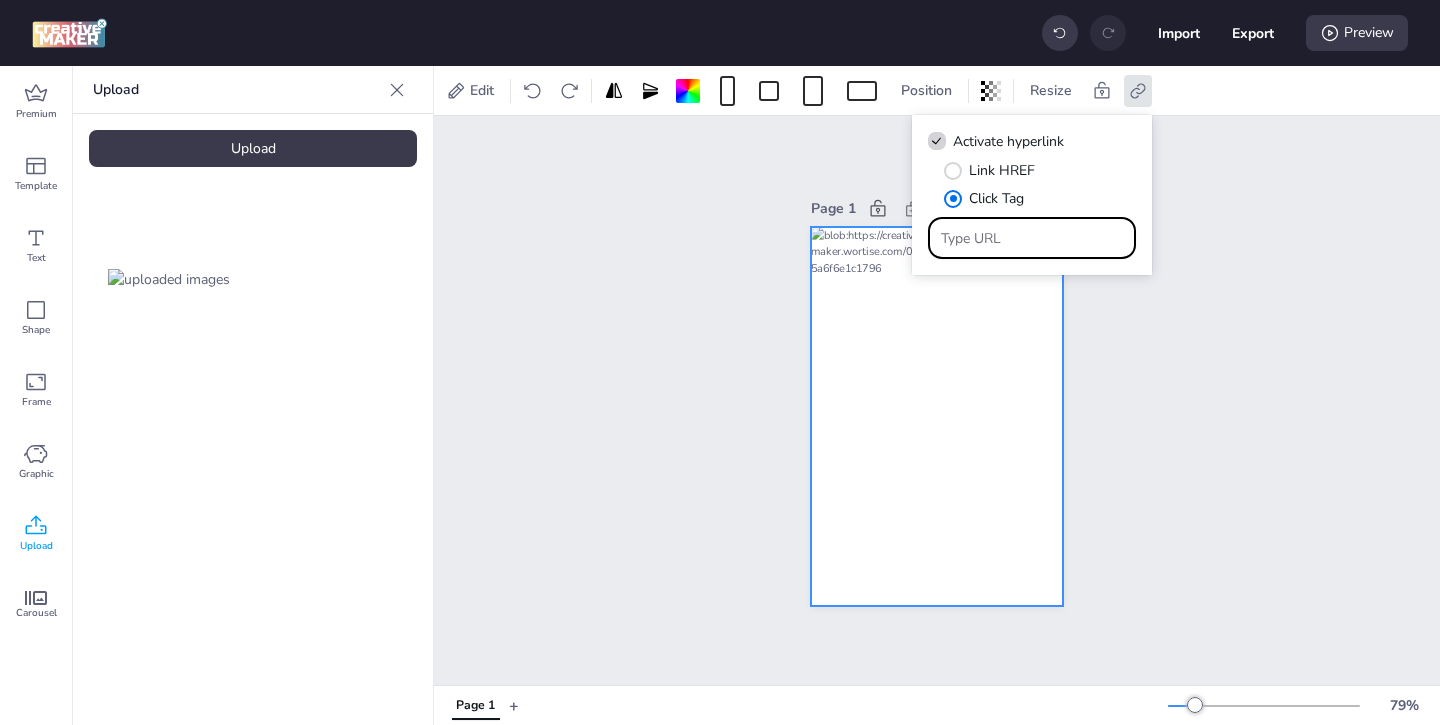paste on "https://ad.doubleclick.net/ddm/trackclk/N1243037.3464950WORTISE/B33737812.425950480;dc_trk_aid=618783338;dc_trk_cid=239408793;dc_lat=;dc_rdid=;tag_for_child_directed_treatment=;tfua=;ltd=;dc_tdv=1" 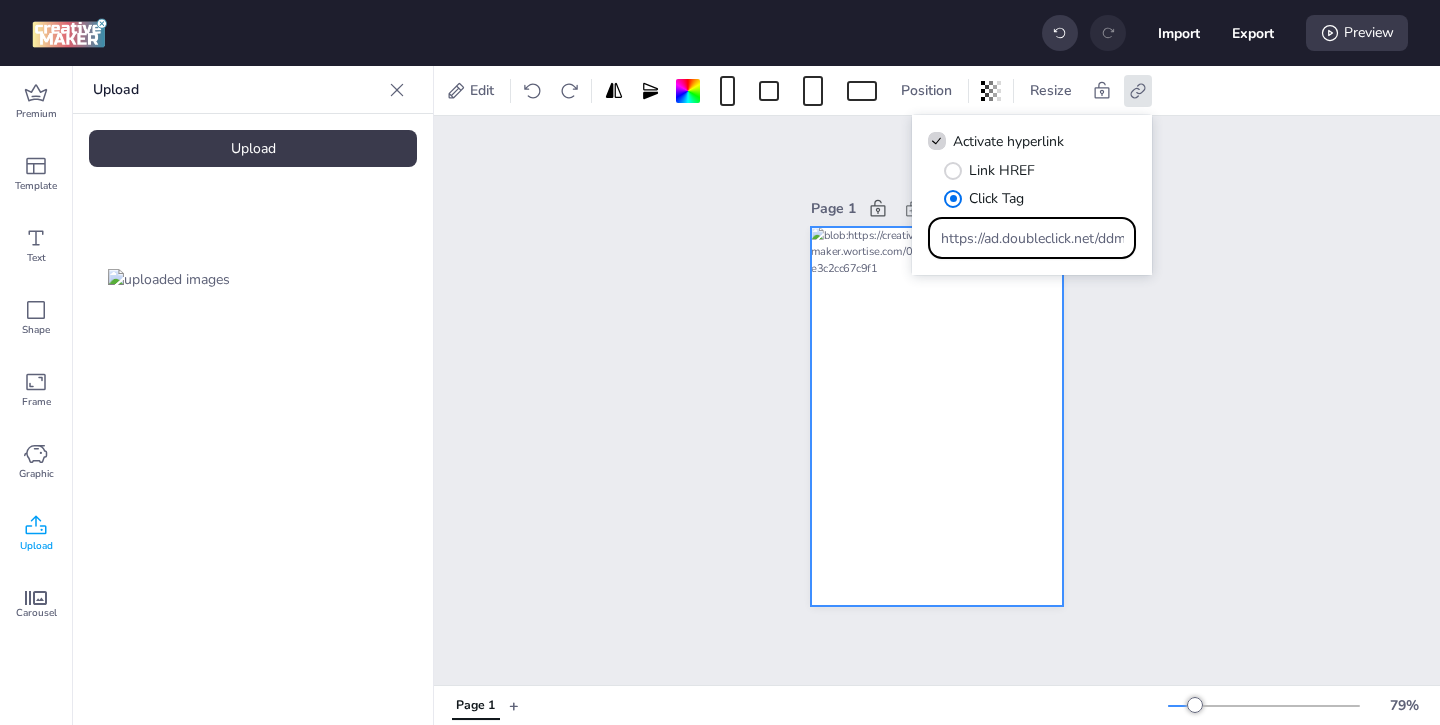 scroll, scrollTop: 0, scrollLeft: 1170, axis: horizontal 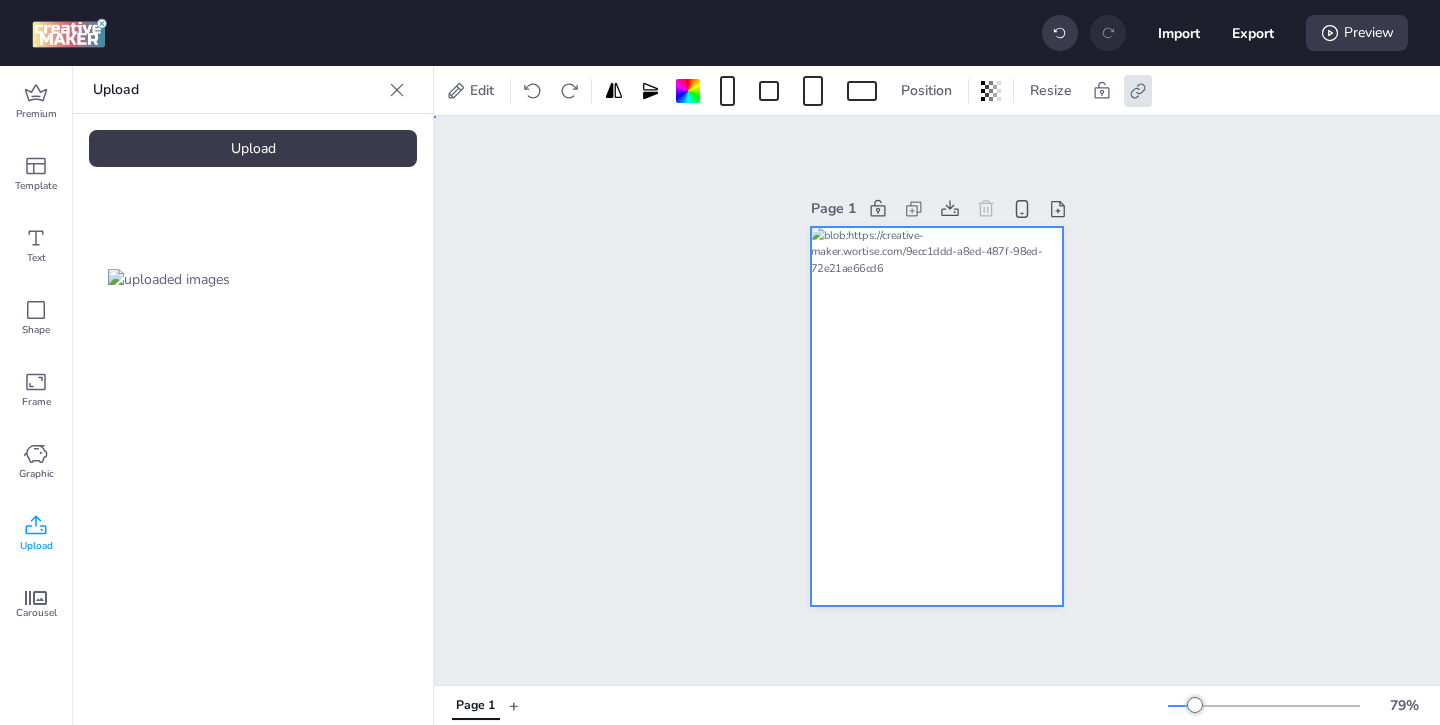 click on "Page 1" at bounding box center [937, 400] 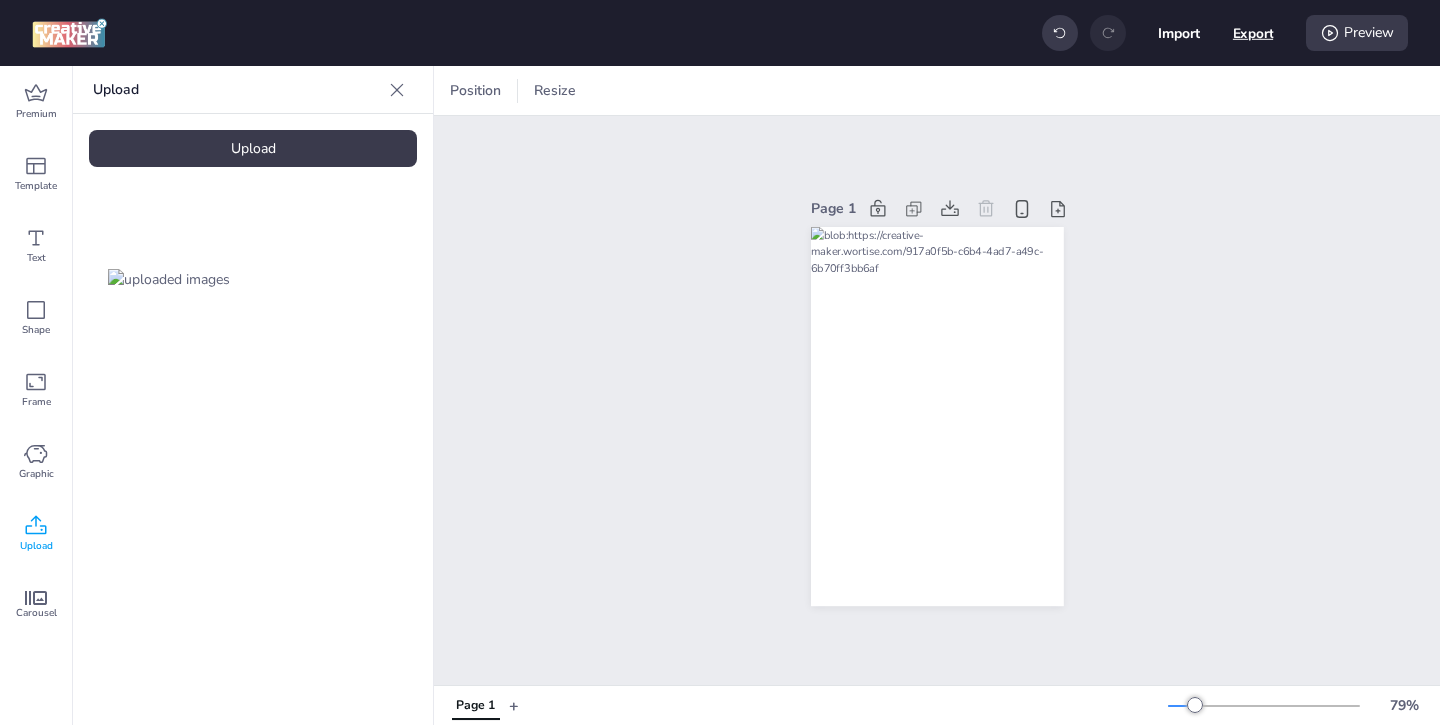 click on "Export" at bounding box center (1253, 33) 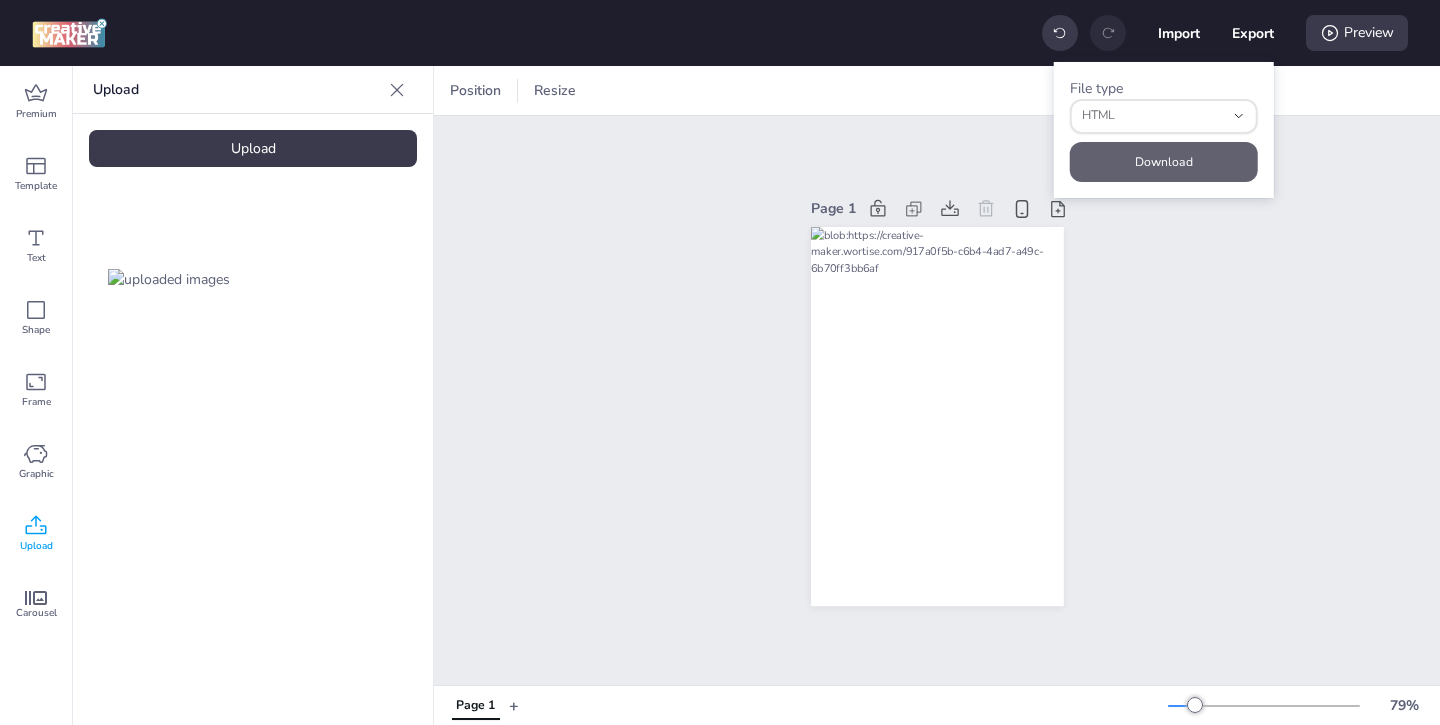 click on "Download" at bounding box center [1164, 162] 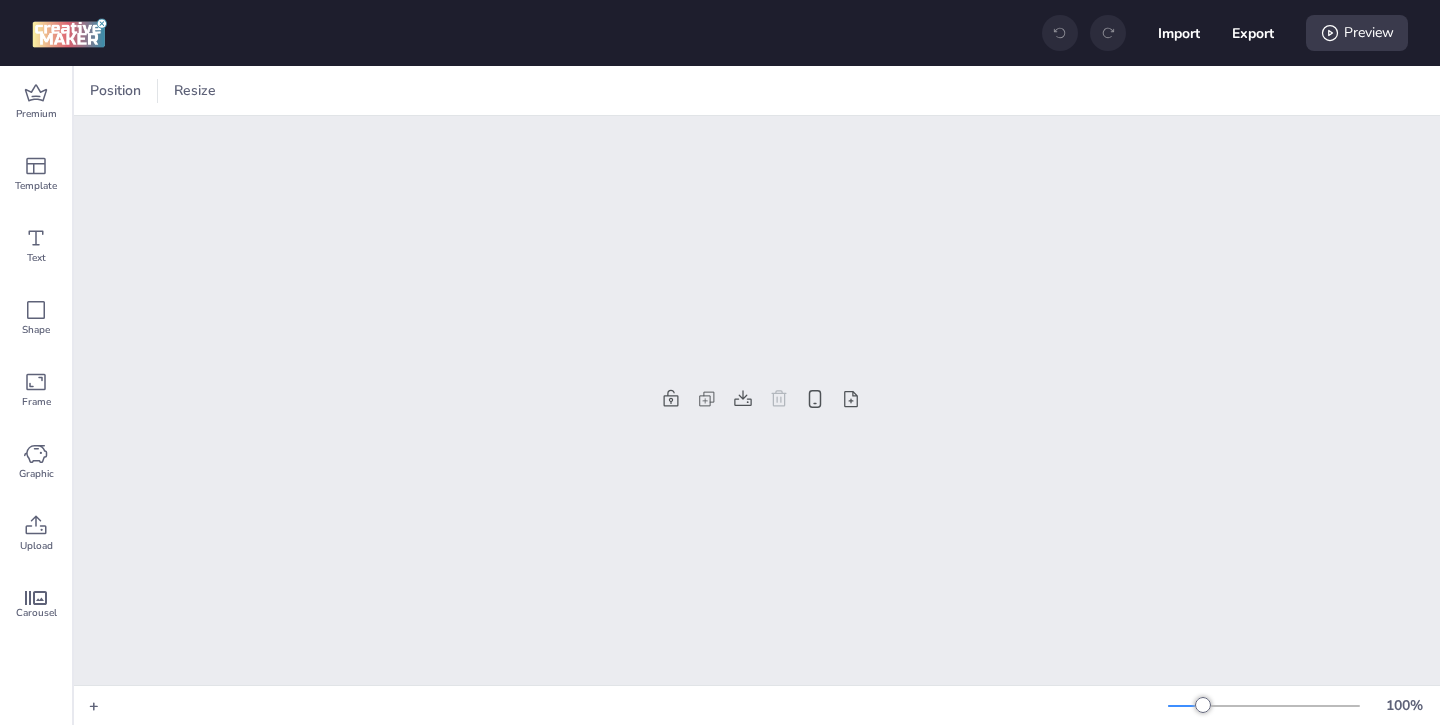 scroll, scrollTop: 0, scrollLeft: 0, axis: both 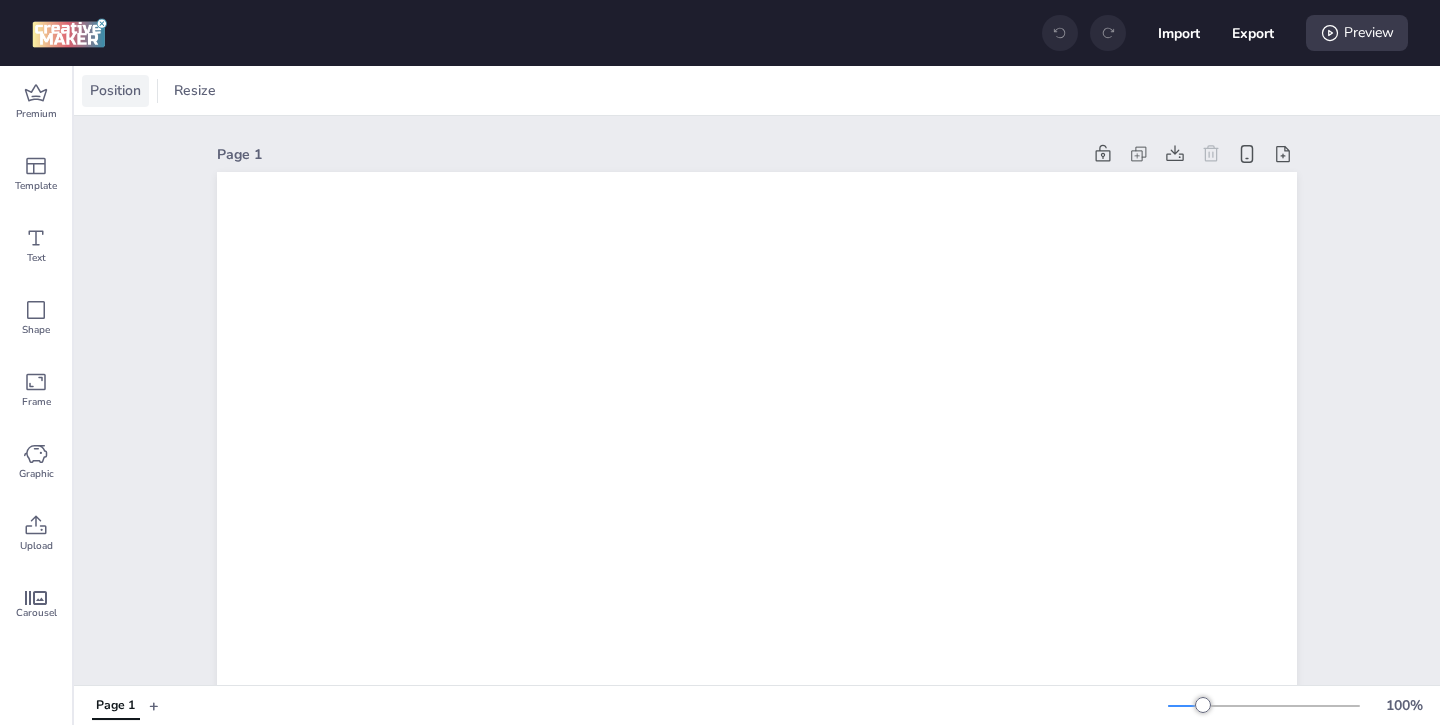 click on "Position" at bounding box center (115, 90) 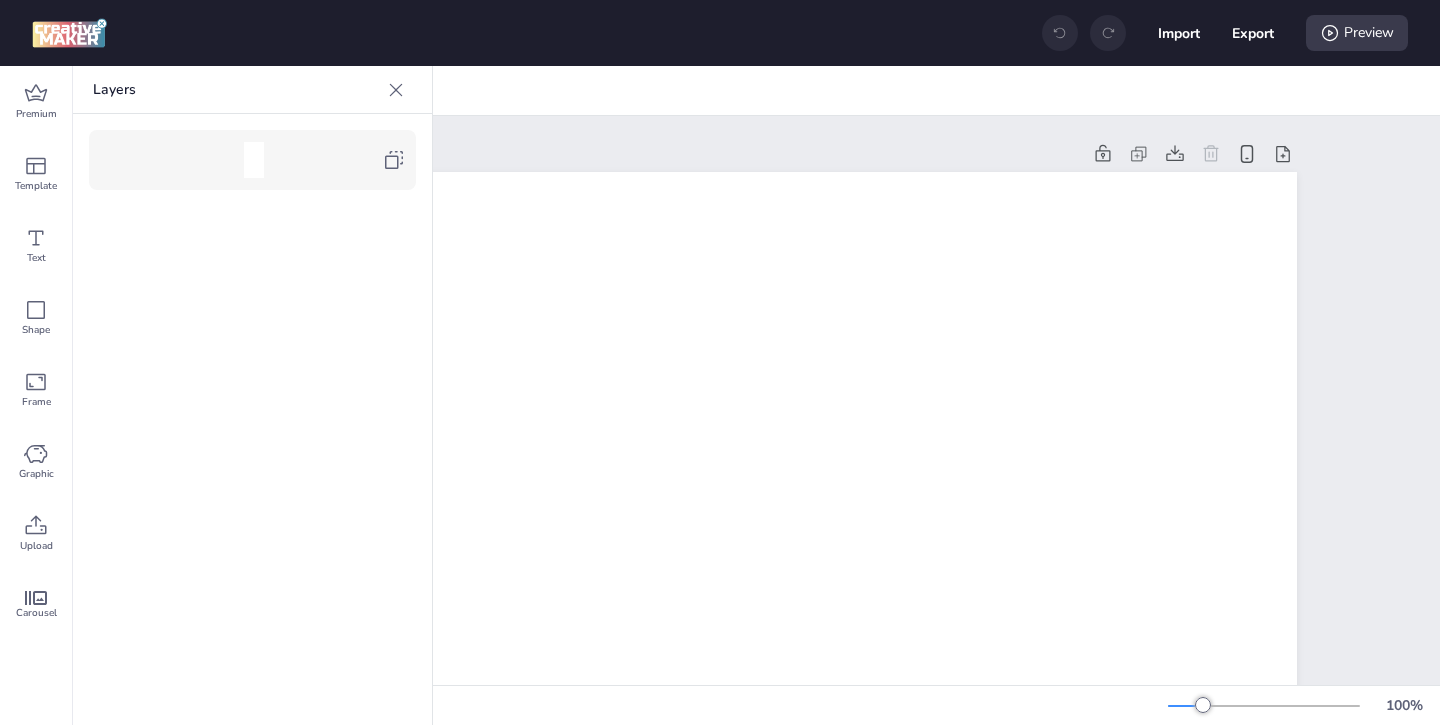 click 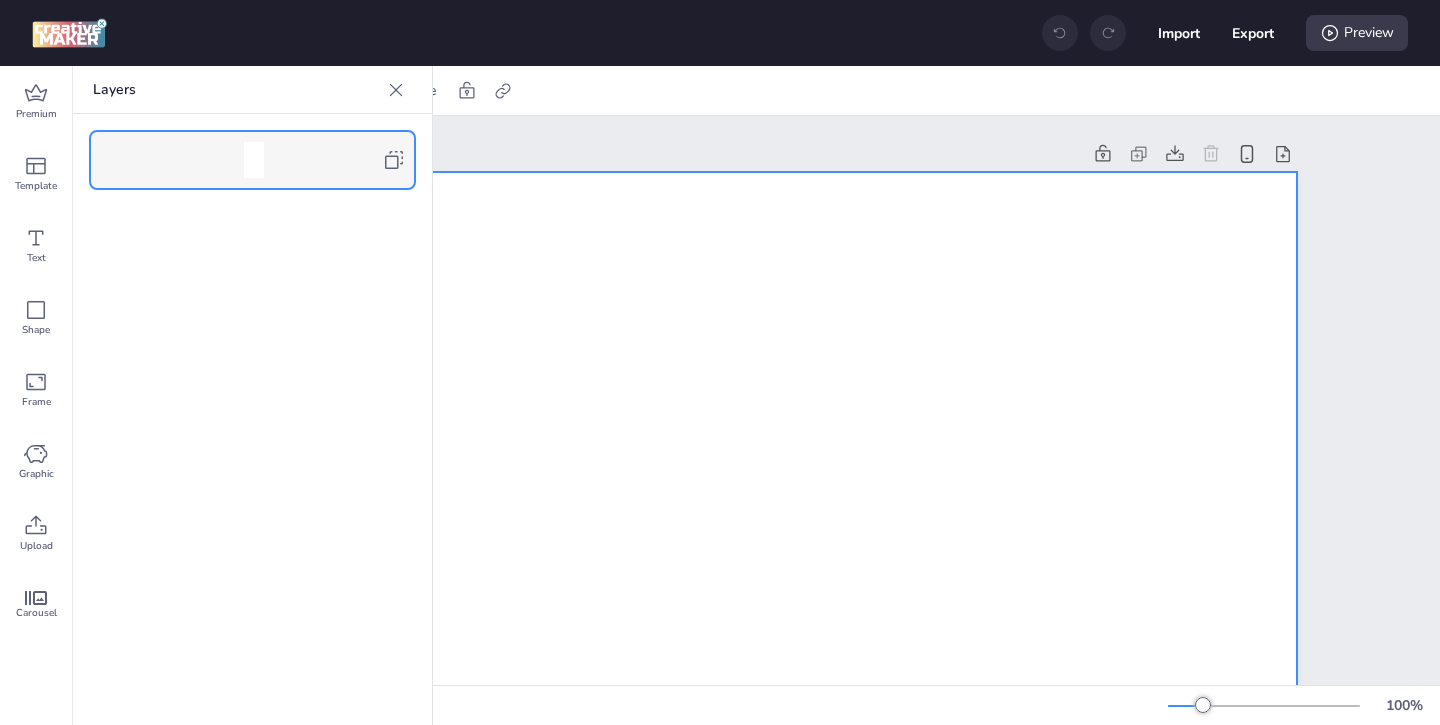 click 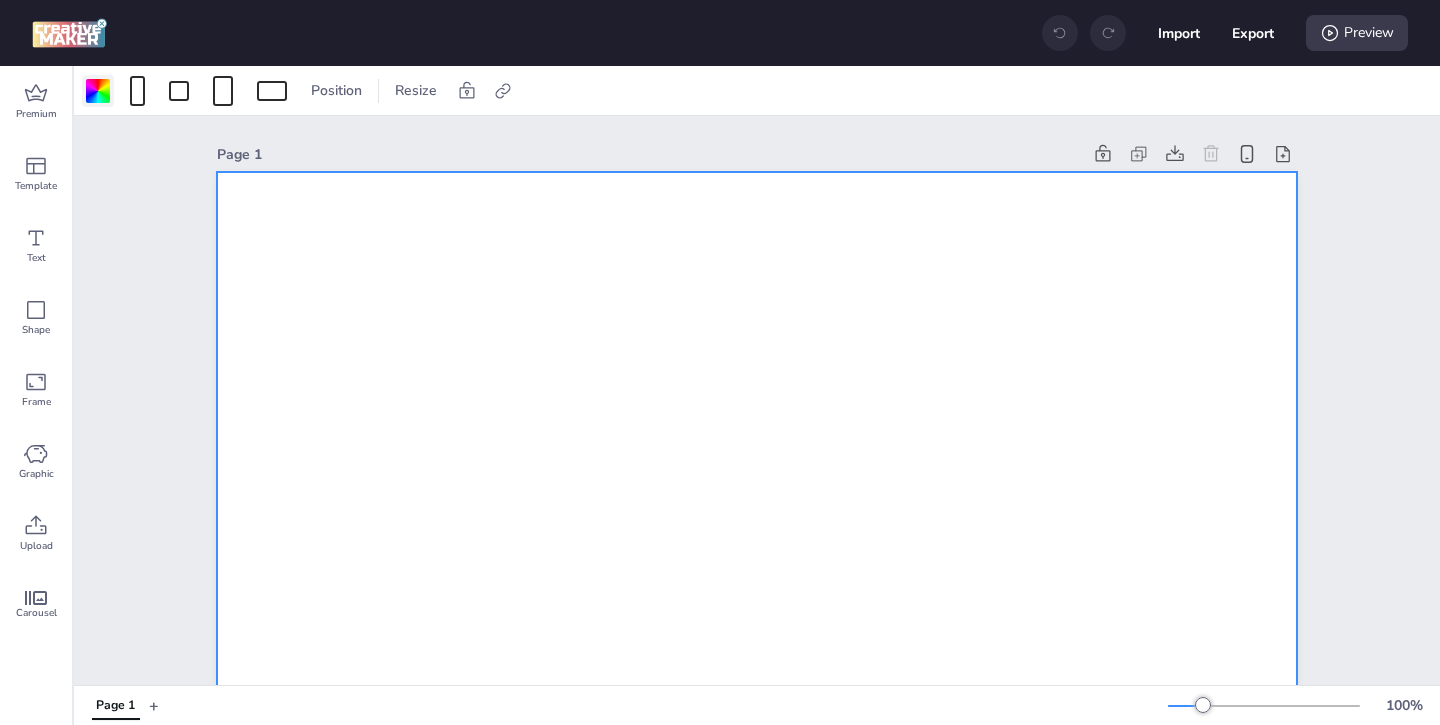 click at bounding box center [98, 91] 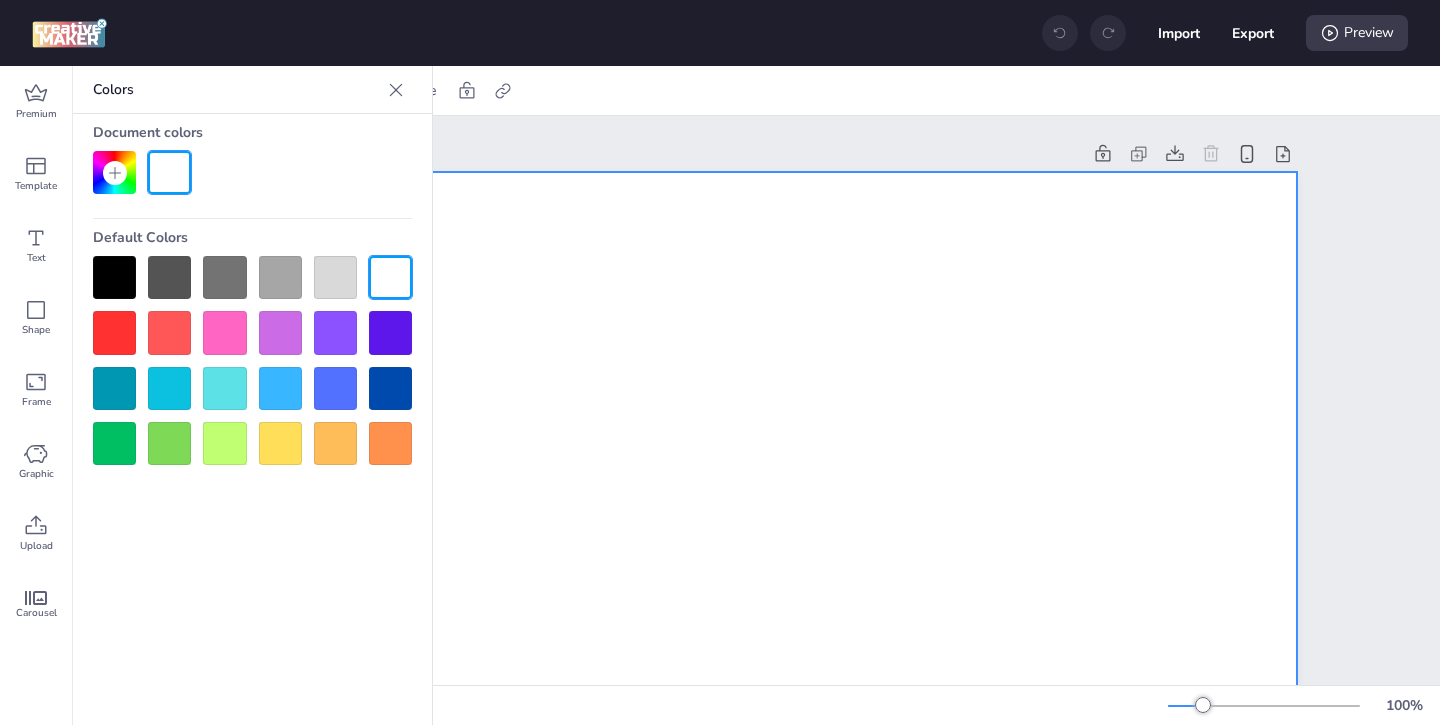 click at bounding box center (114, 277) 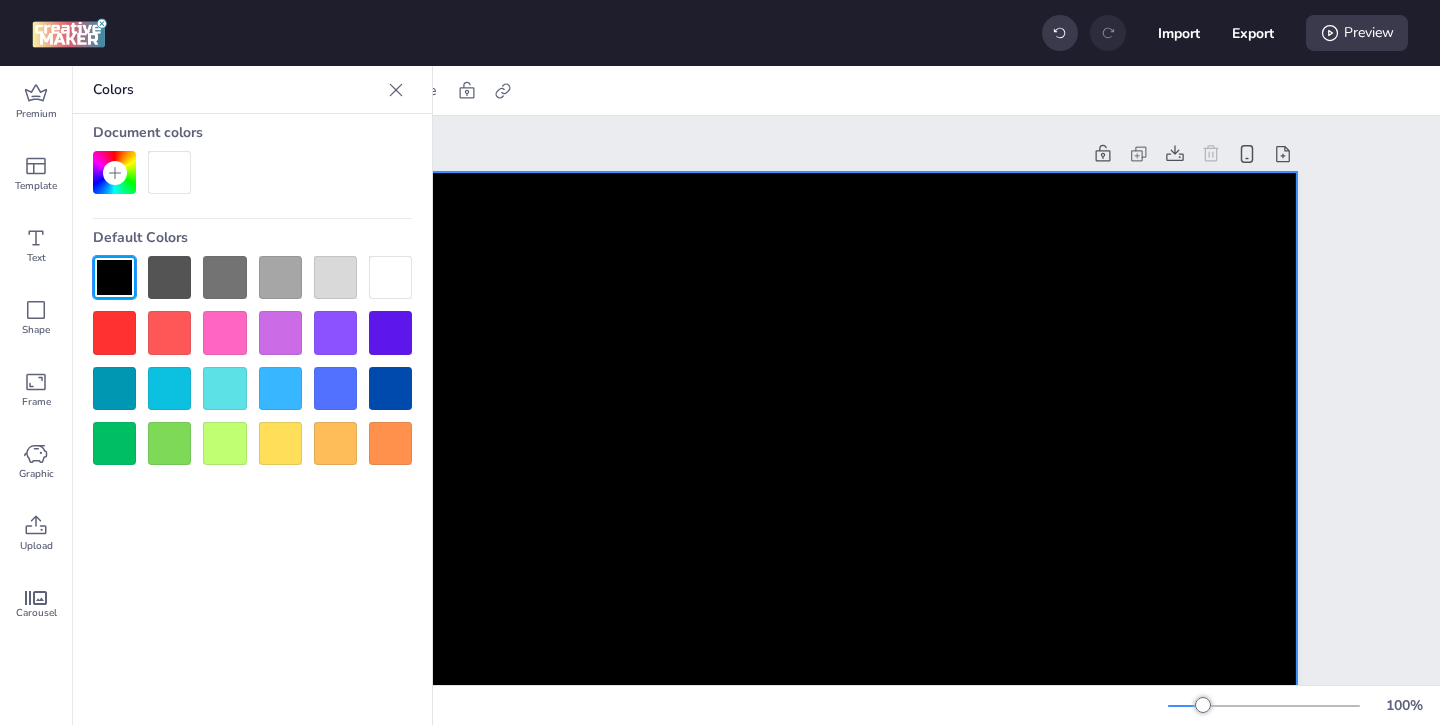 click 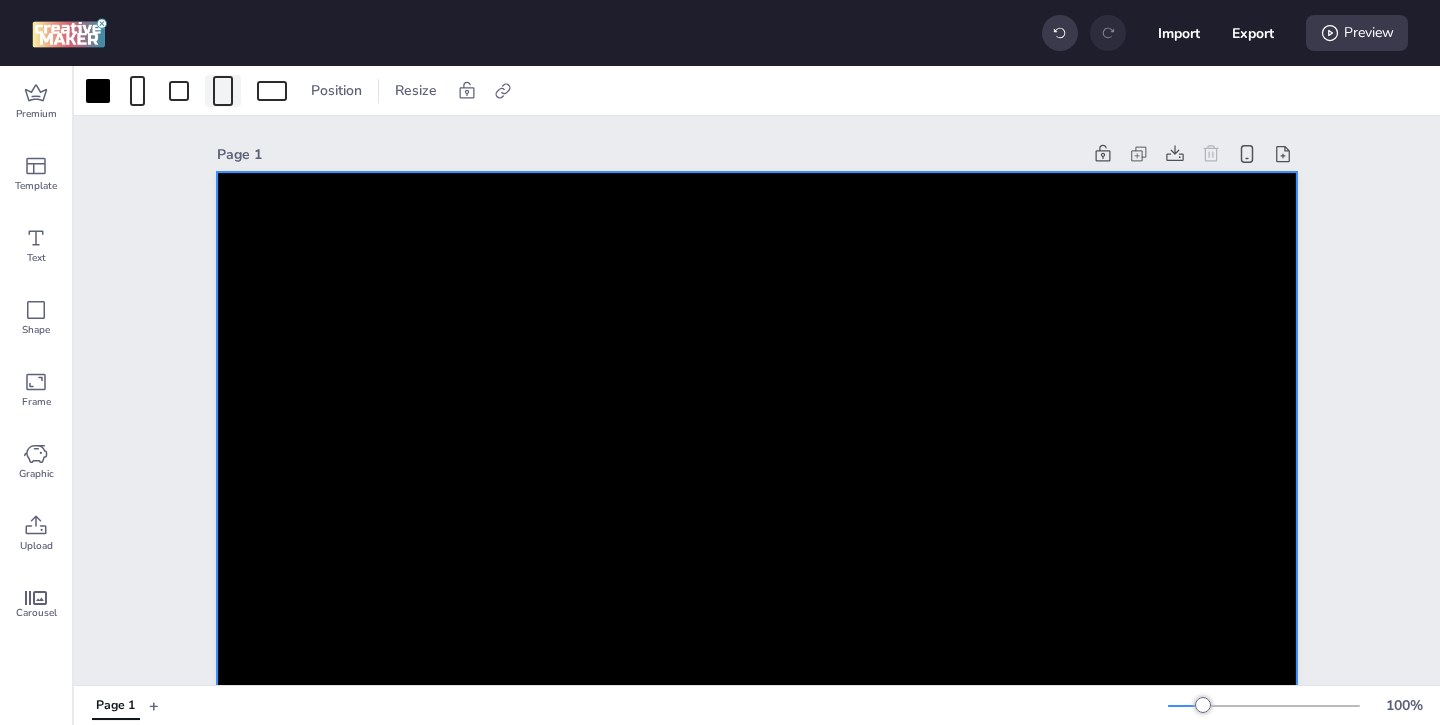 click at bounding box center (223, 91) 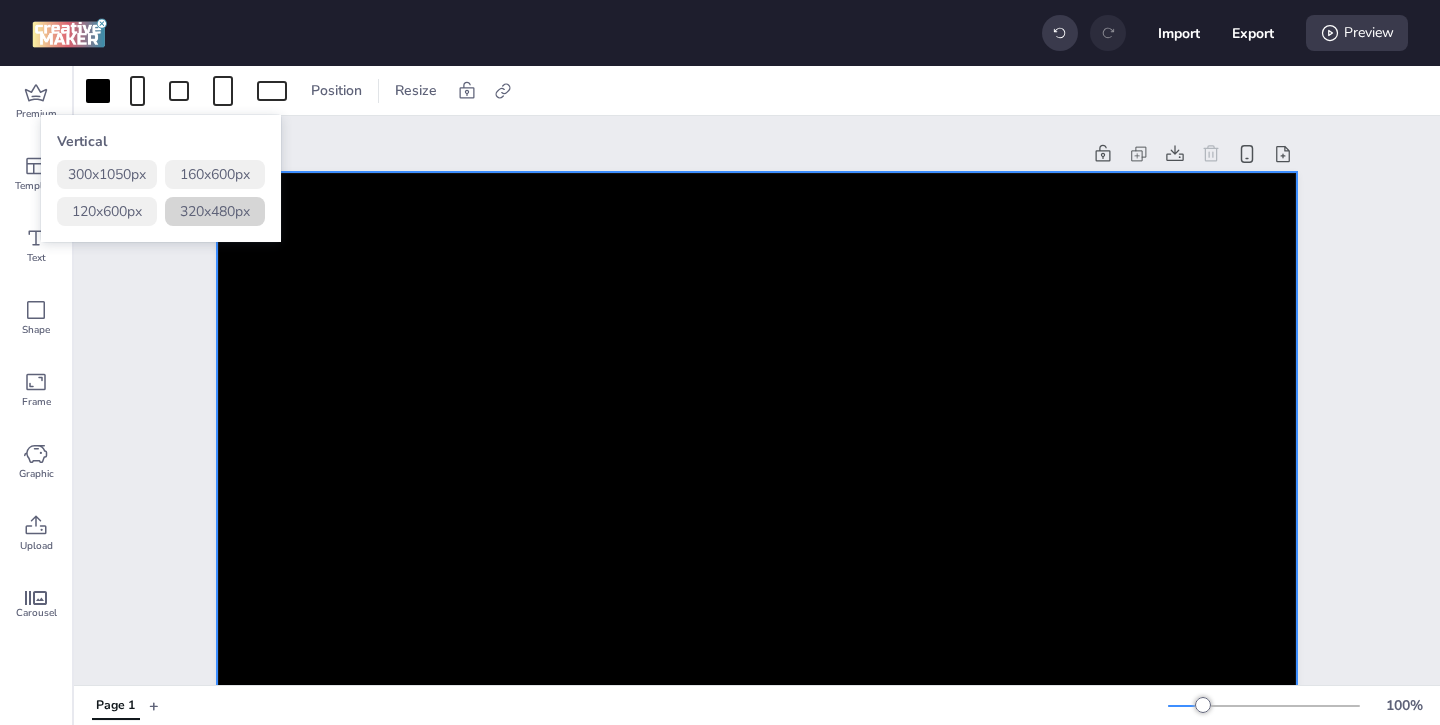 click on "320  x  480 px" at bounding box center (215, 211) 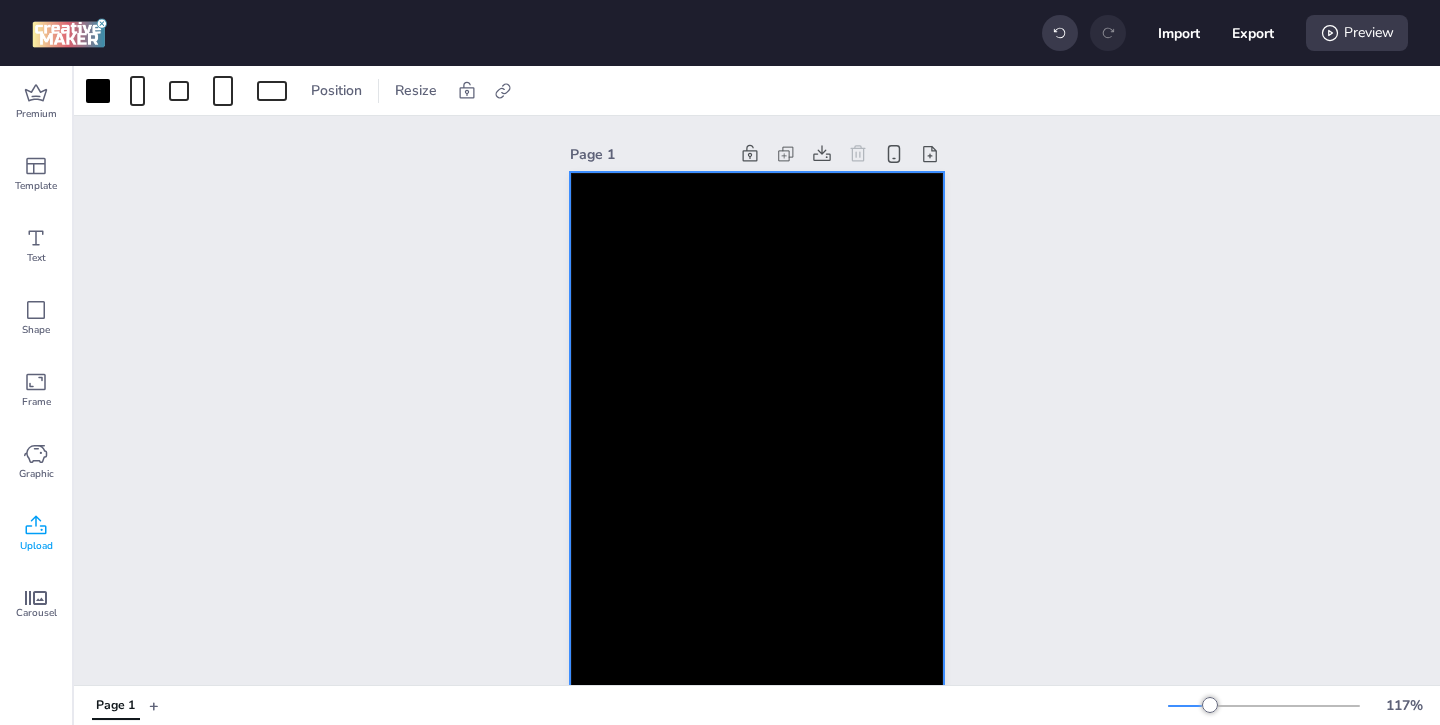 click 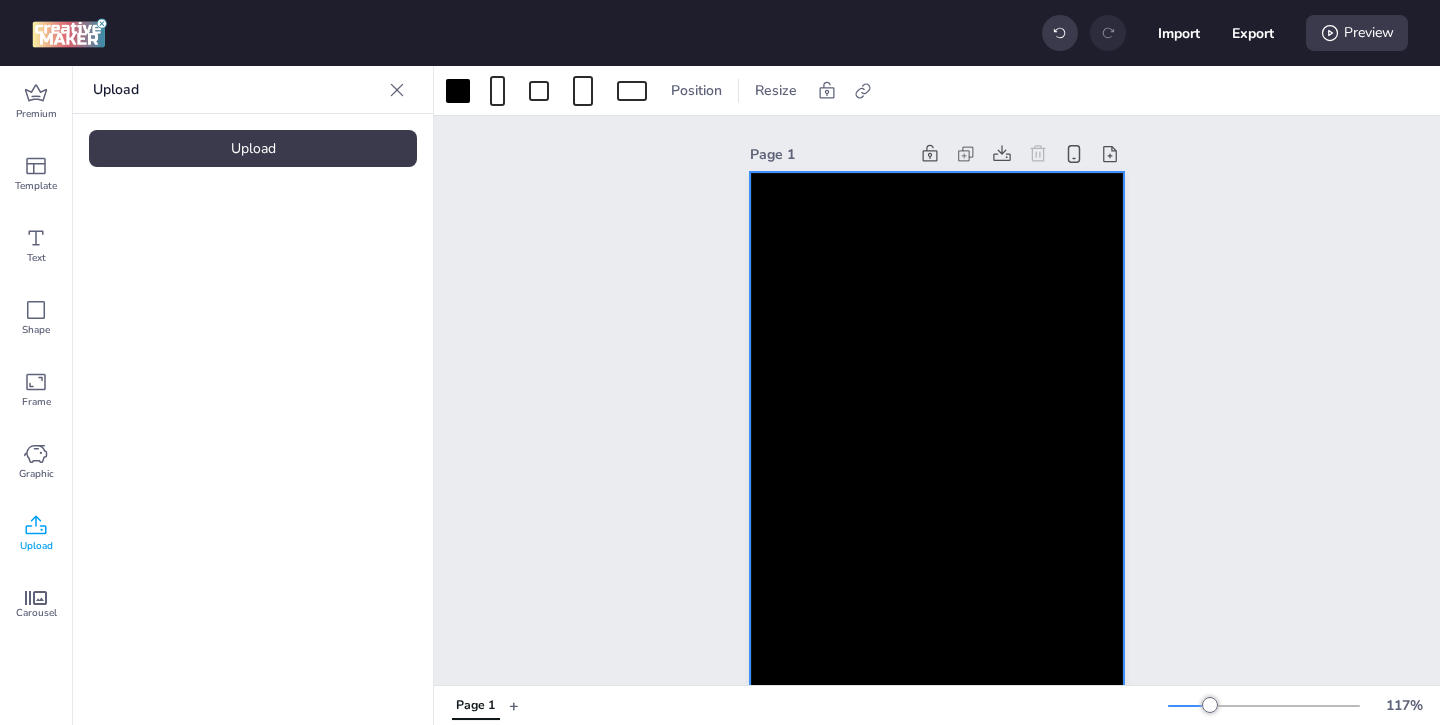 click on "Upload" at bounding box center [253, 148] 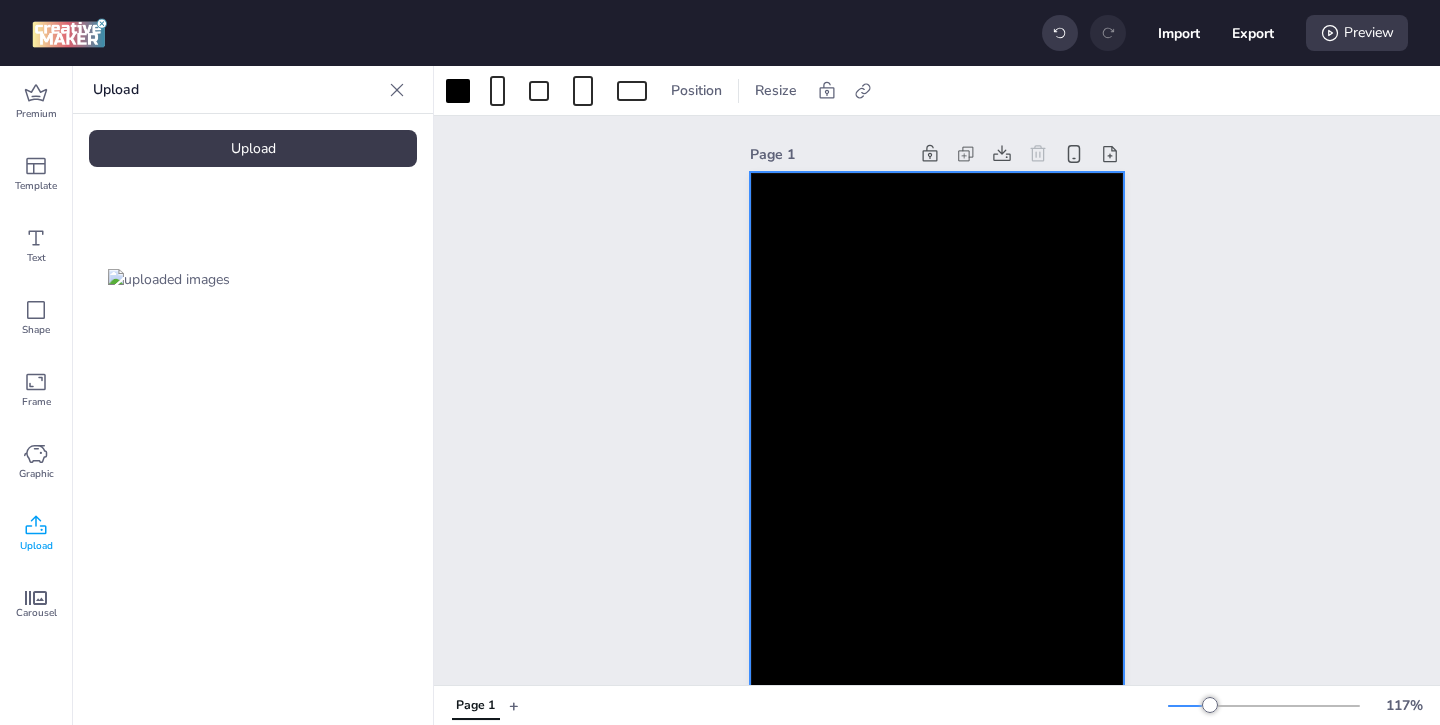 click at bounding box center [169, 279] 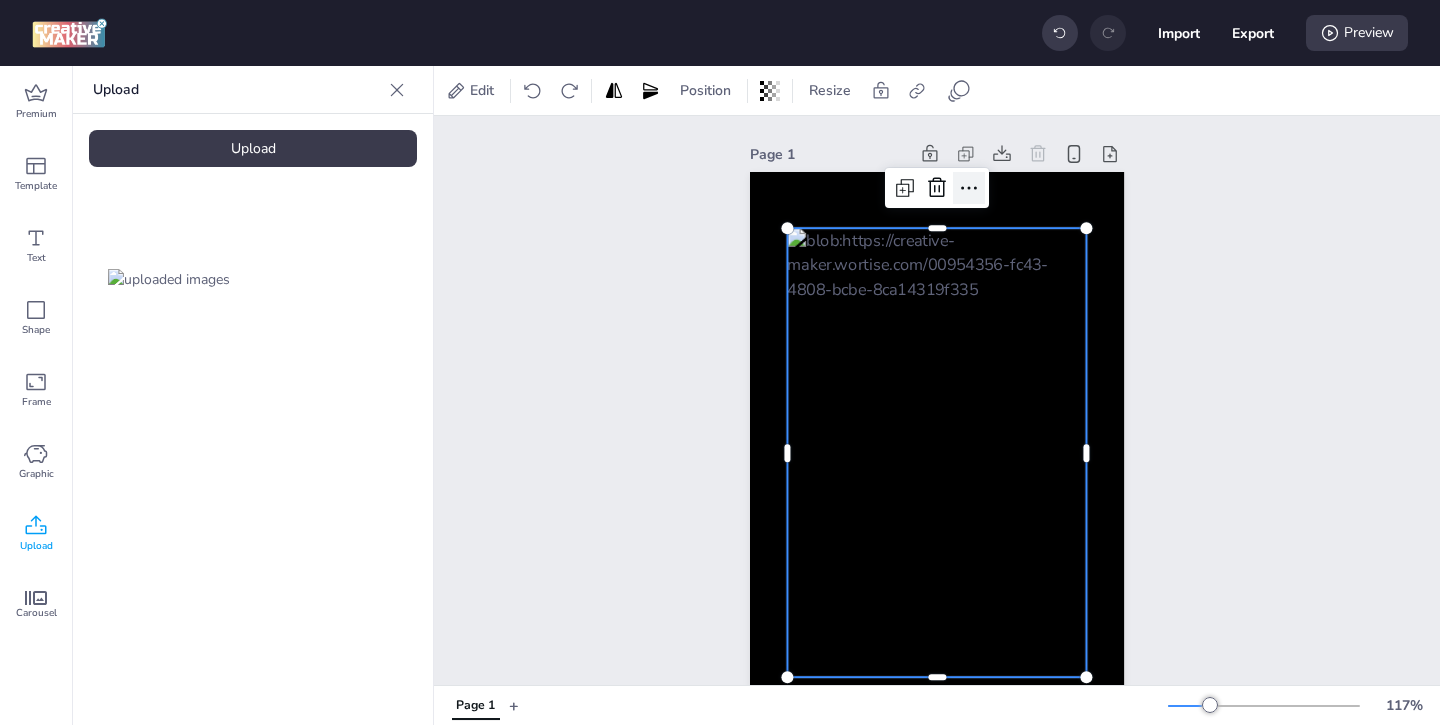 click 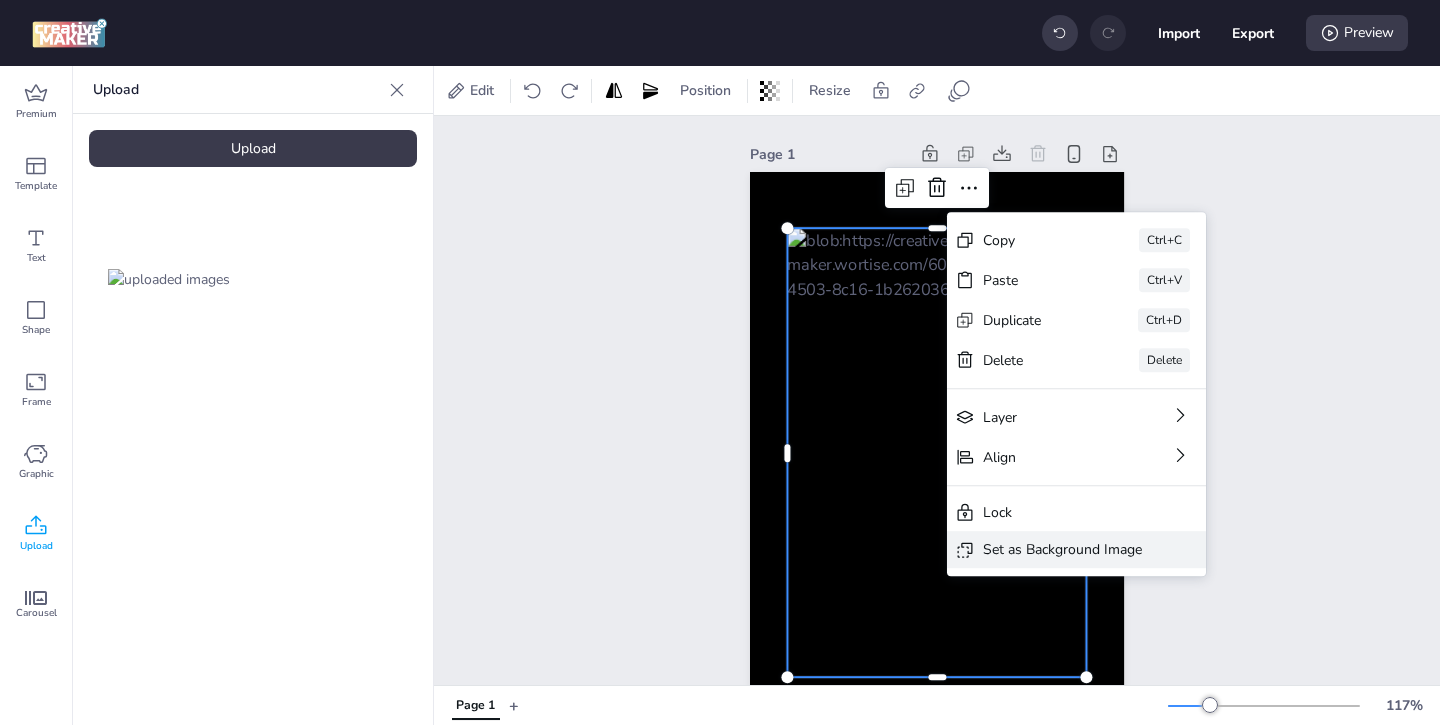 click on "Set as Background Image" at bounding box center (1062, 549) 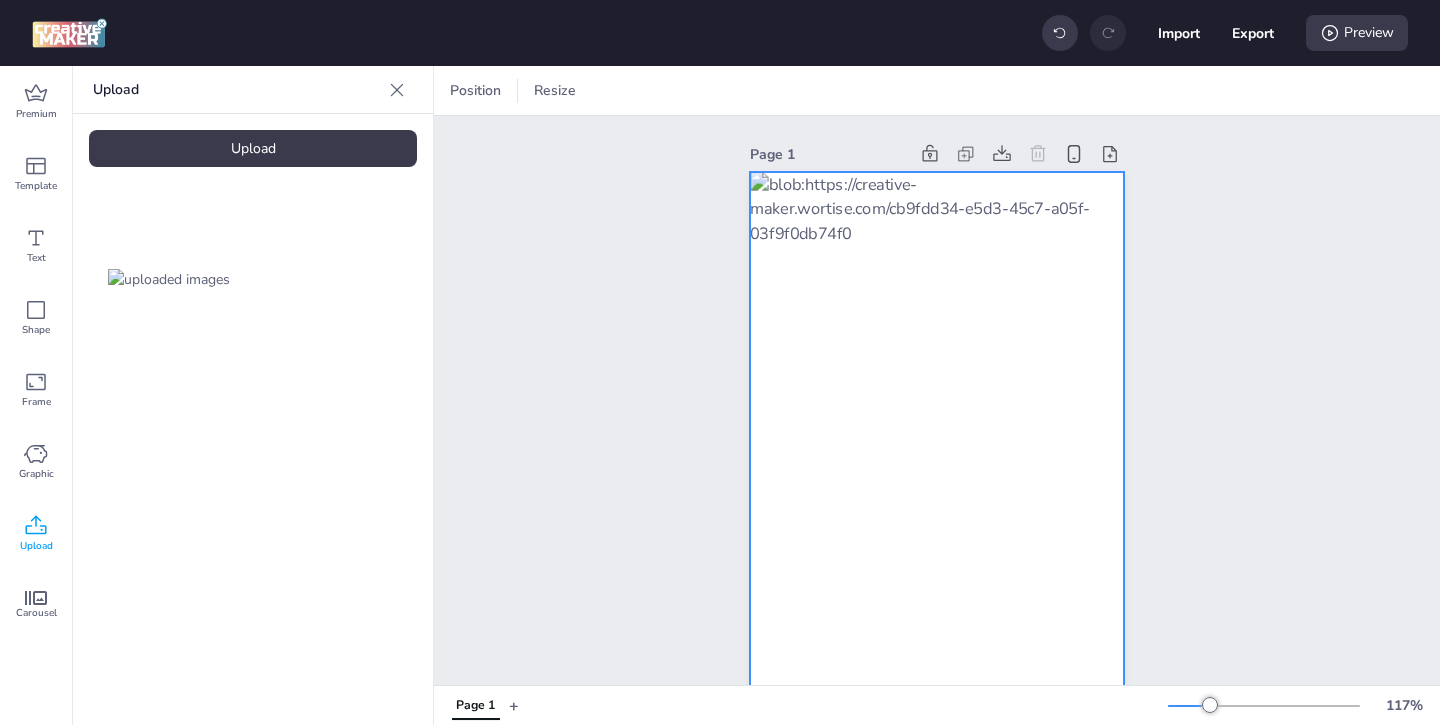 click at bounding box center [937, 453] 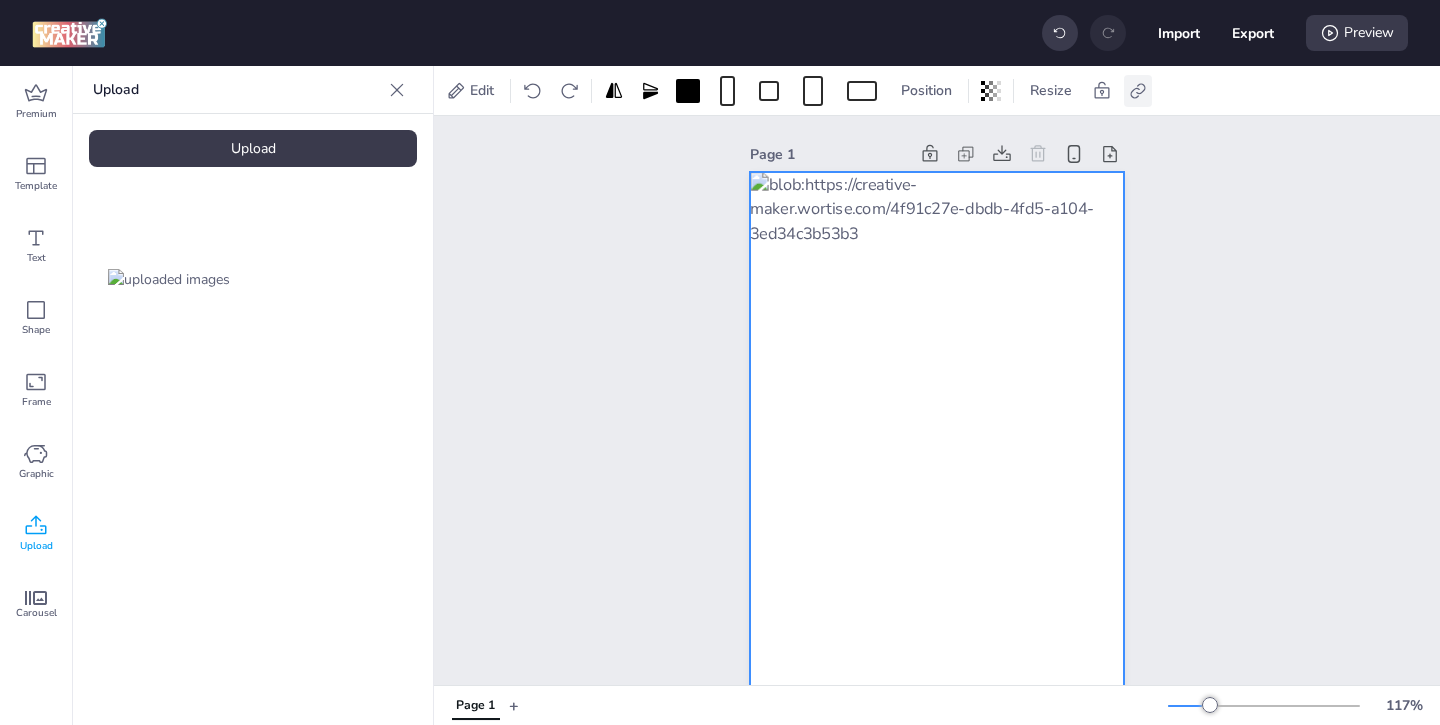 click 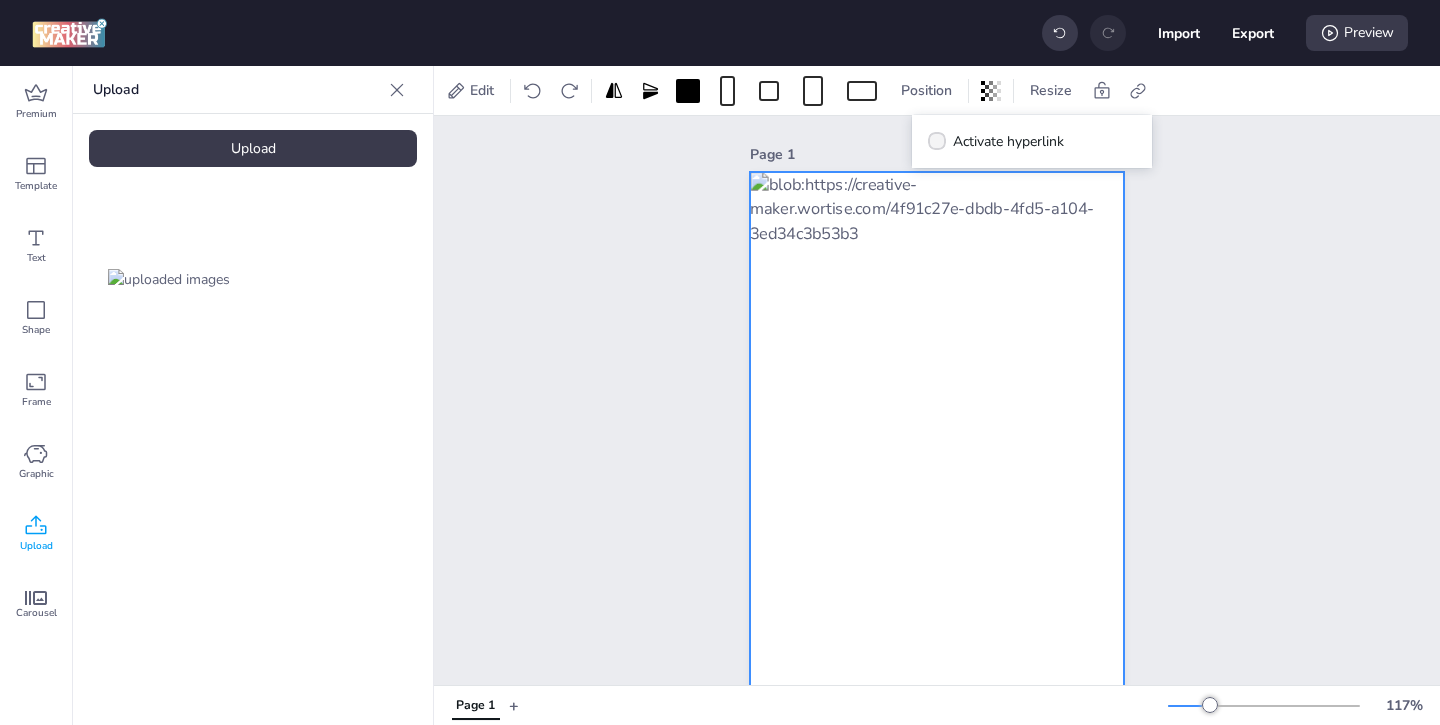 click on "Activate hyperlink" at bounding box center [996, 141] 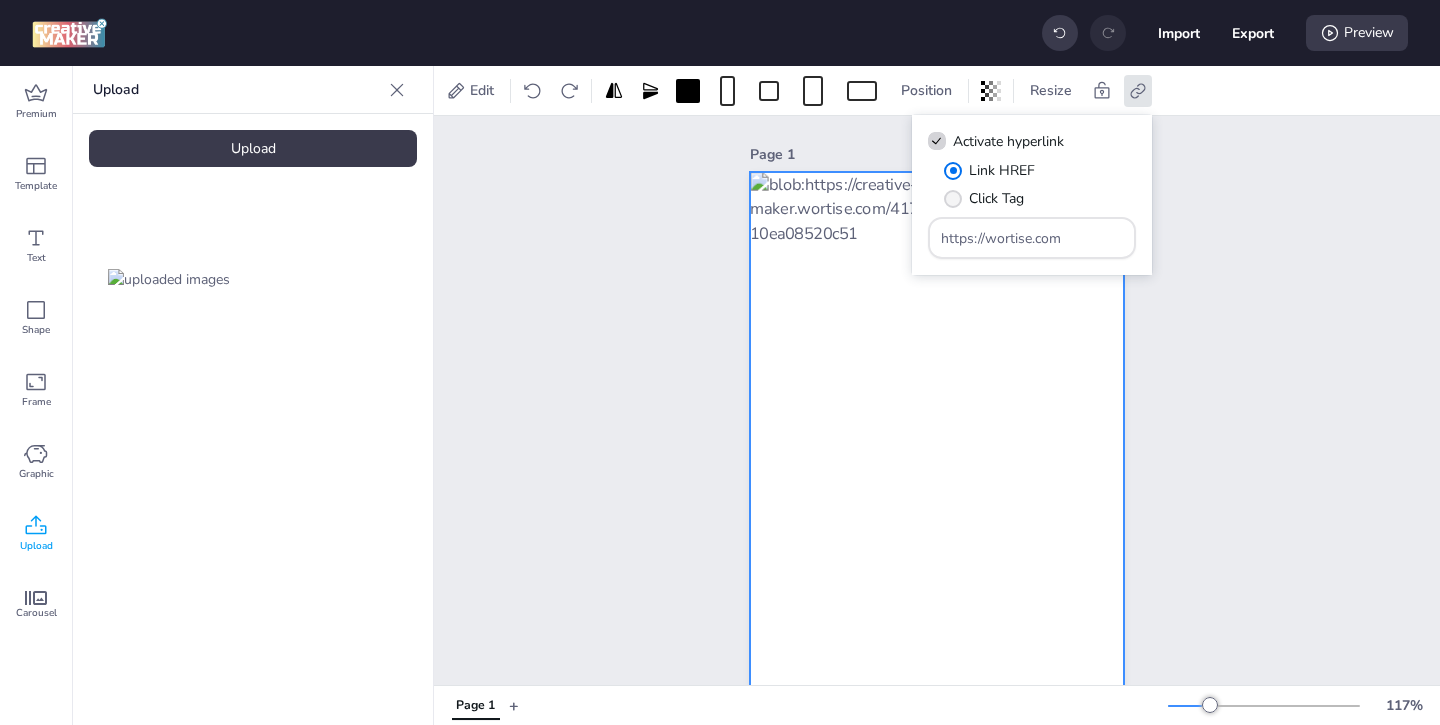click on "Click Tag" at bounding box center (984, 198) 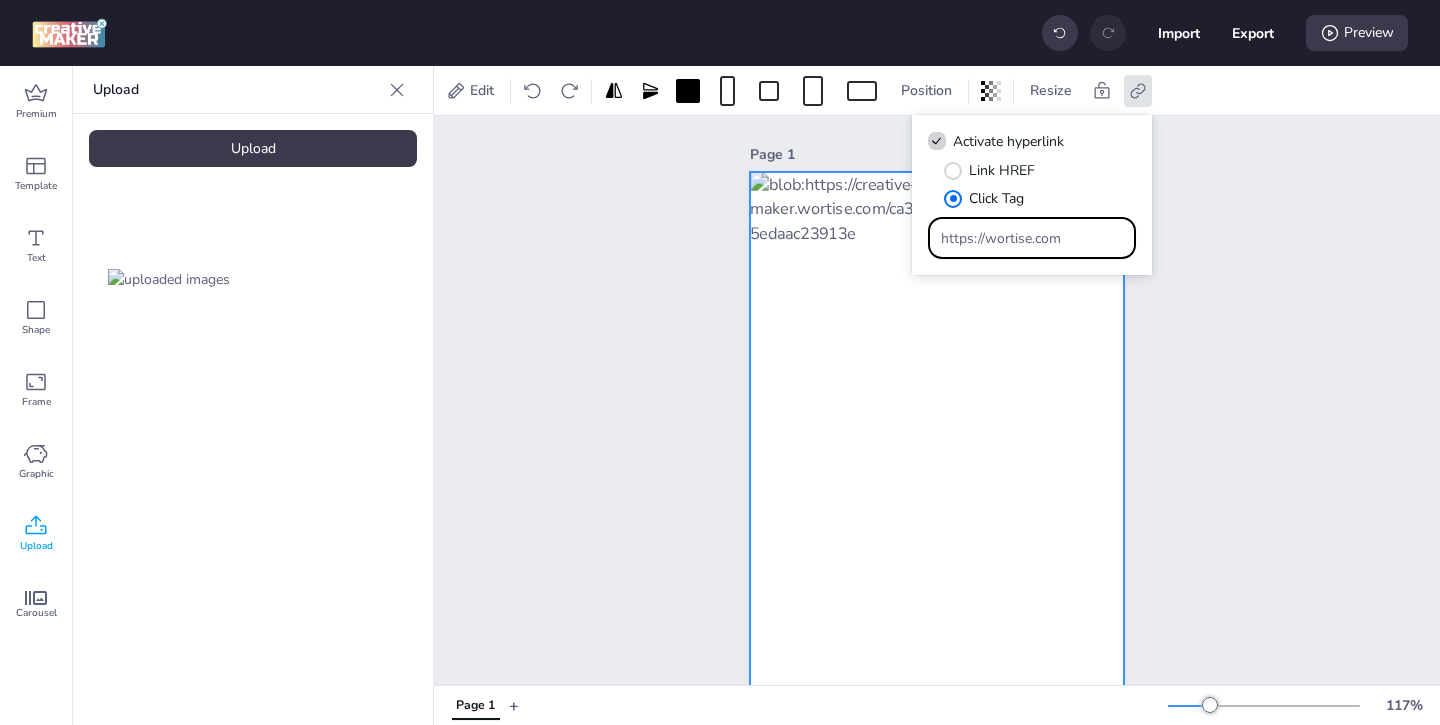 drag, startPoint x: 1082, startPoint y: 242, endPoint x: 977, endPoint y: 205, distance: 111.32835 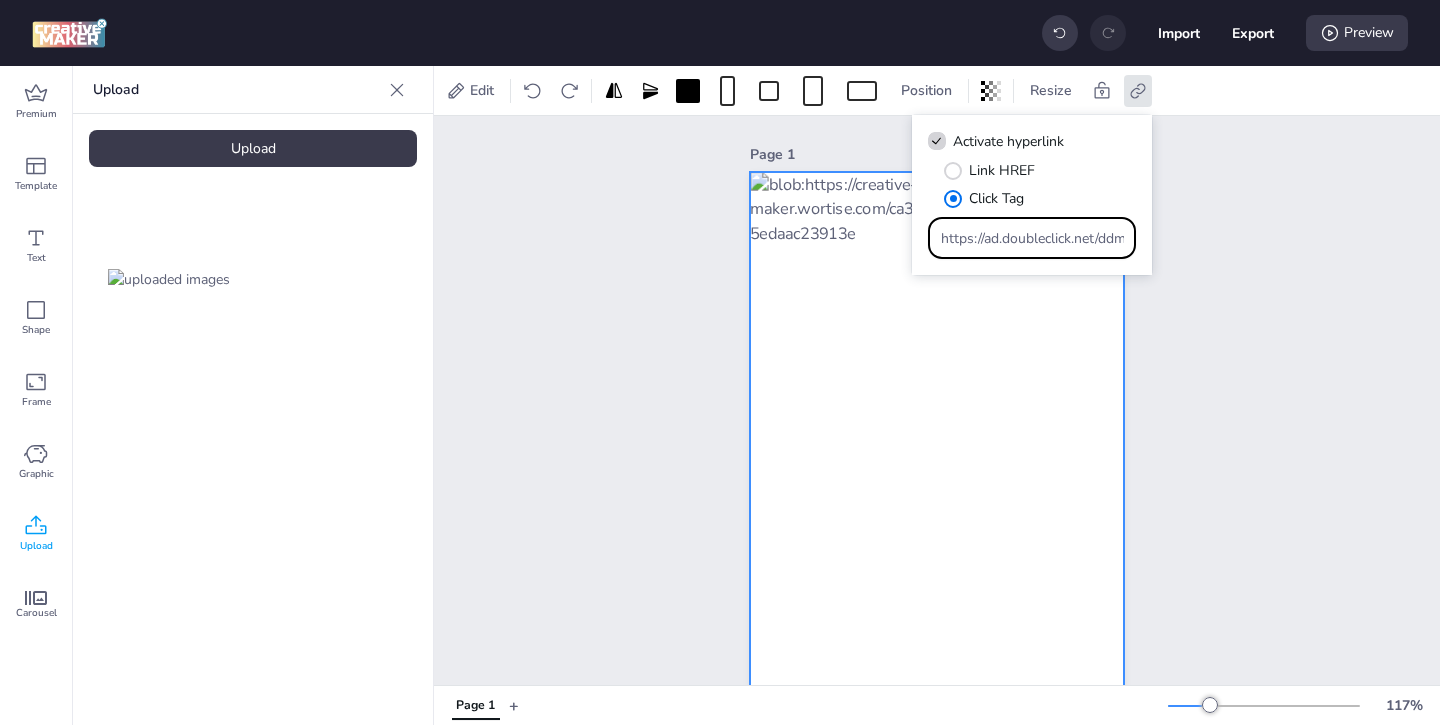 scroll, scrollTop: 0, scrollLeft: 1170, axis: horizontal 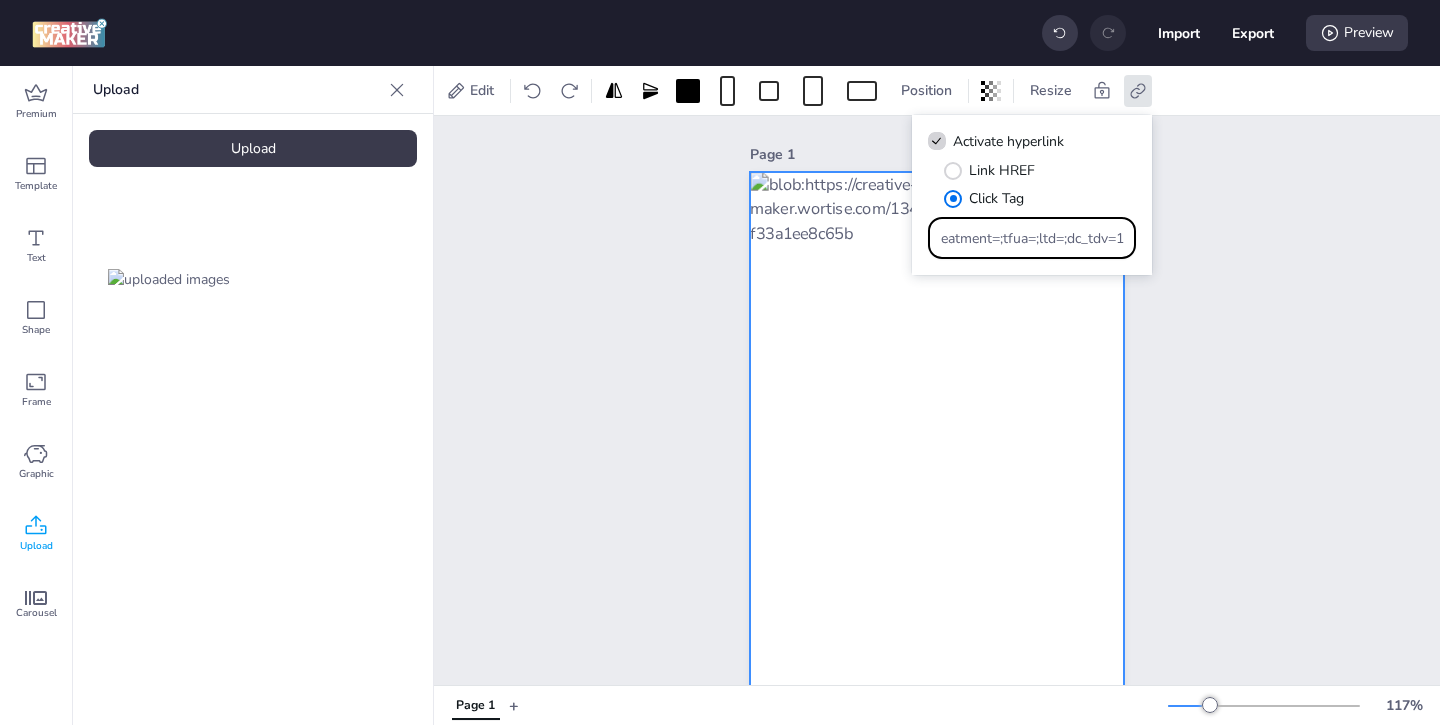click on "Page 1" at bounding box center [937, 437] 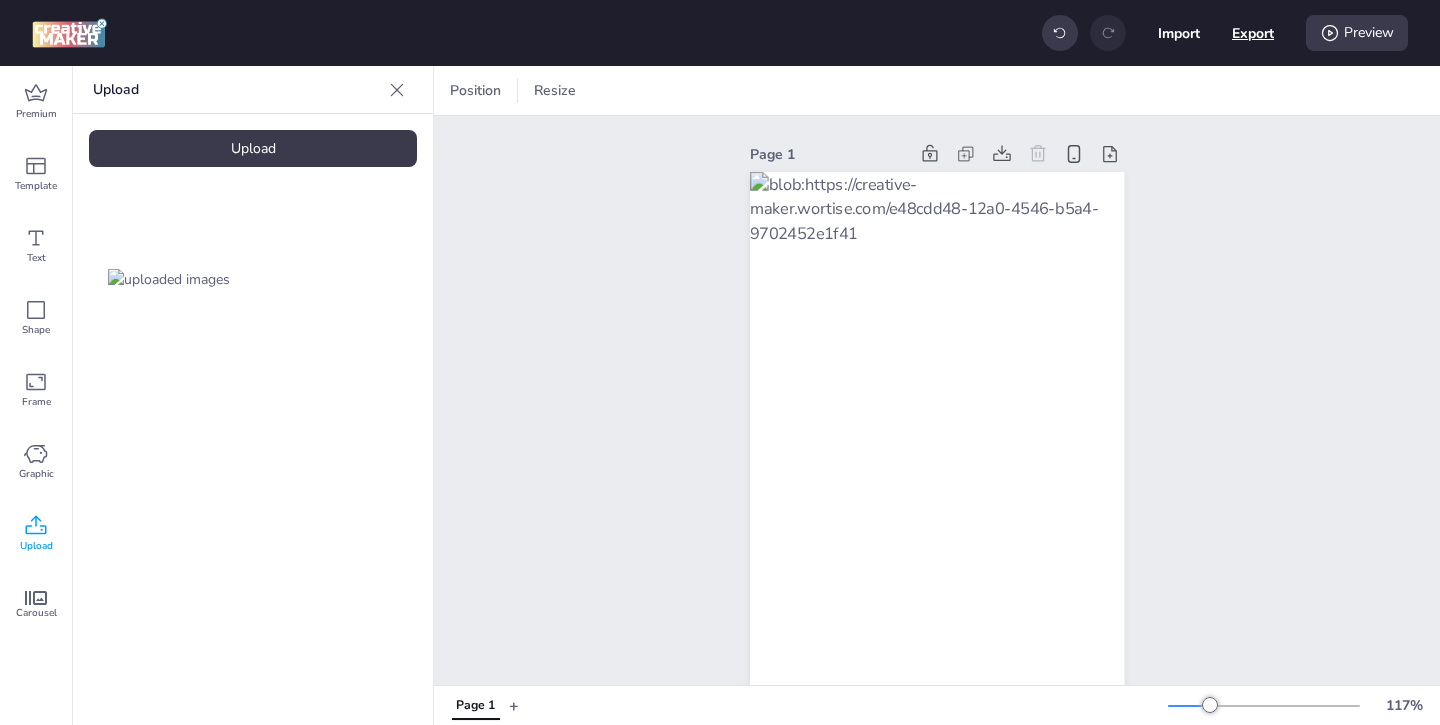 click on "Export" at bounding box center (1253, 33) 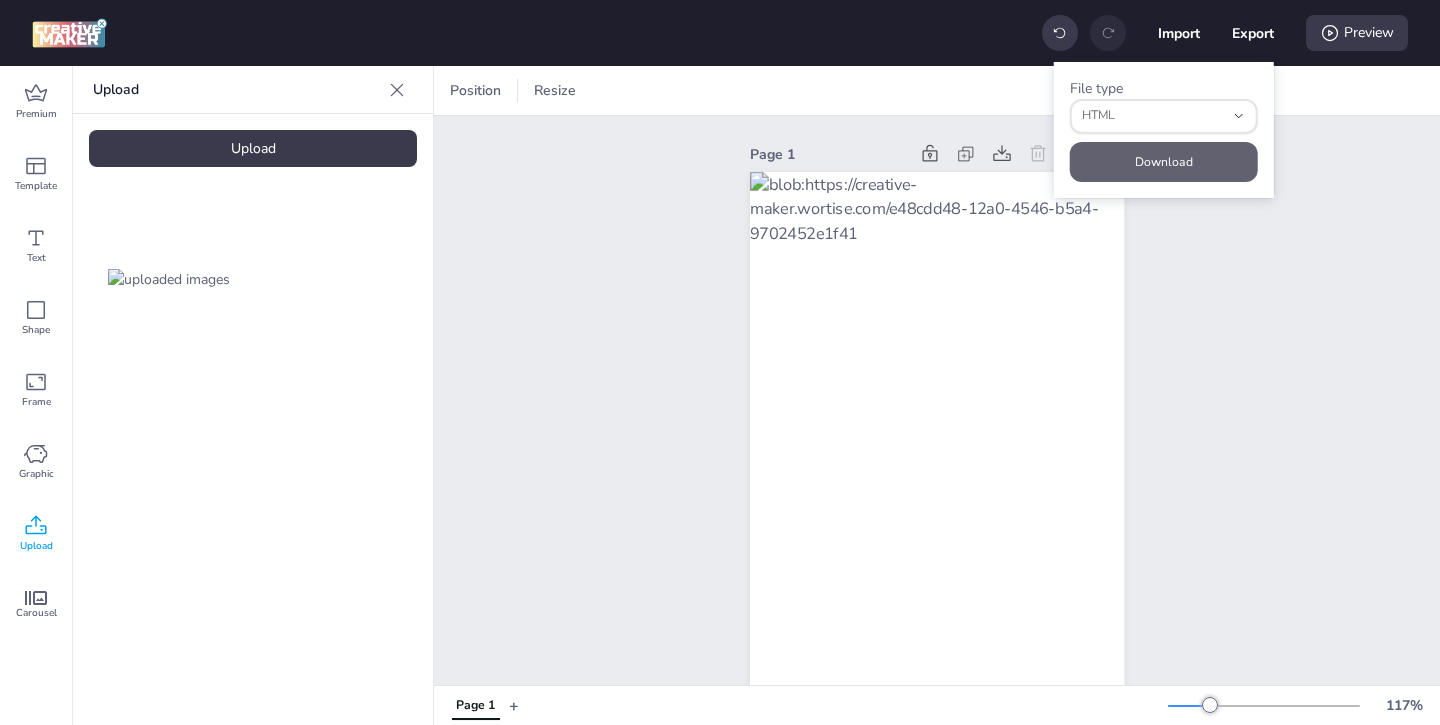 click on "Download" at bounding box center (1164, 162) 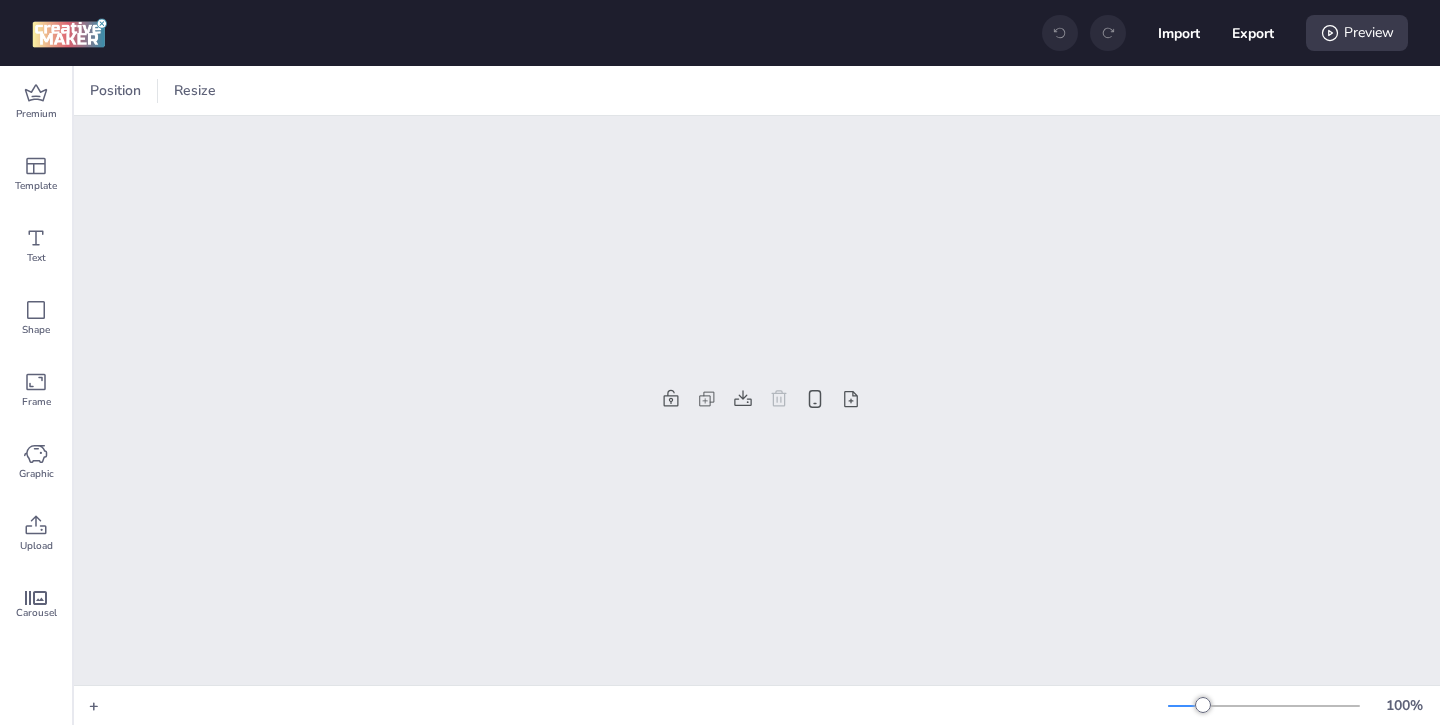 scroll, scrollTop: 0, scrollLeft: 0, axis: both 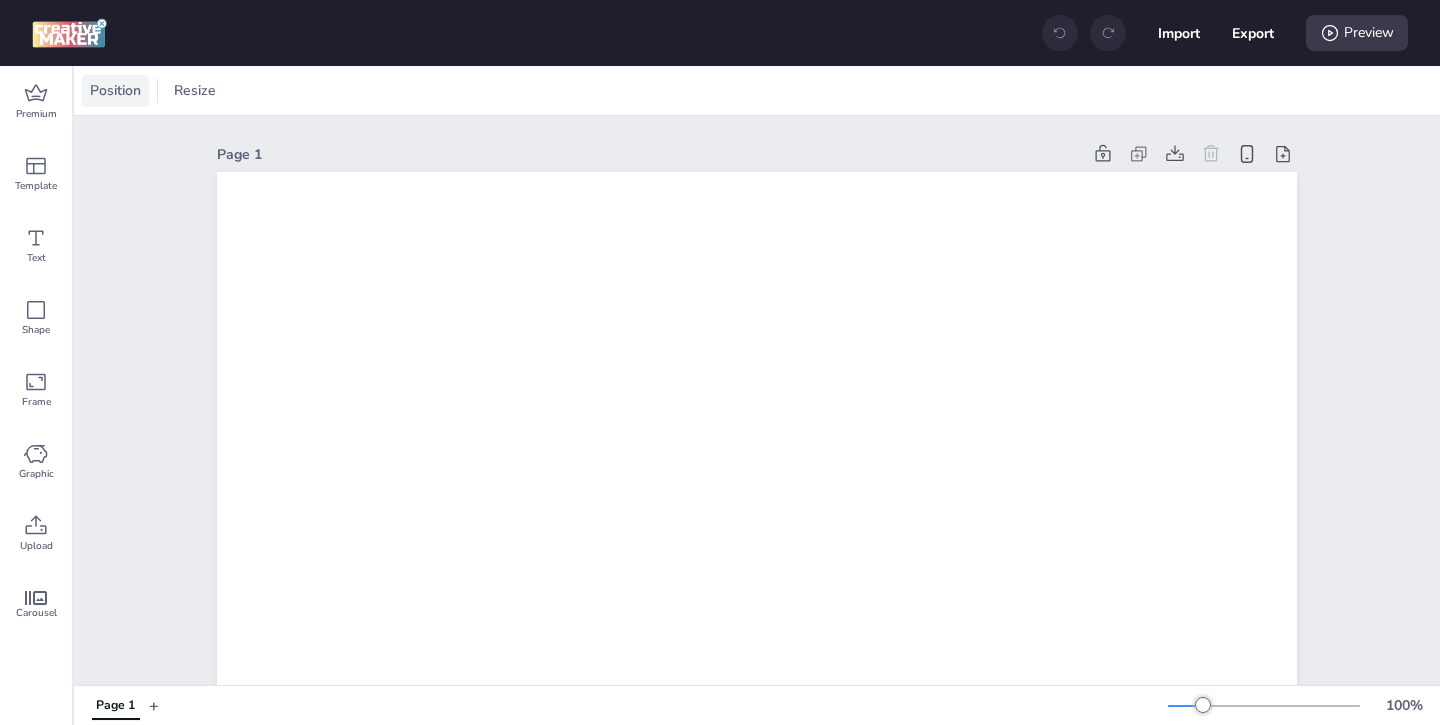click on "Position" at bounding box center (115, 90) 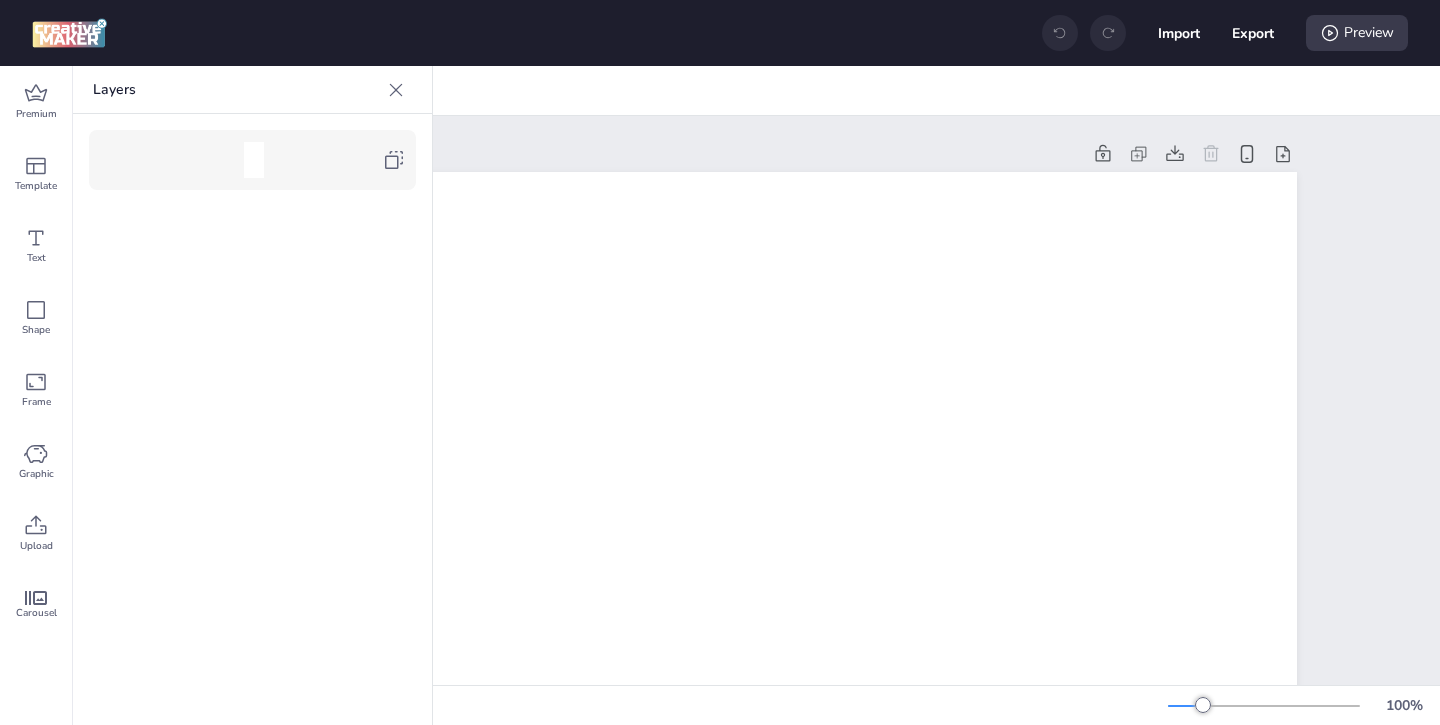 click 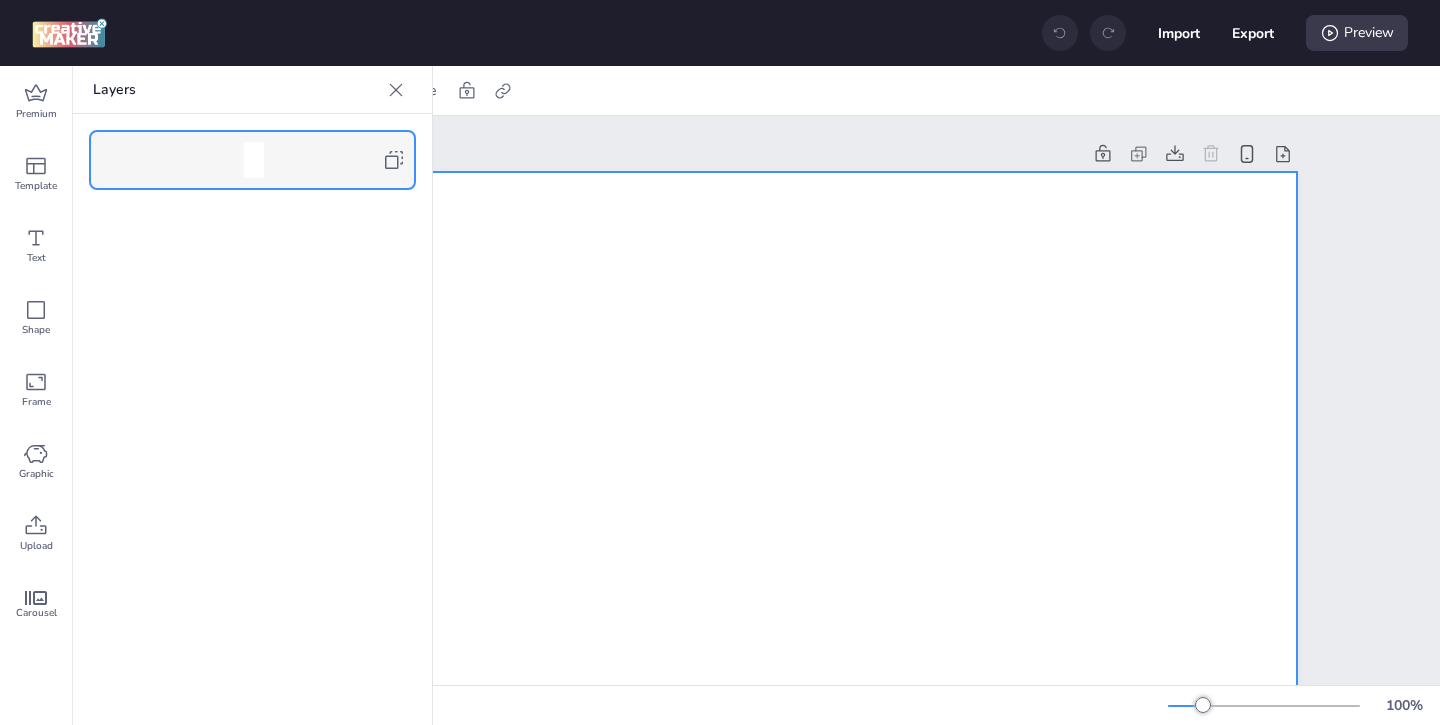 click 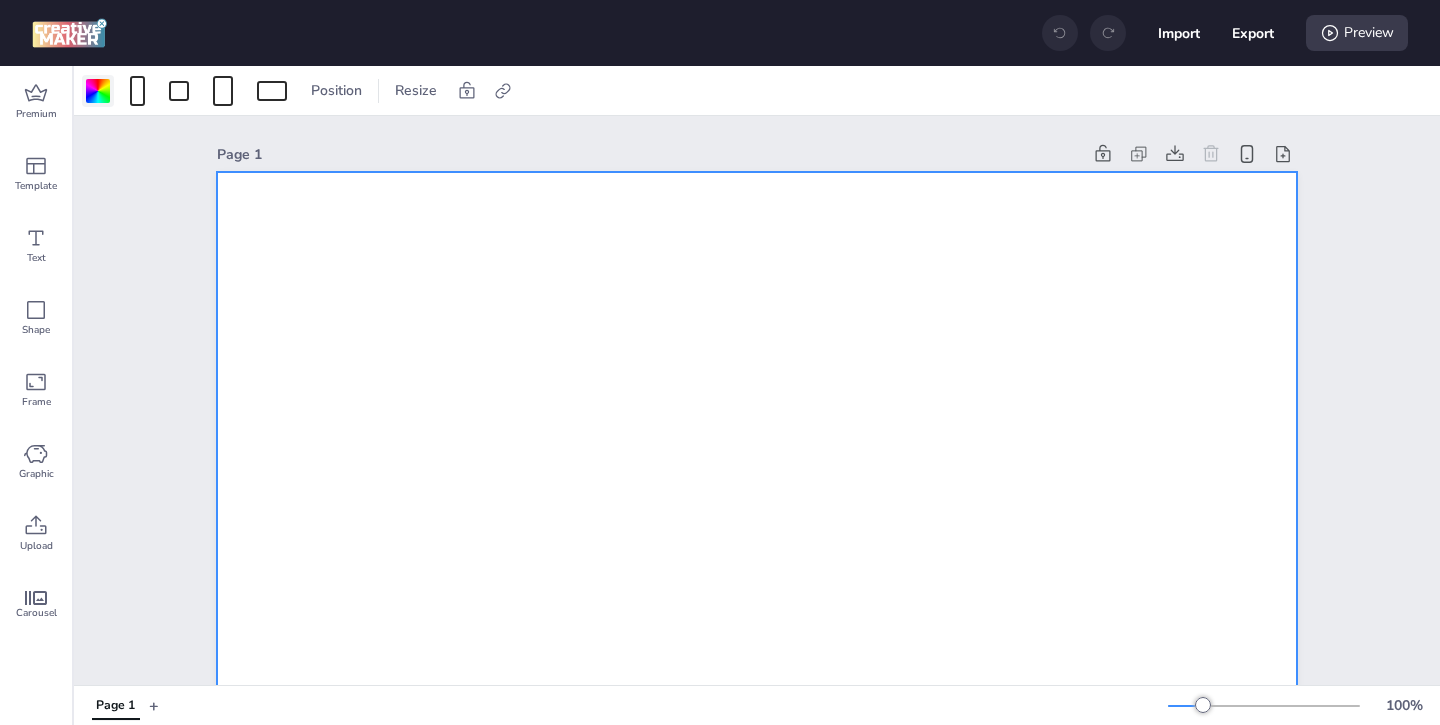 click at bounding box center [98, 91] 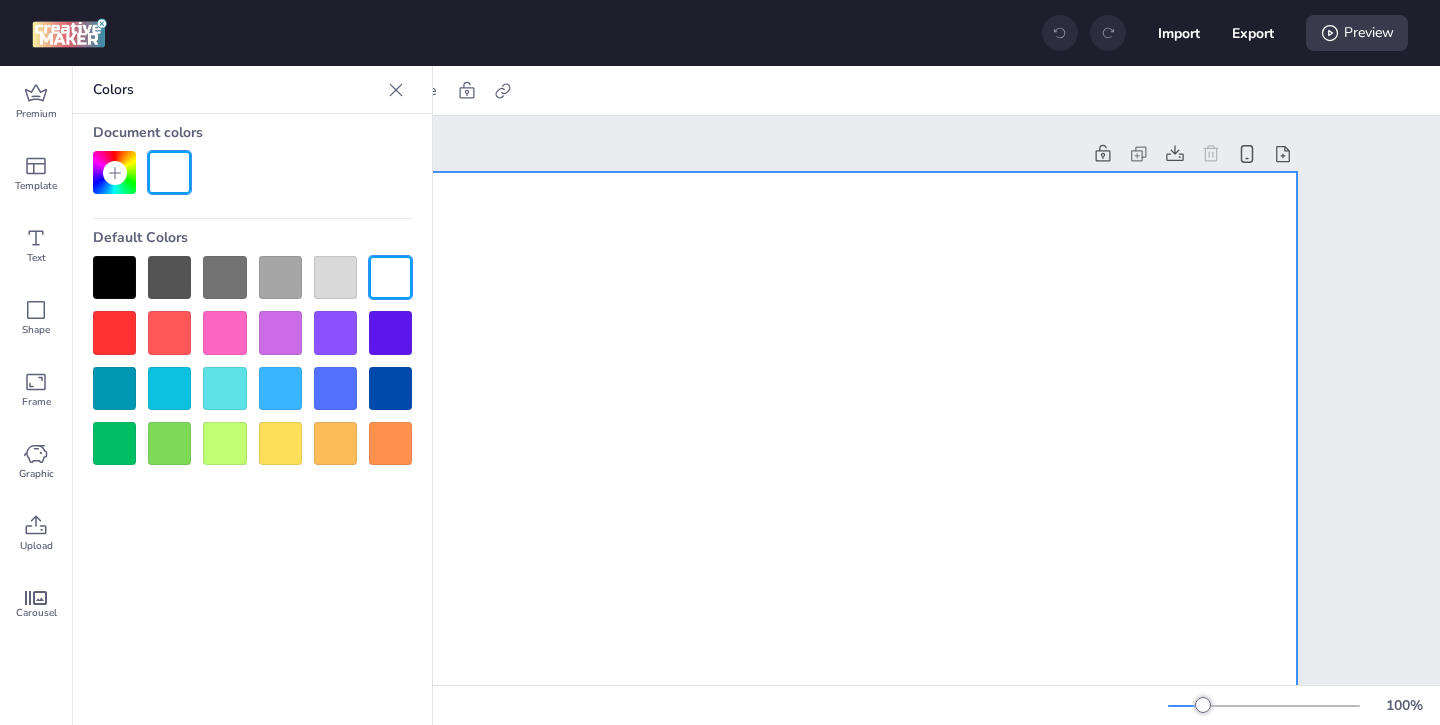 click at bounding box center [114, 277] 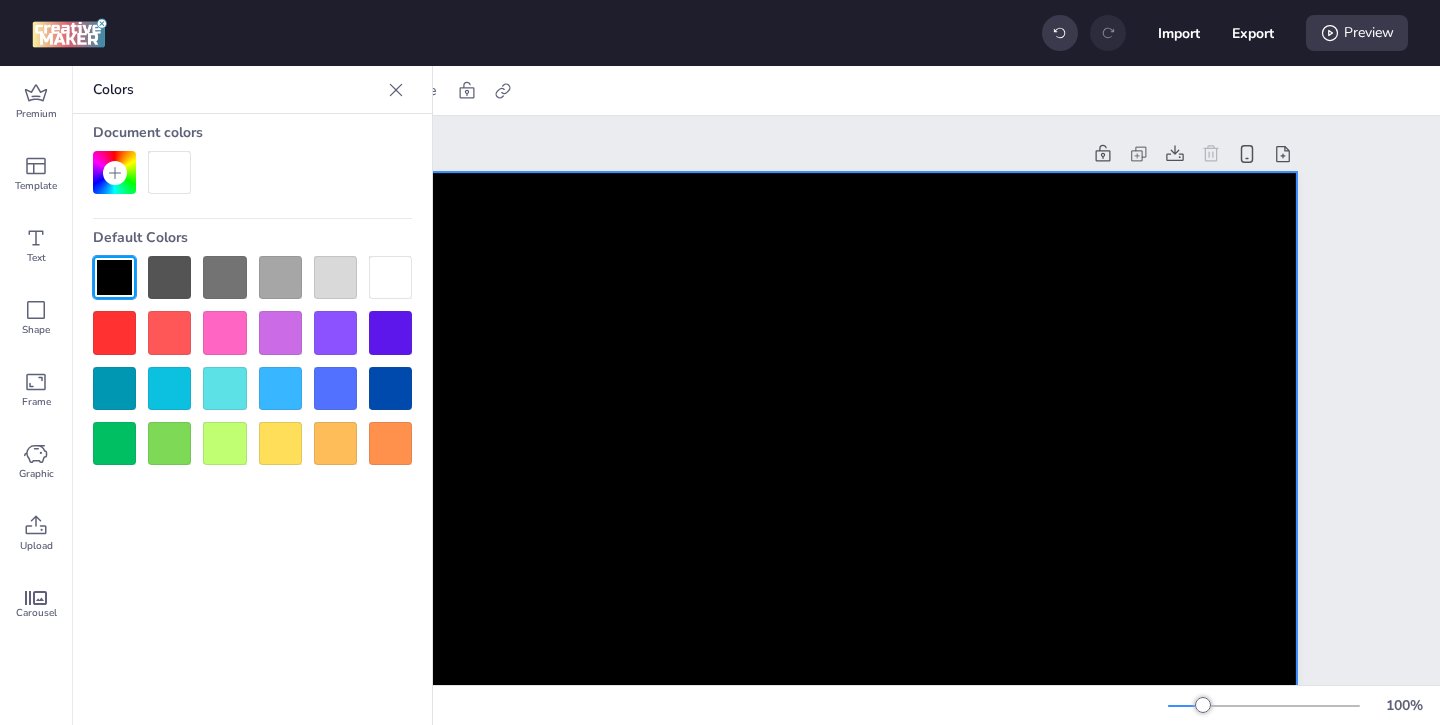 click 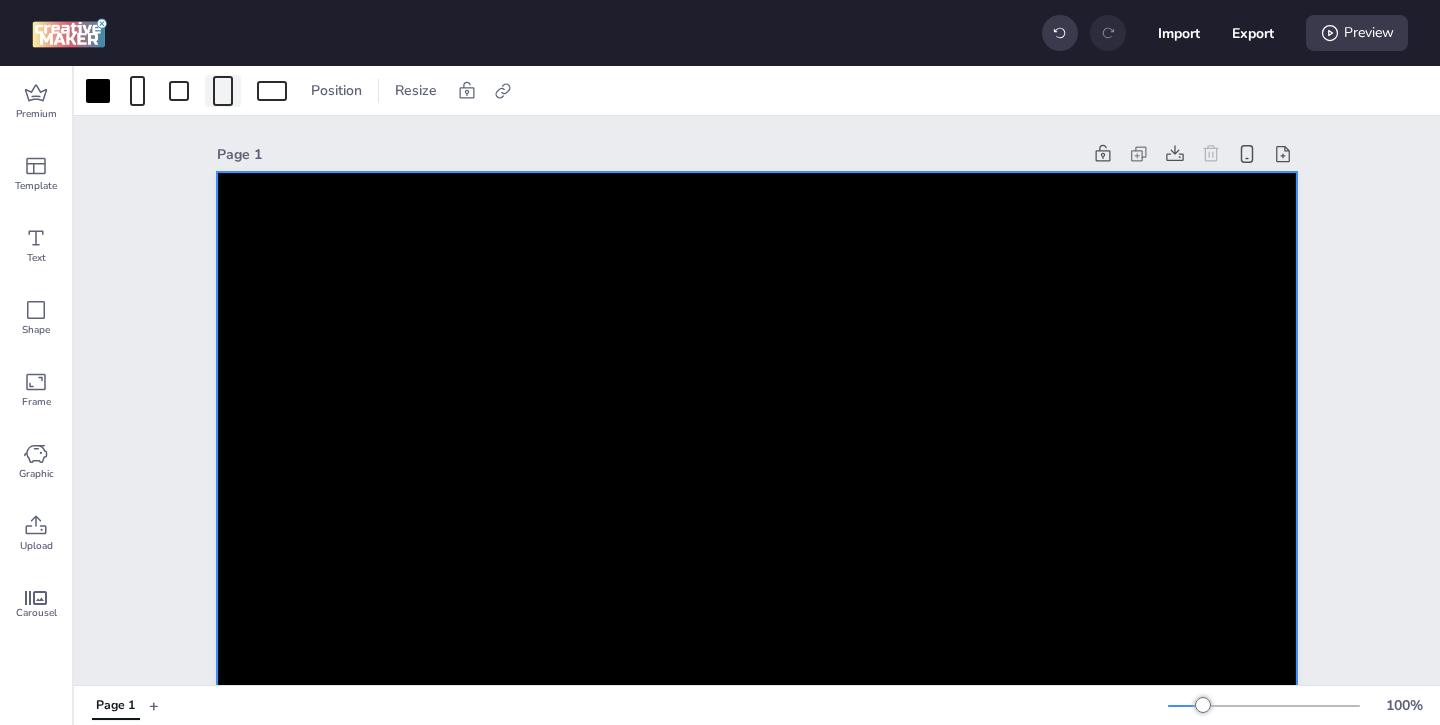 click at bounding box center [223, 91] 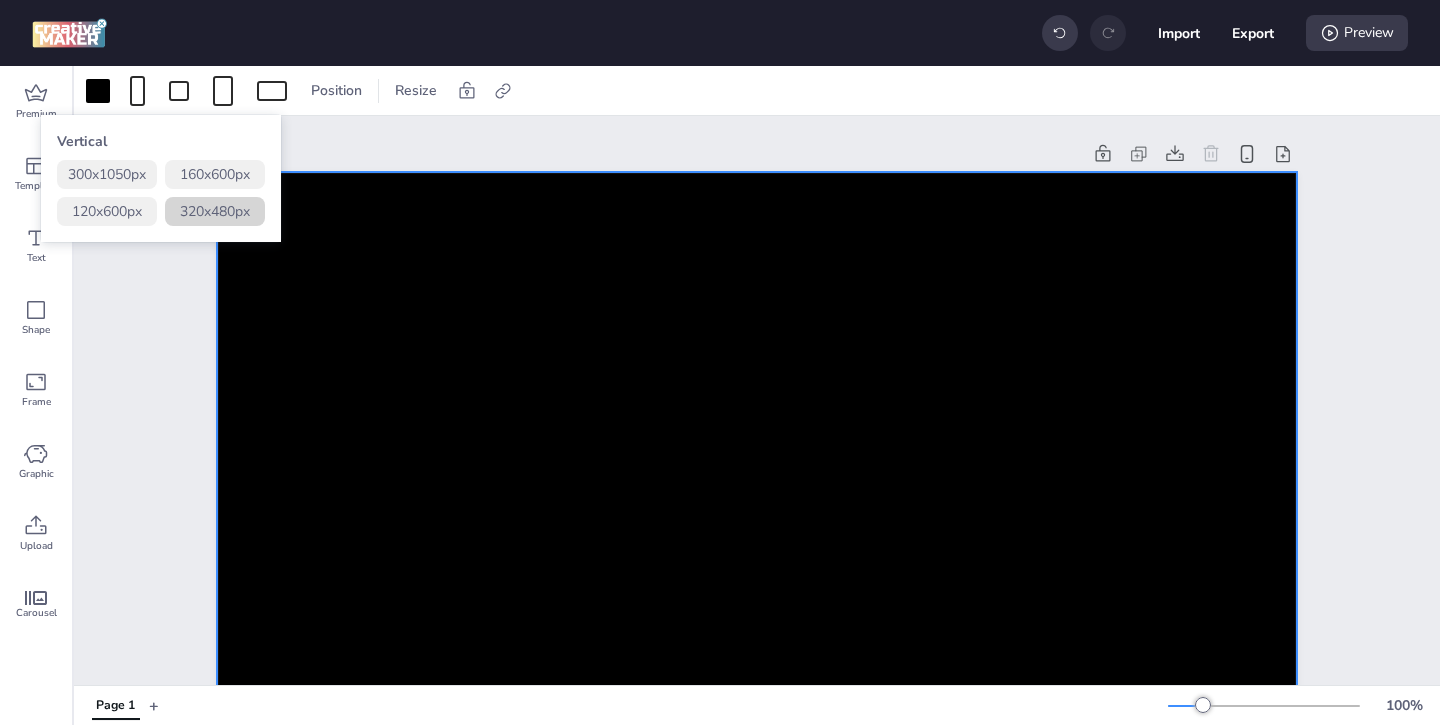 click on "320  x  480 px" at bounding box center [215, 211] 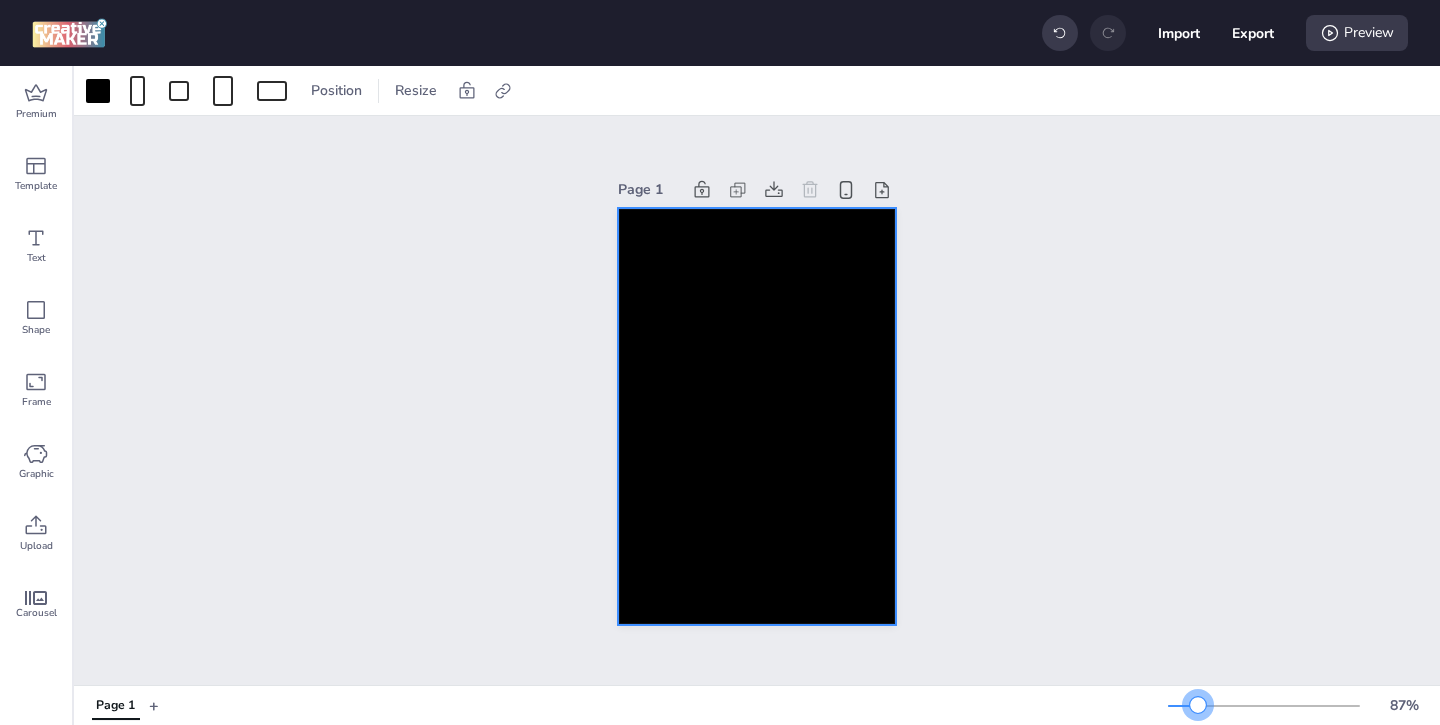 drag, startPoint x: 1209, startPoint y: 700, endPoint x: 1198, endPoint y: 702, distance: 11.18034 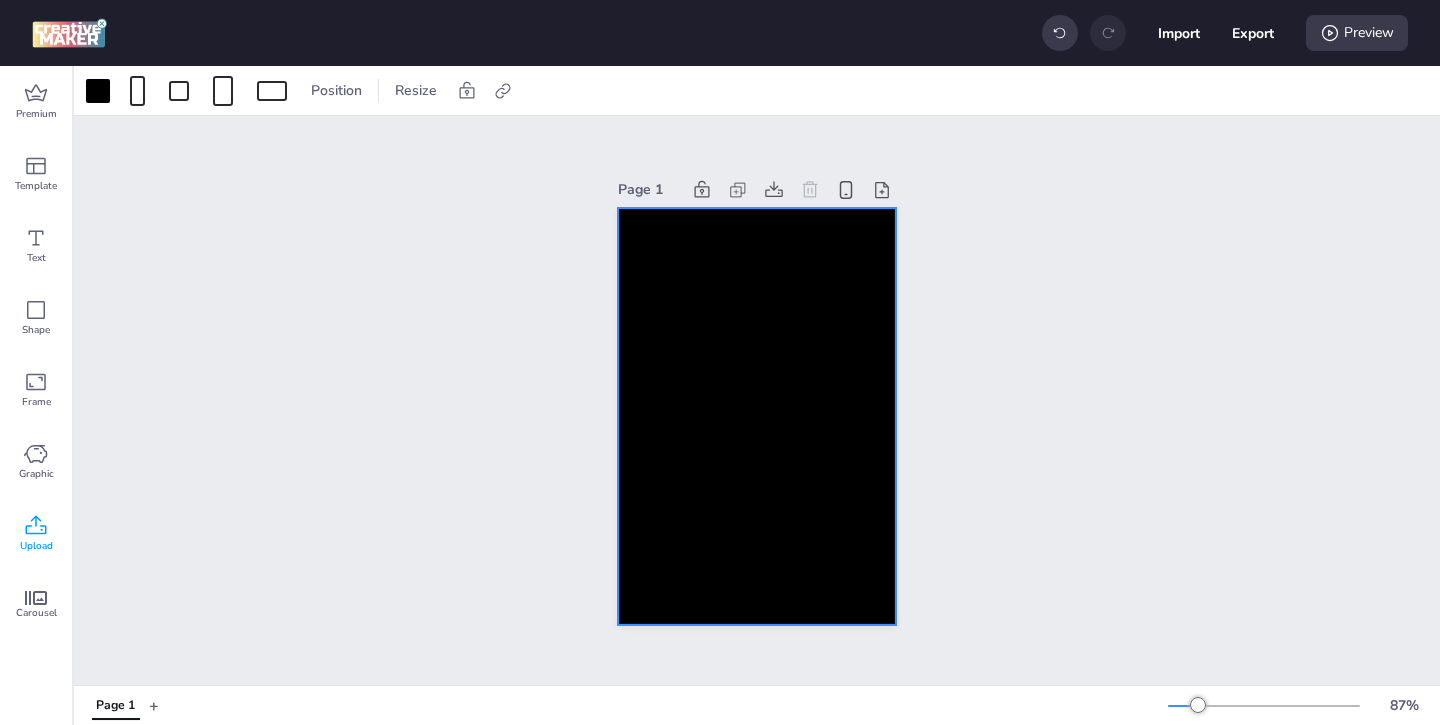 click on "Upload" at bounding box center (36, 534) 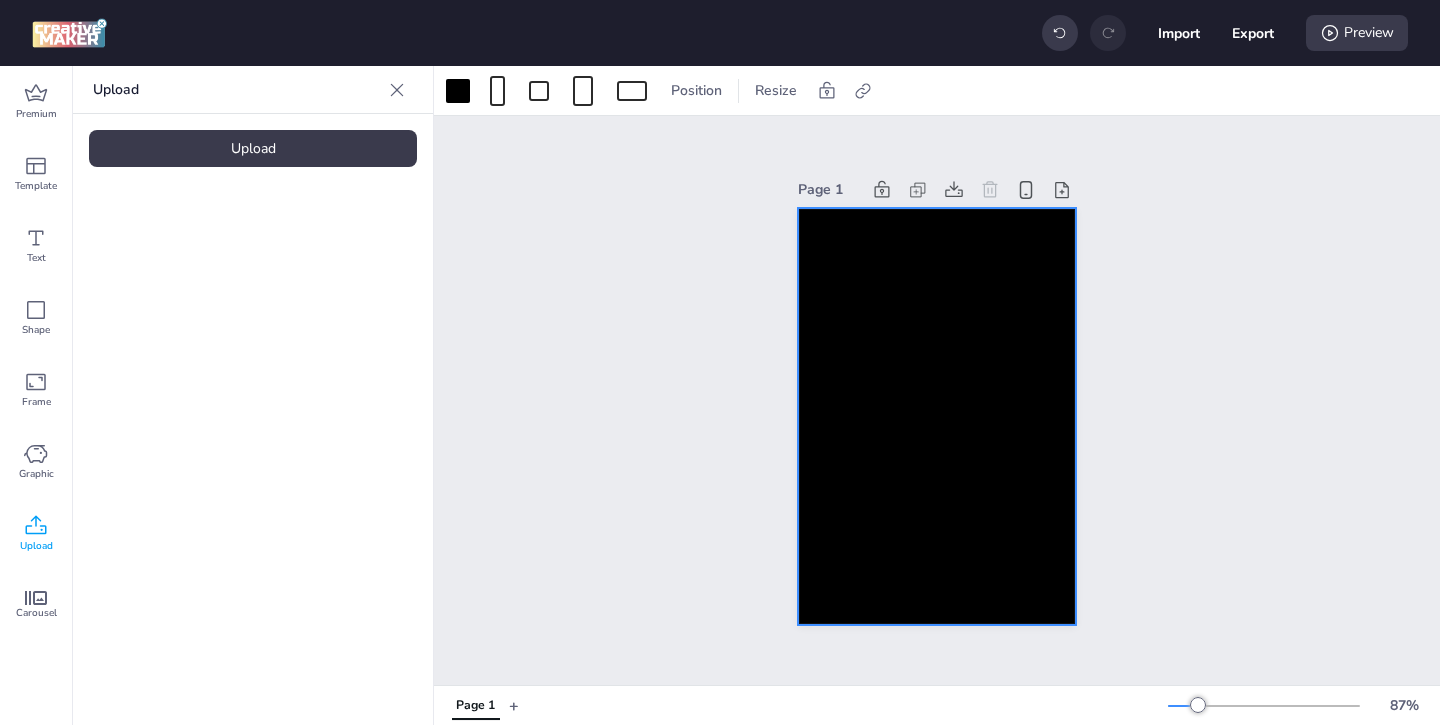 click on "Upload" at bounding box center (253, 148) 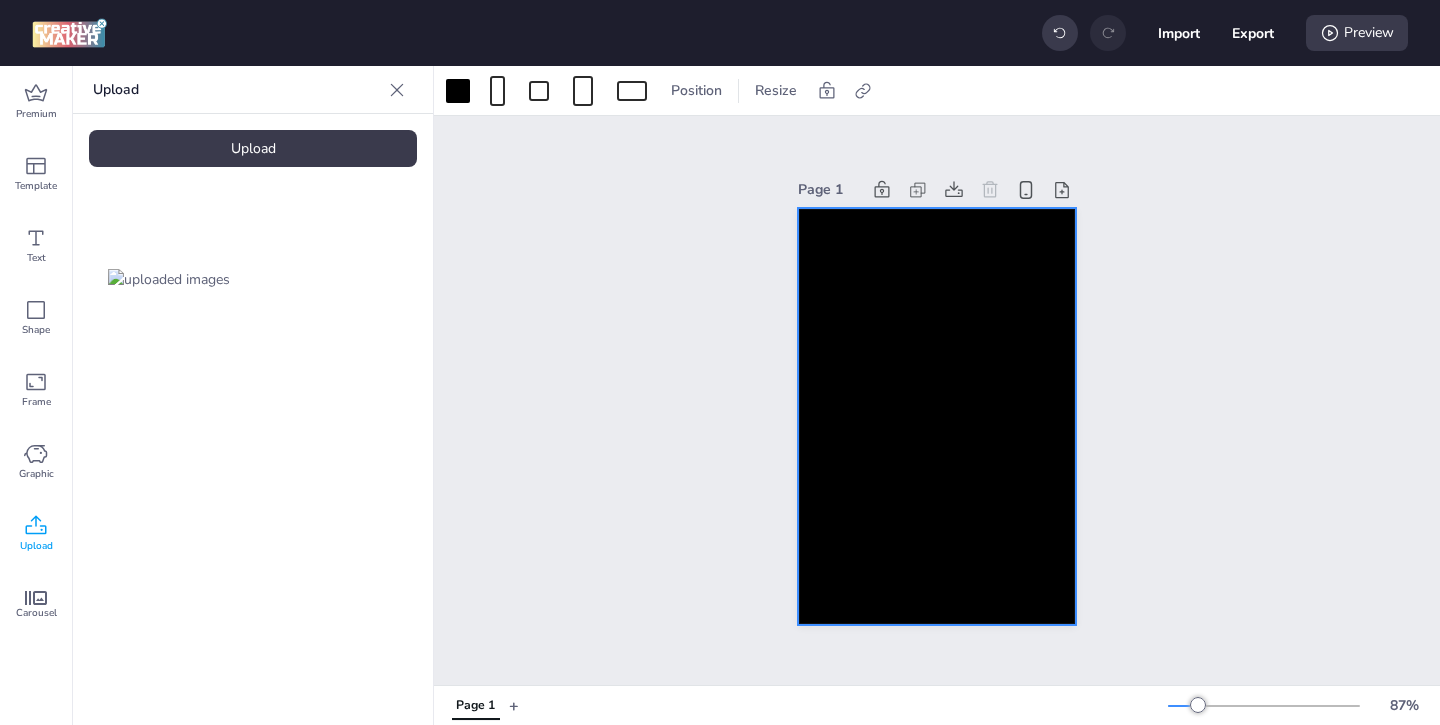 click at bounding box center (169, 279) 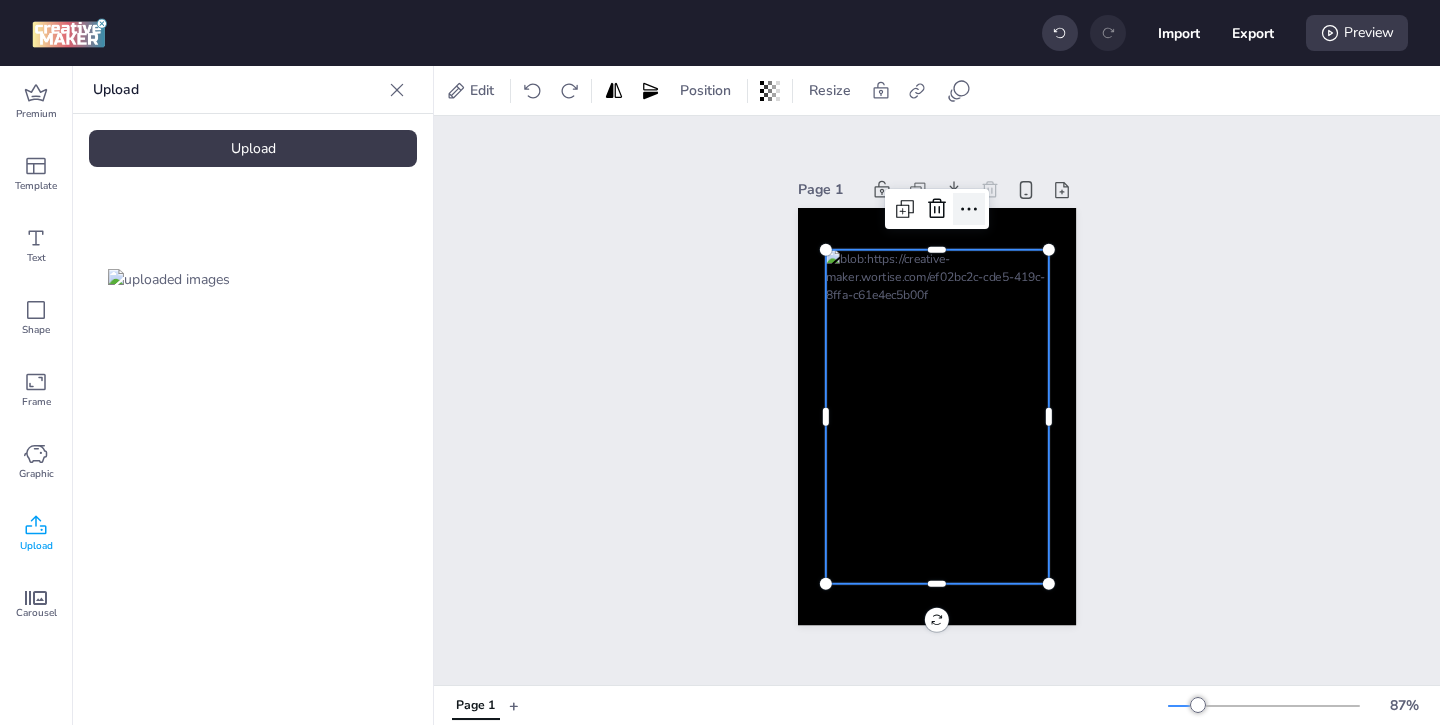 click 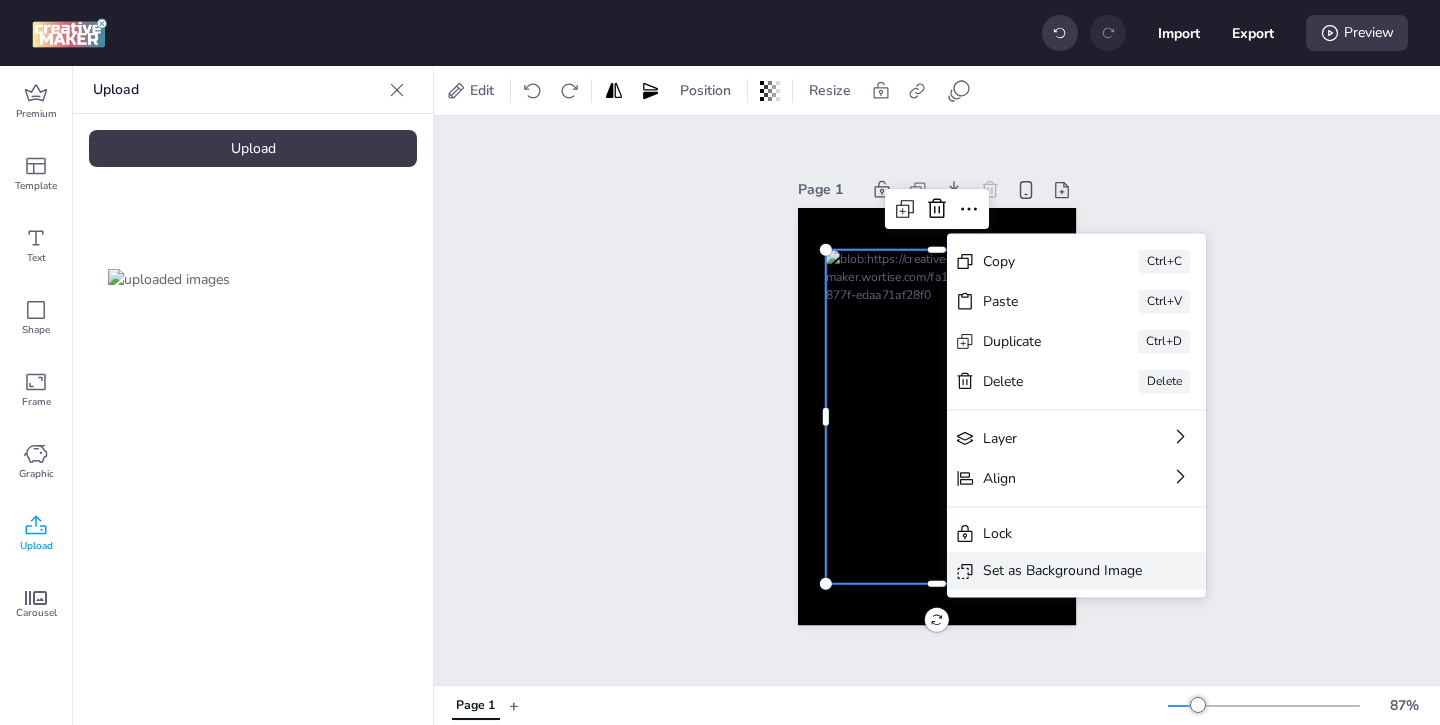 click on "Set as Background Image" at bounding box center [1062, 570] 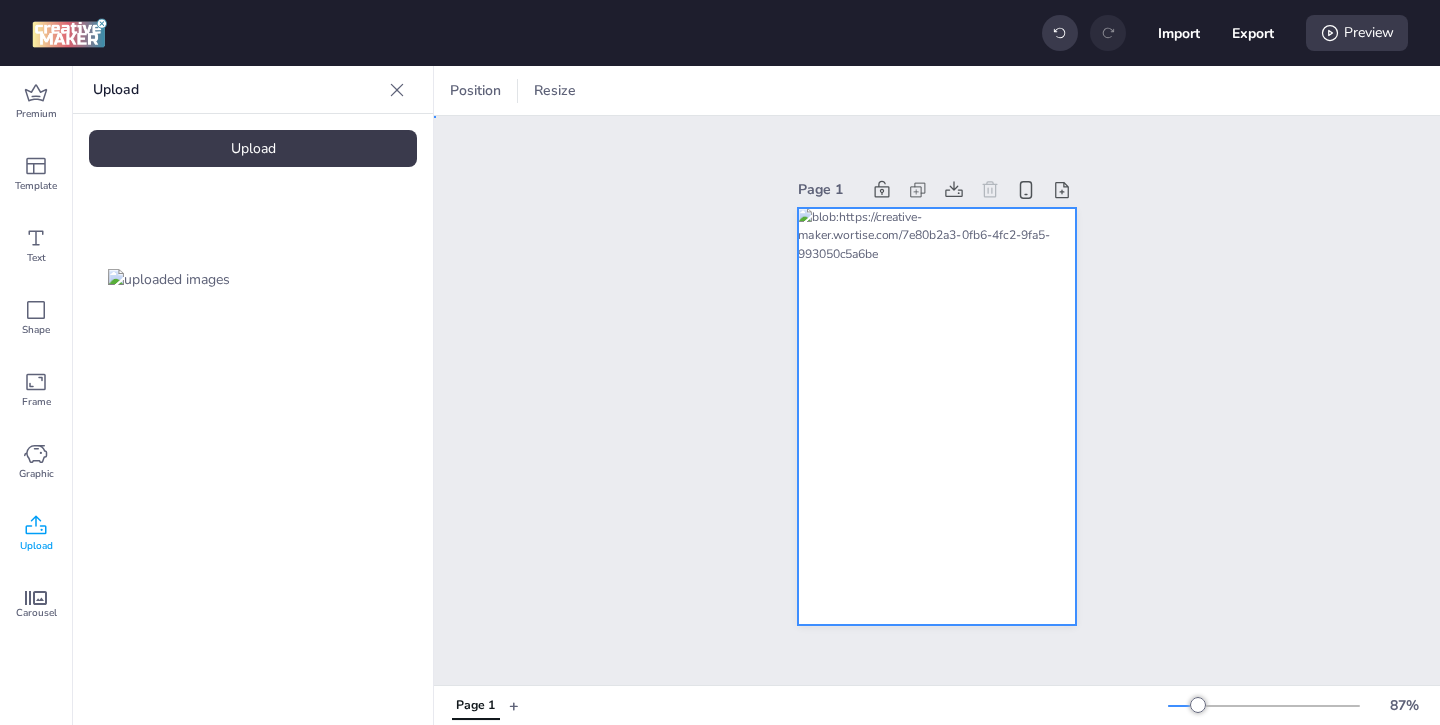 click at bounding box center [937, 417] 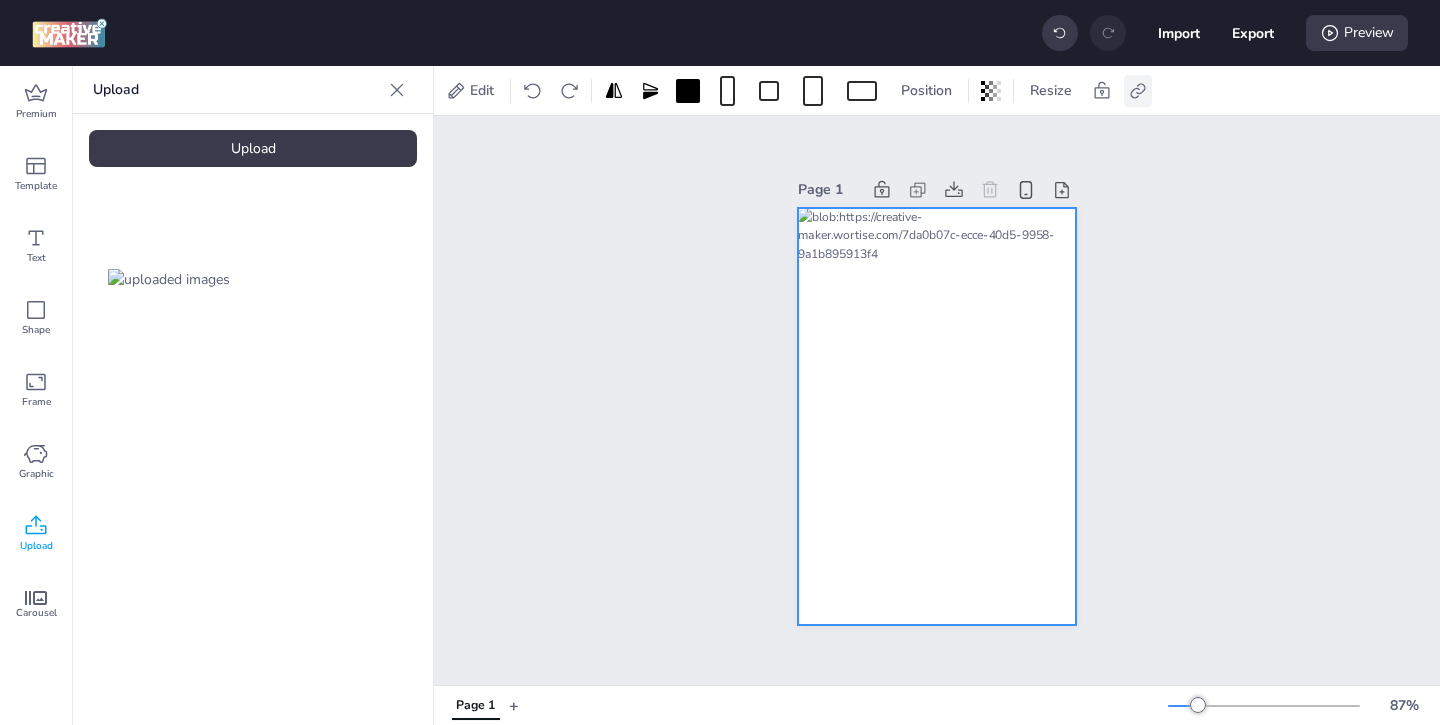 click 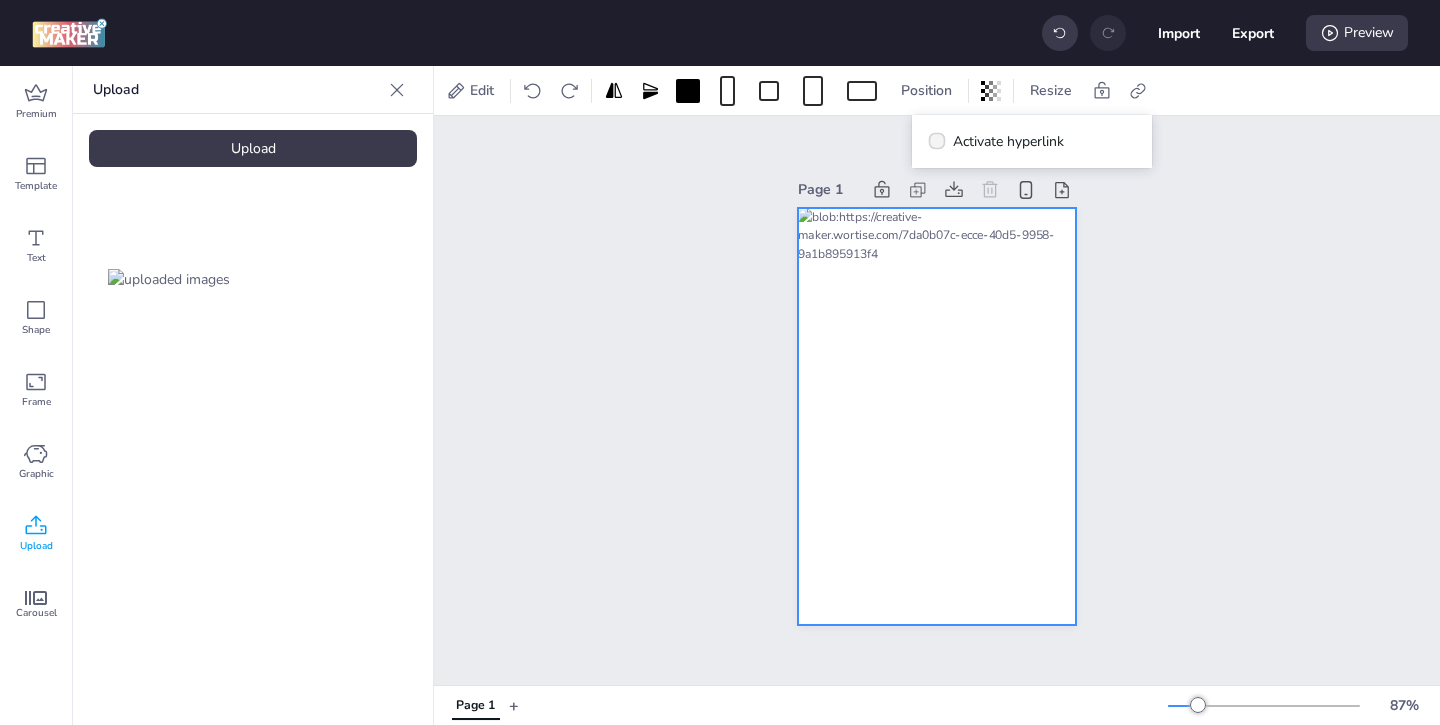 click on "Activate hyperlink" at bounding box center (1008, 141) 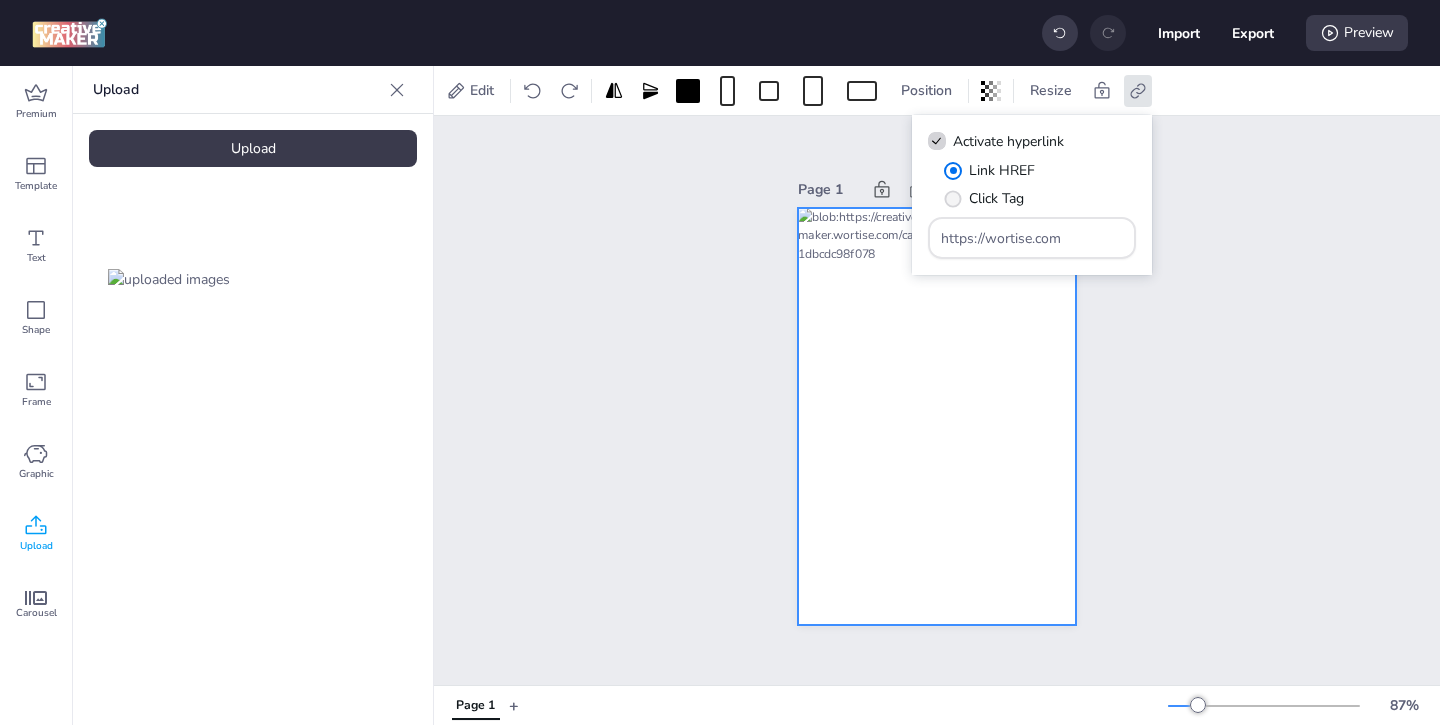 click on "Click Tag" at bounding box center (996, 198) 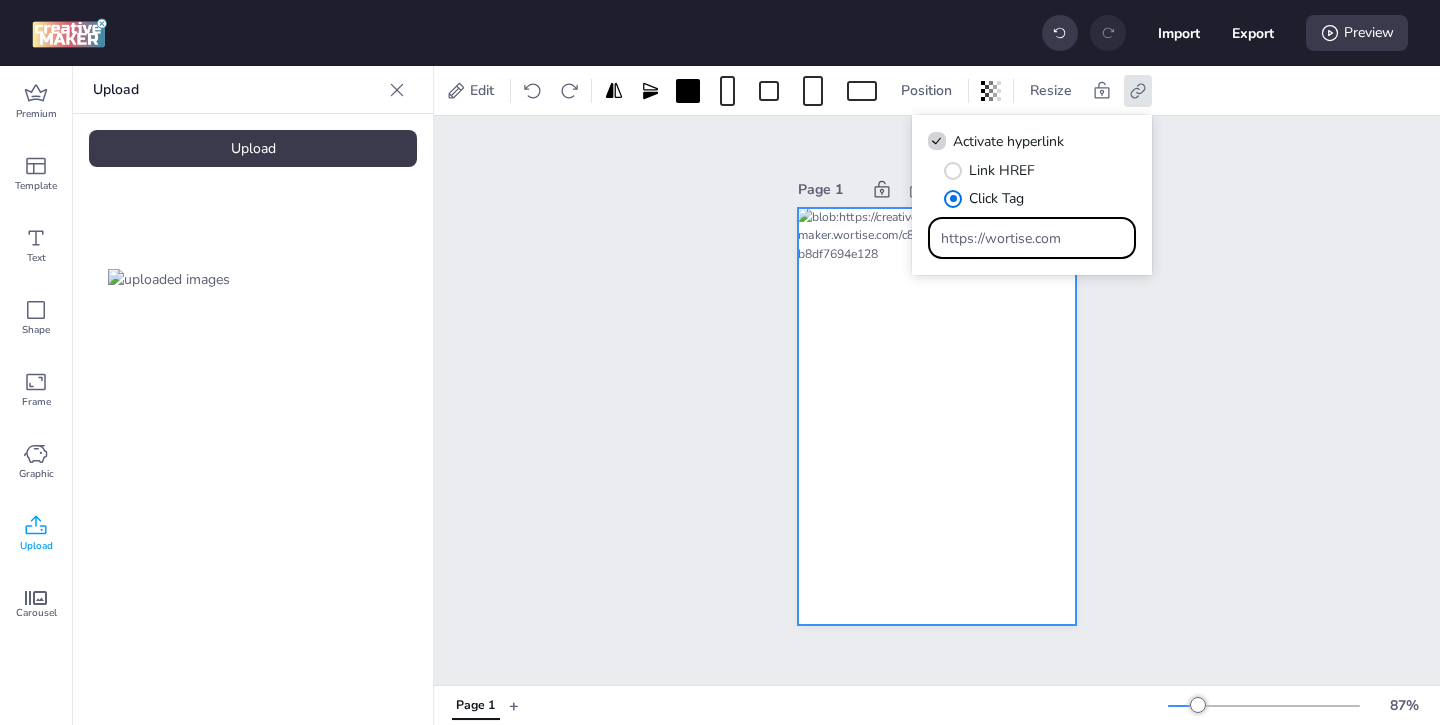 drag, startPoint x: 1075, startPoint y: 239, endPoint x: 954, endPoint y: 209, distance: 124.66354 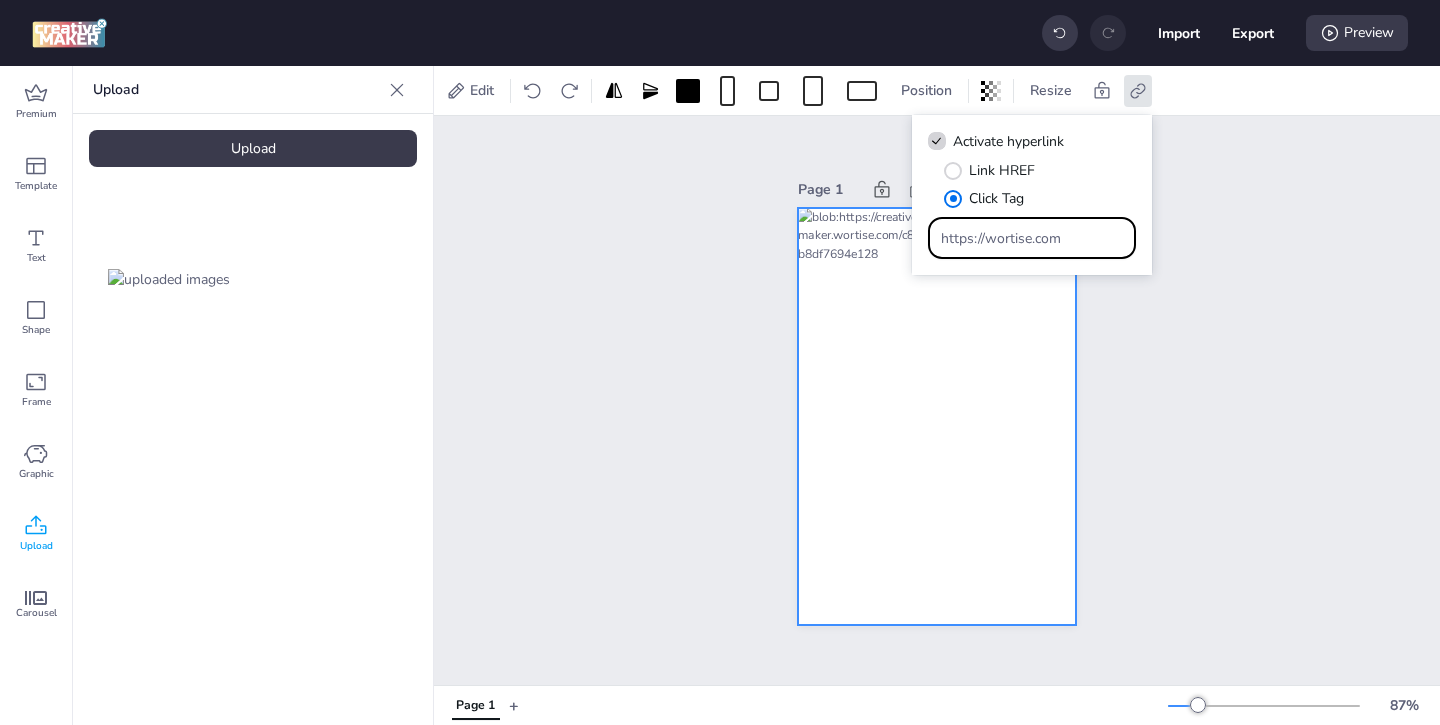 paste on "ad.doubleclick.net/ddm/trackclk/N1243037.3464950WORTISE/B33737812.425950480;dc_trk_aid=618783338;dc_trk_cid=239408793;dc_lat=;dc_rdid=;tag_for_child_directed_treatment=;tfua=;ltd=;dc_tdv=1" 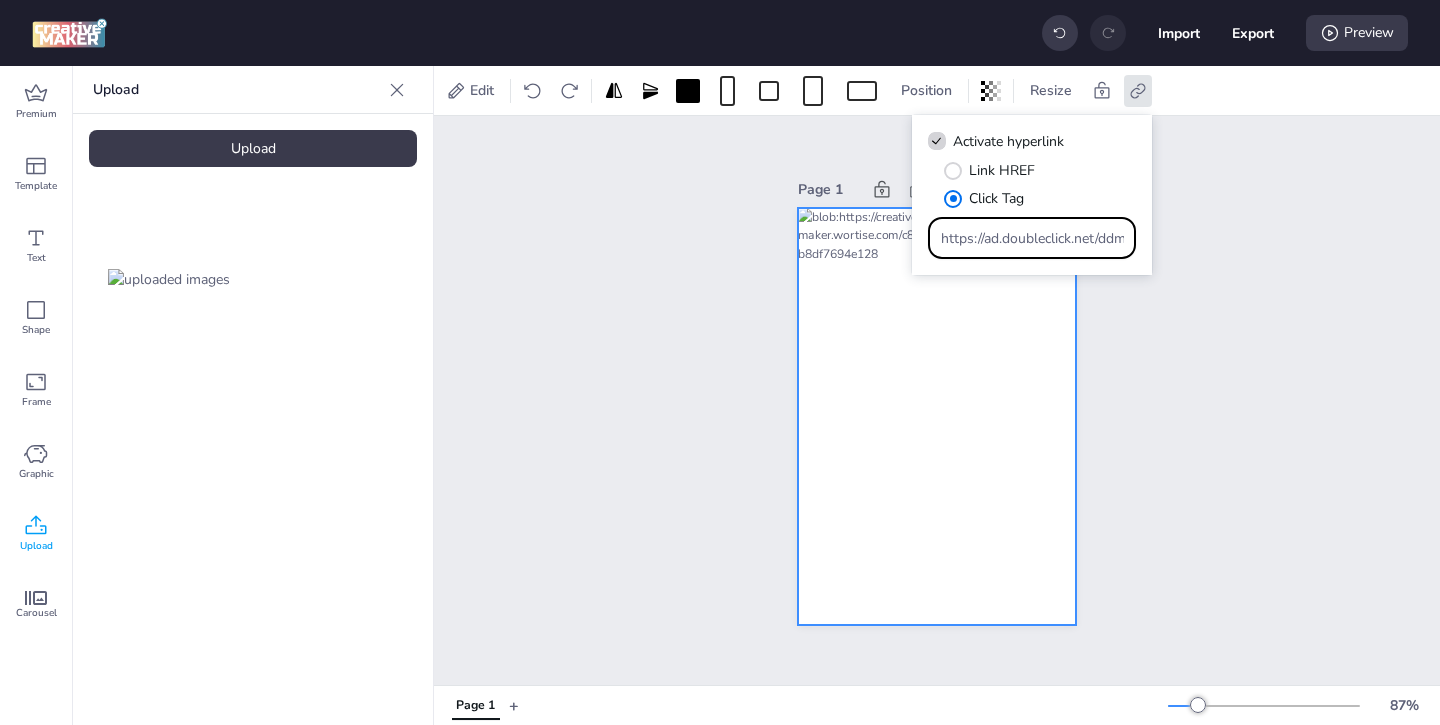 scroll, scrollTop: 0, scrollLeft: 1170, axis: horizontal 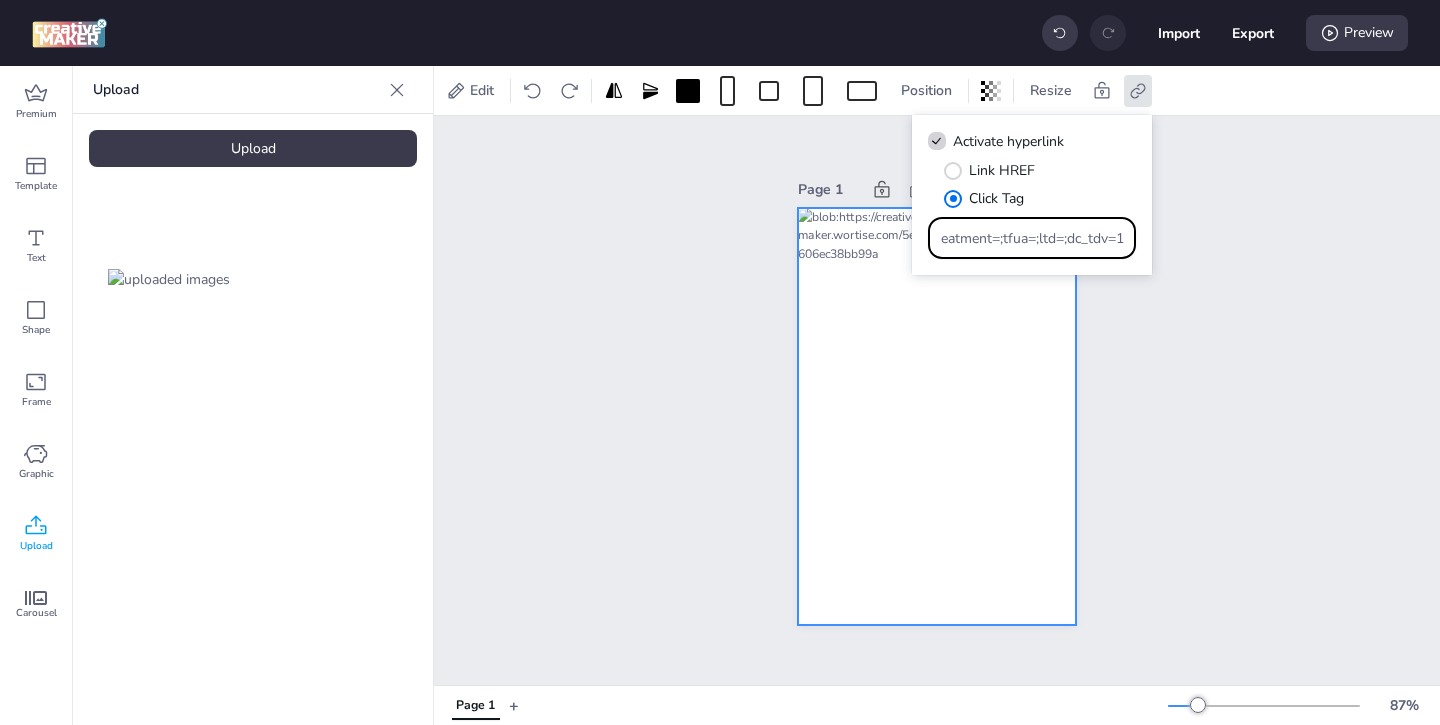 click on "Page 1" at bounding box center (937, 400) 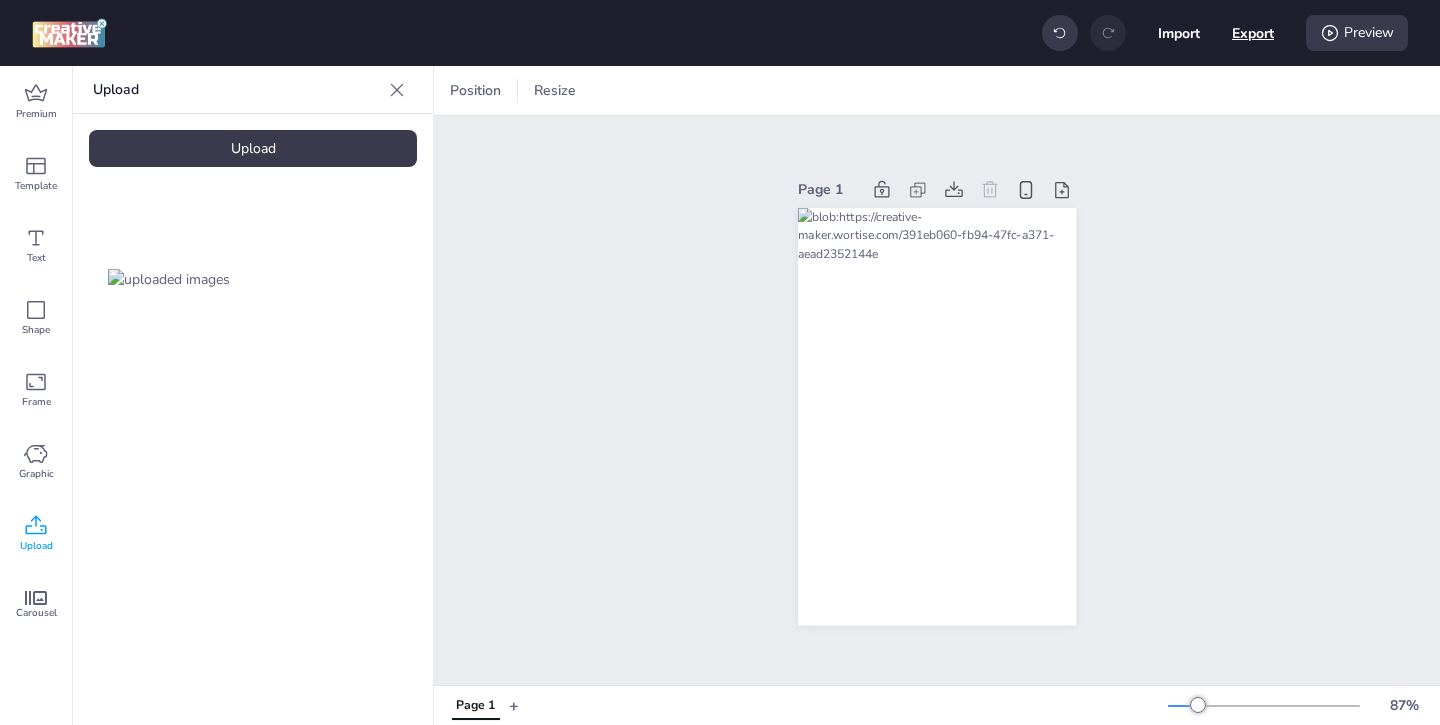 click on "Export" at bounding box center [1253, 33] 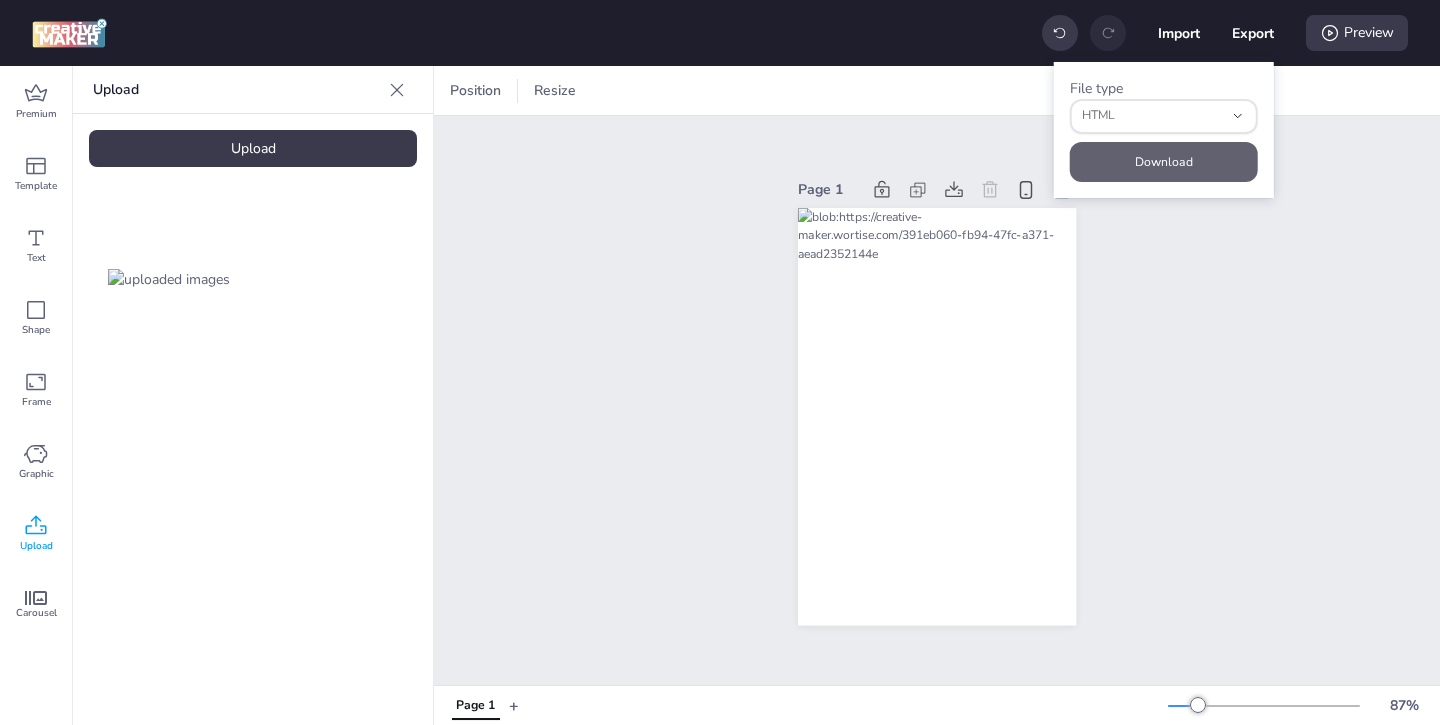 click on "Download" at bounding box center [1164, 162] 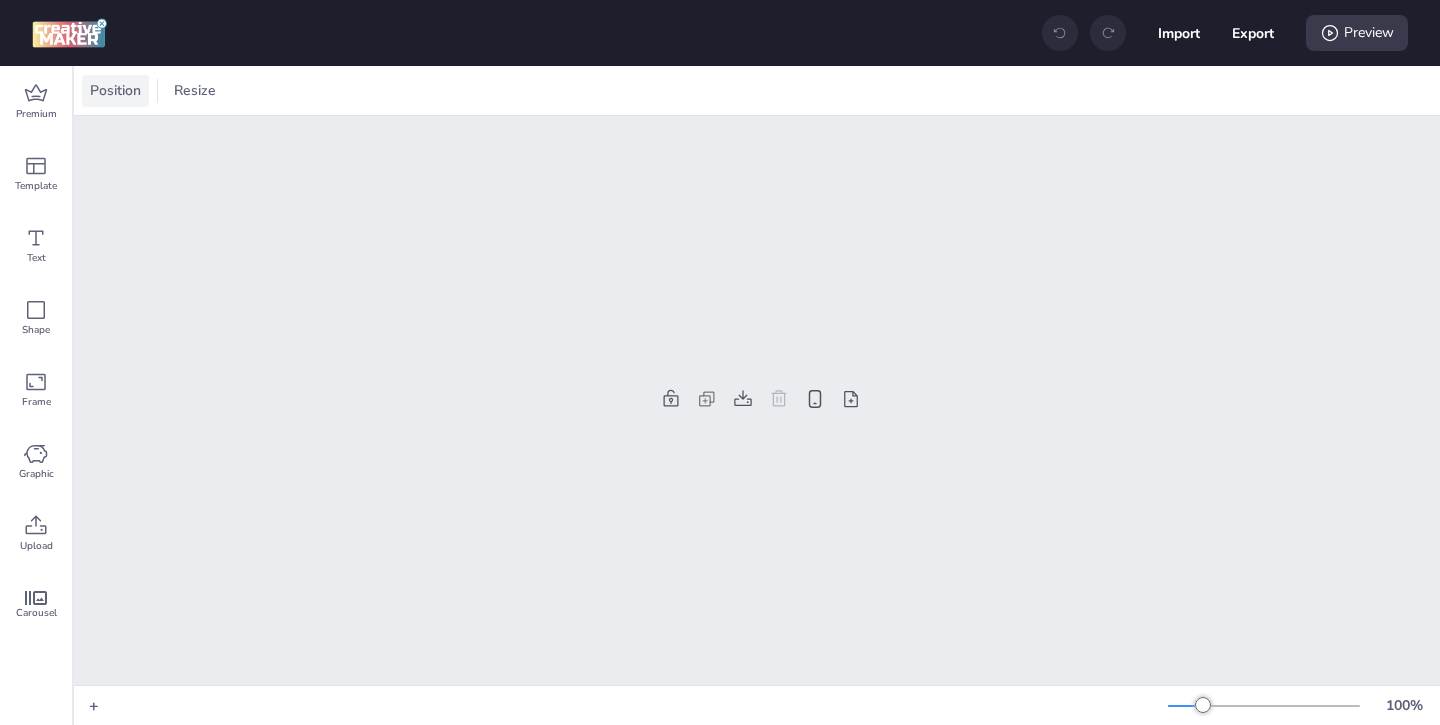 scroll, scrollTop: 0, scrollLeft: 0, axis: both 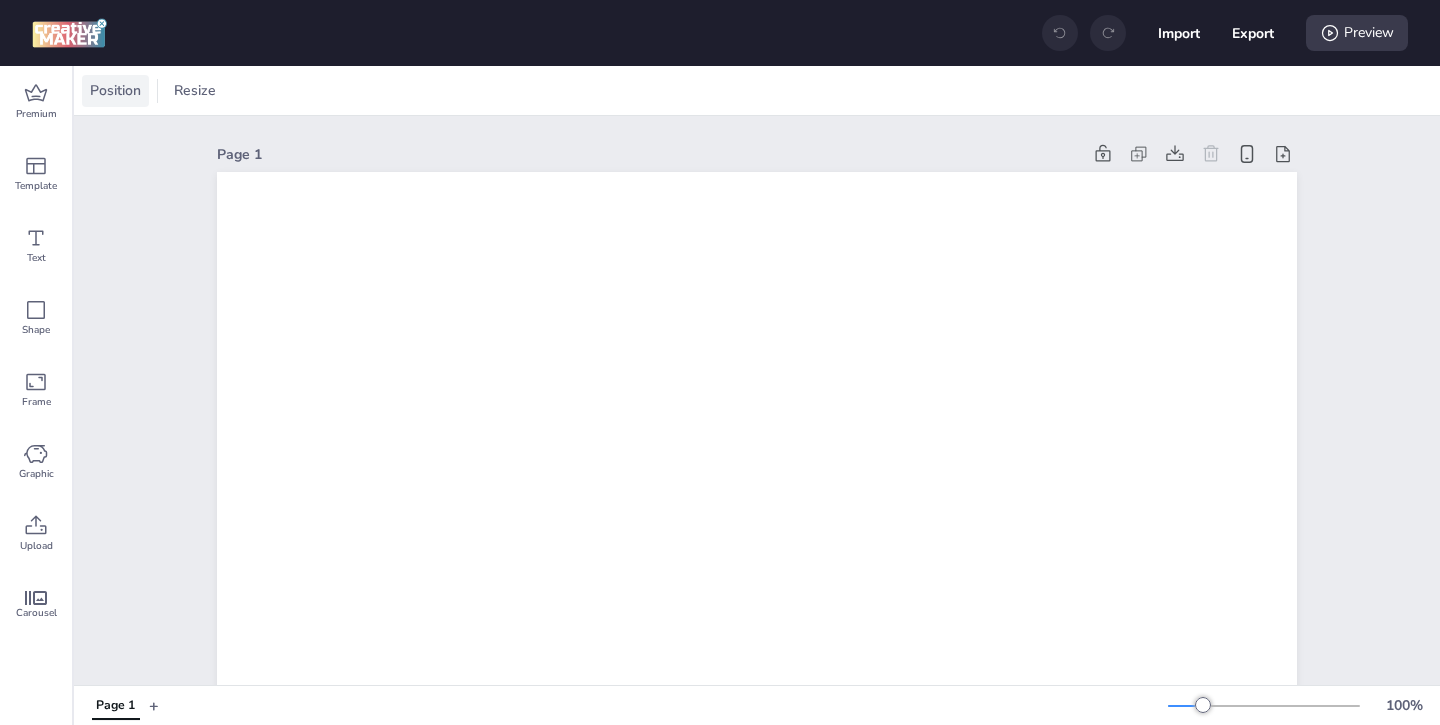 click on "Position" at bounding box center [115, 90] 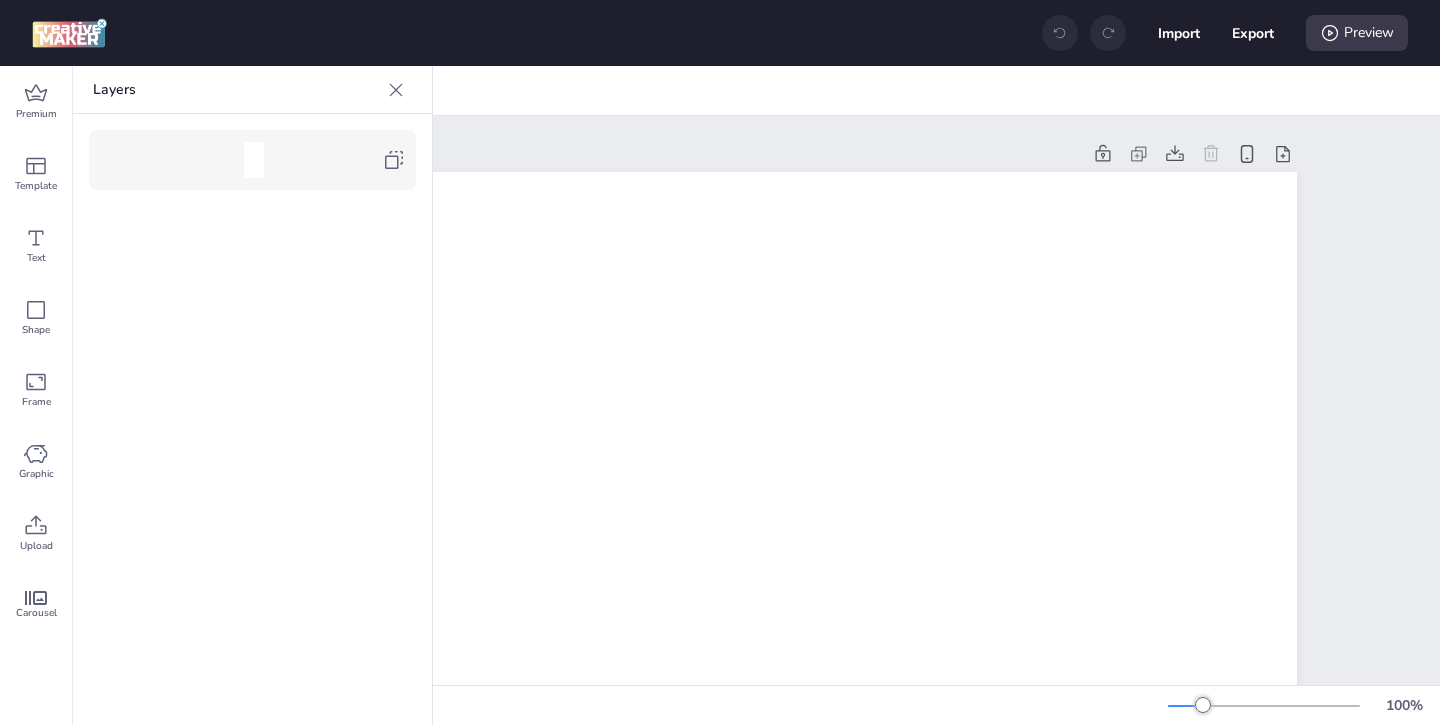 click 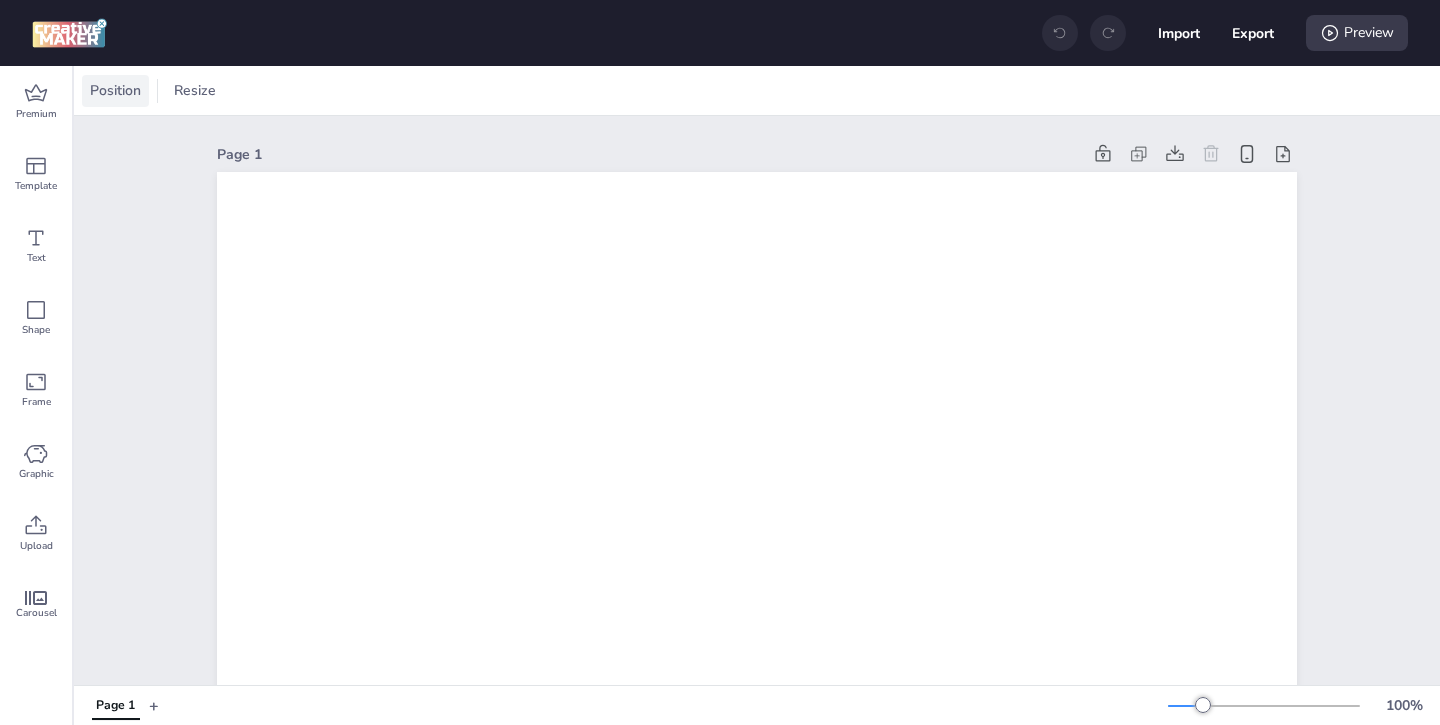 click on "Position" at bounding box center (115, 90) 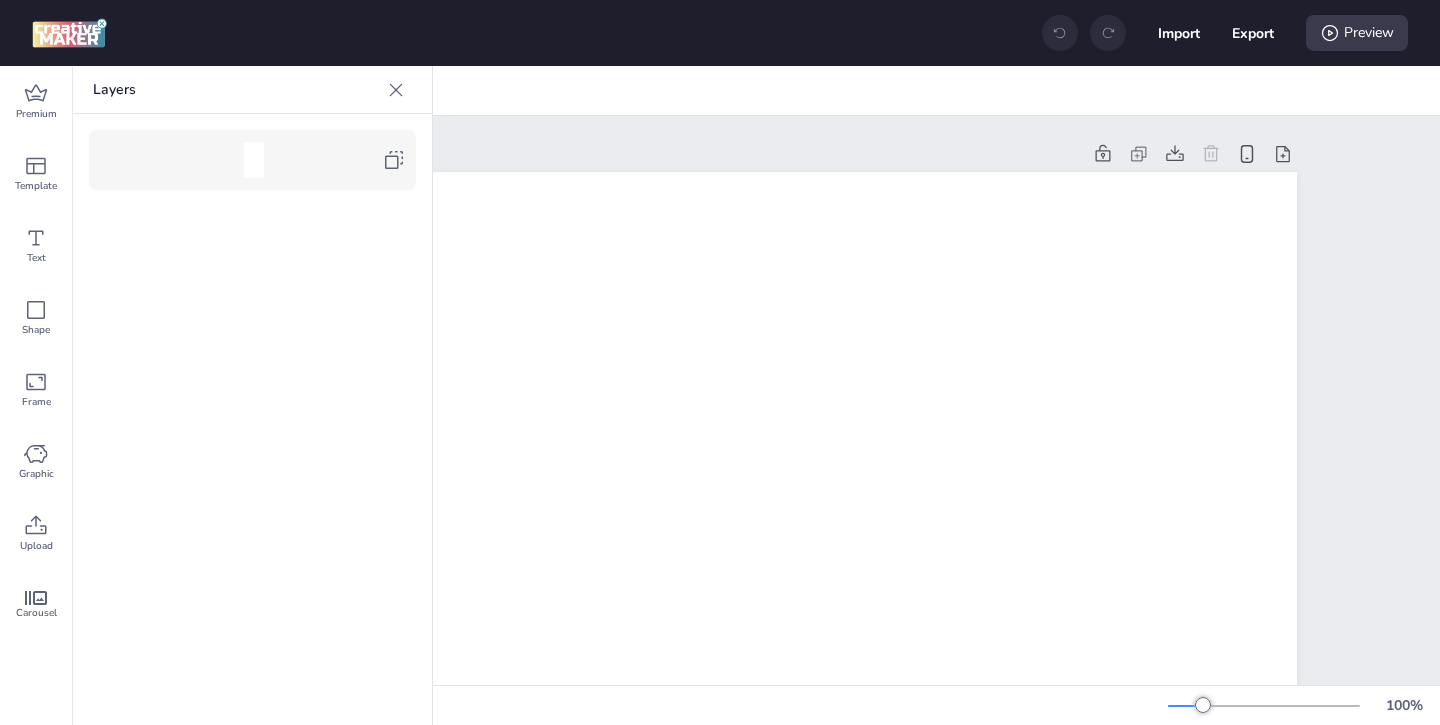 click 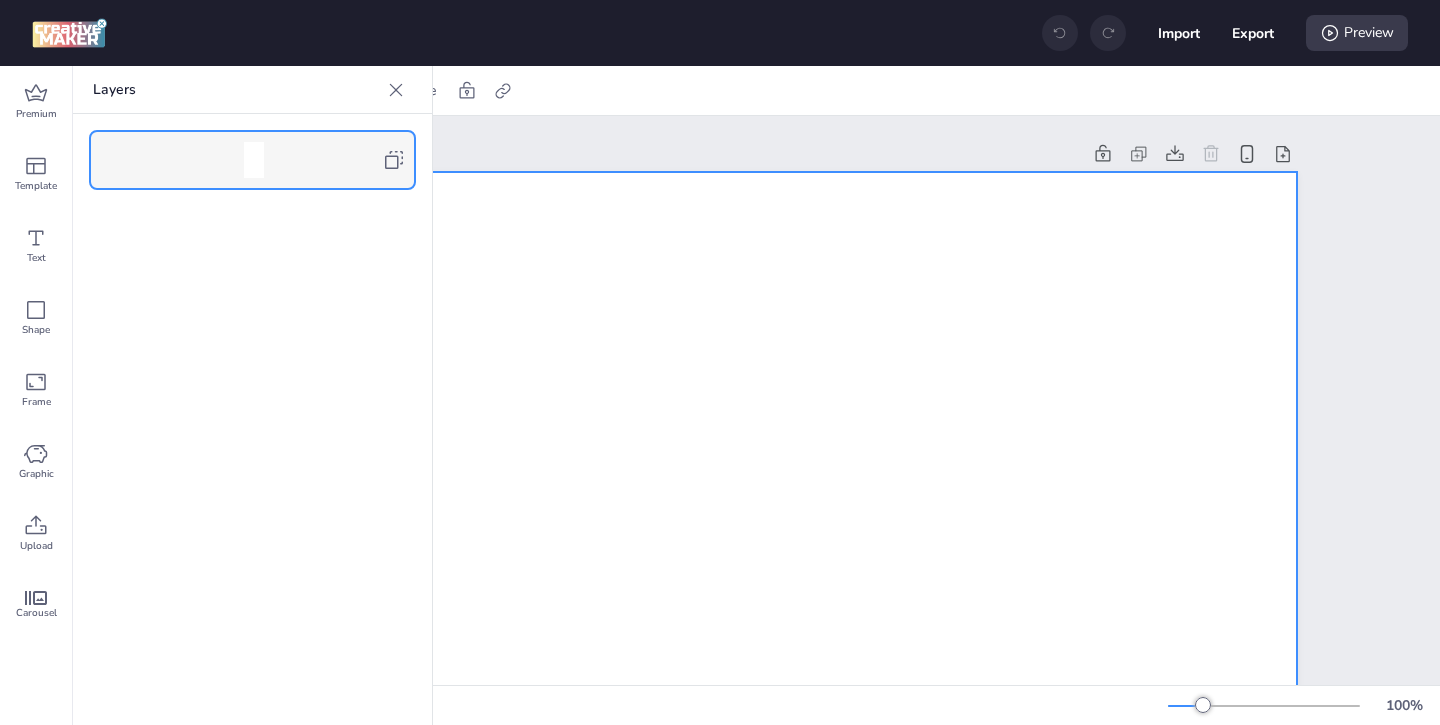 click 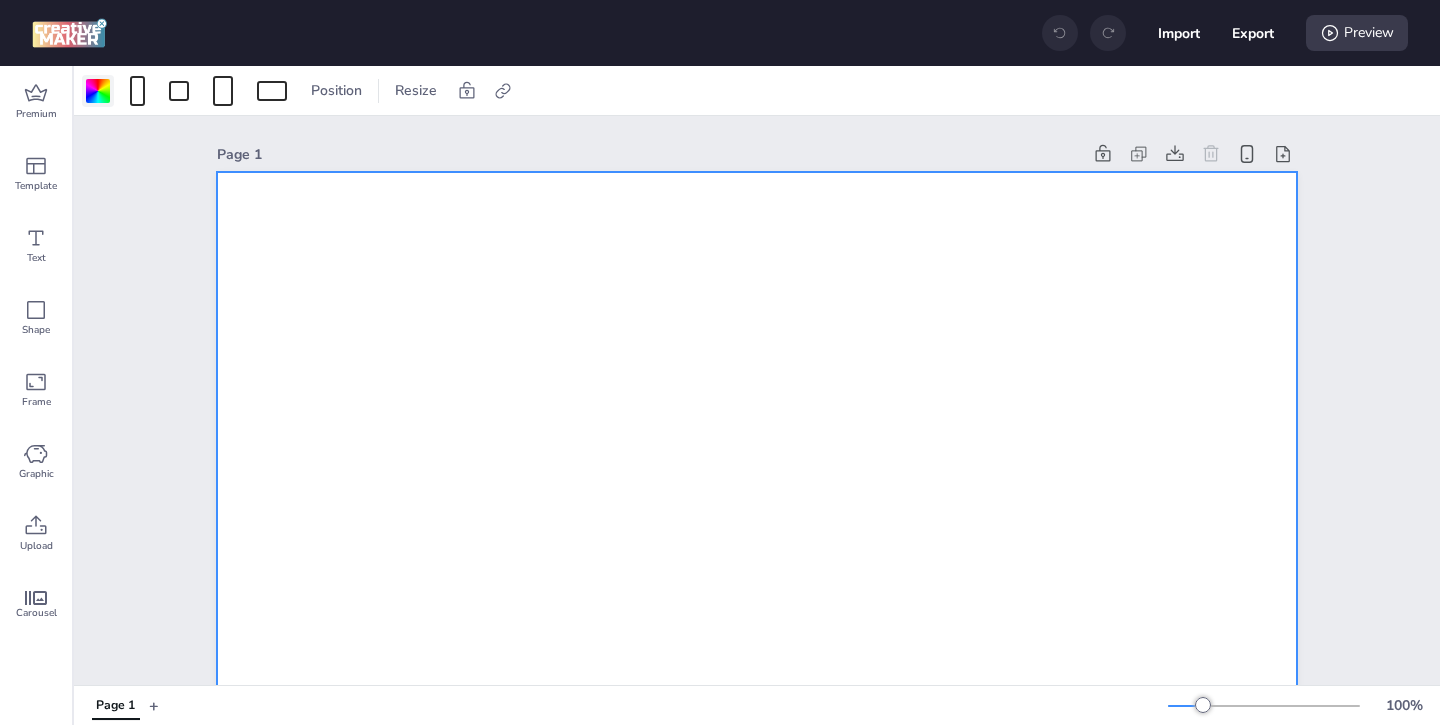 click at bounding box center (98, 91) 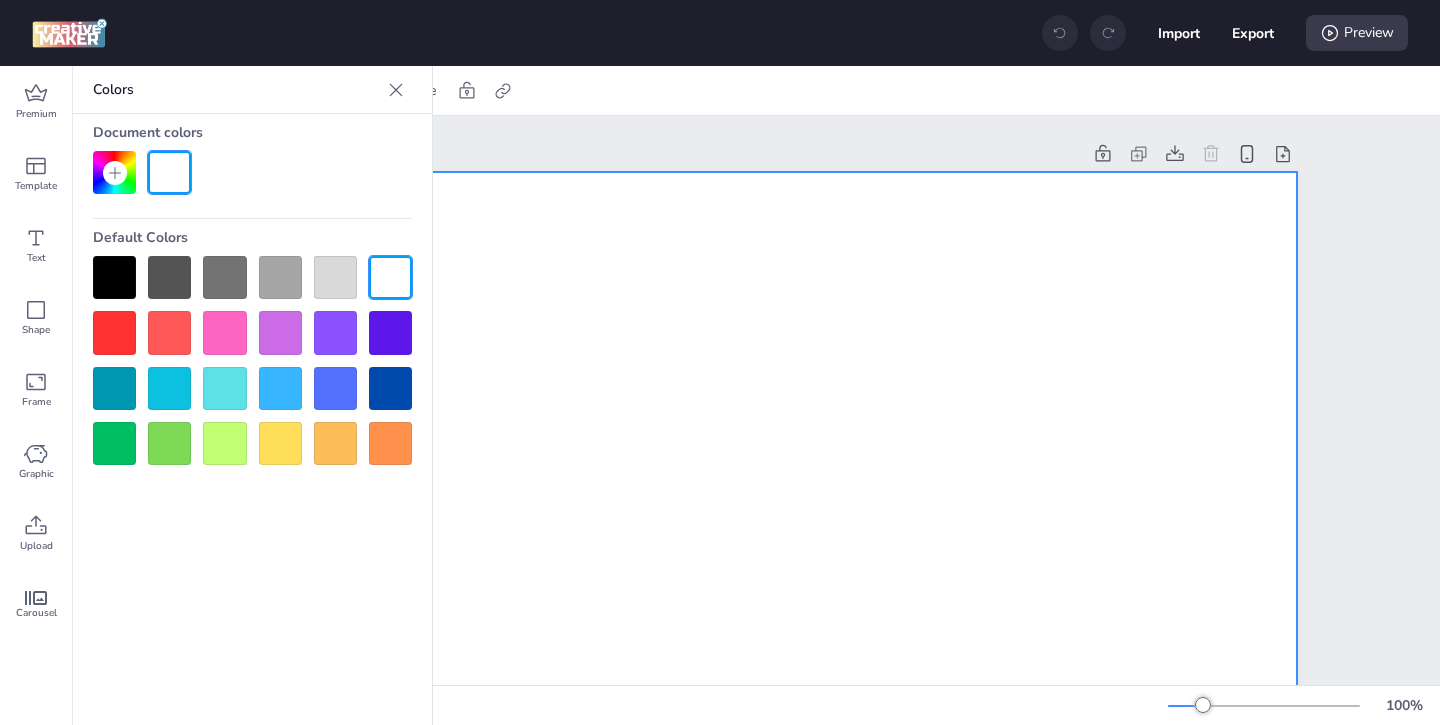 click at bounding box center [114, 277] 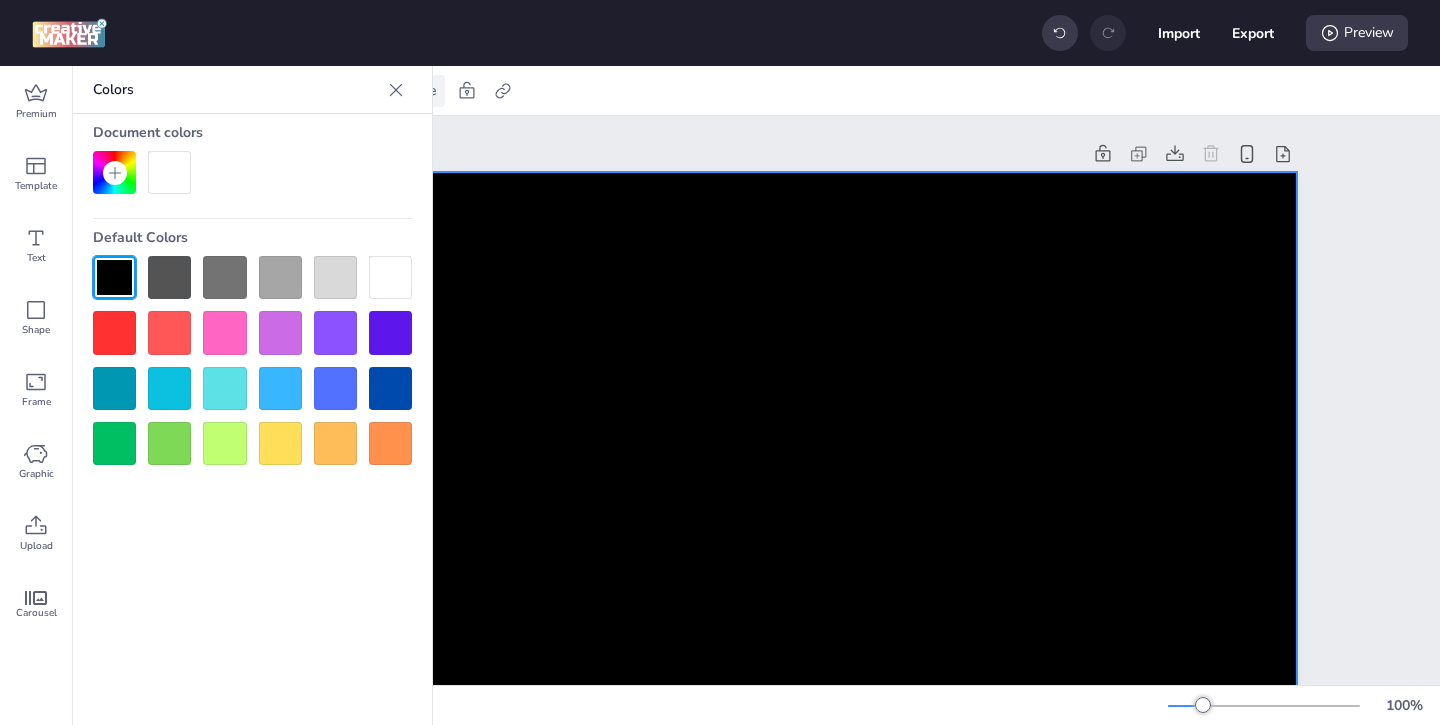 click 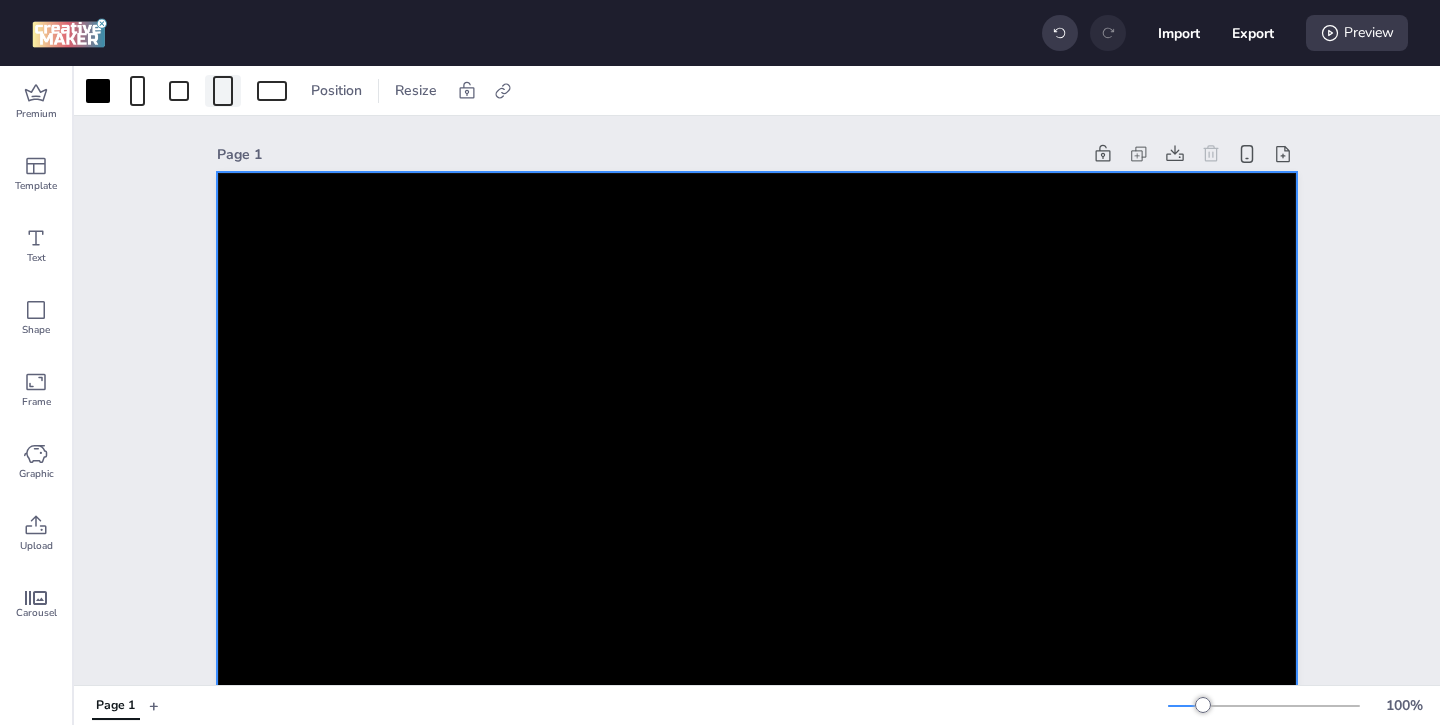 click at bounding box center [223, 91] 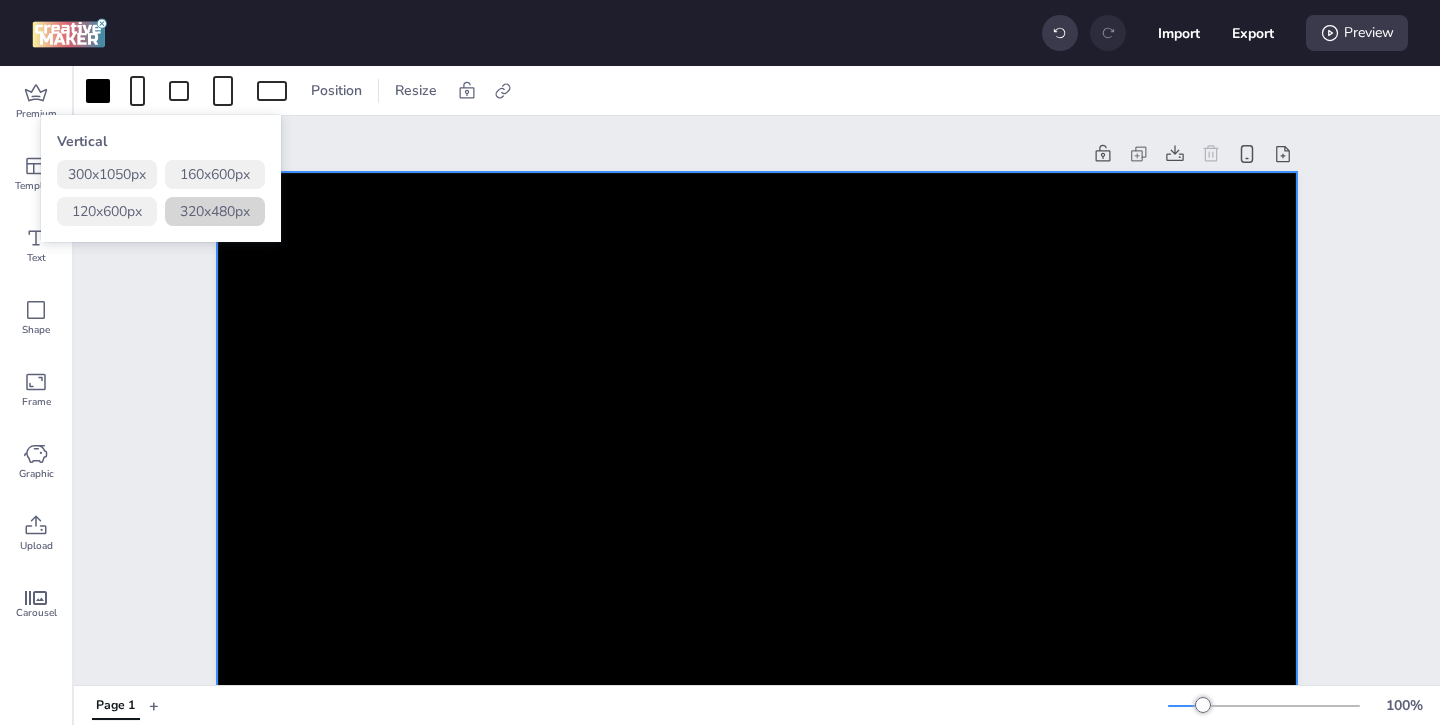 click on "320  x  480 px" at bounding box center [215, 211] 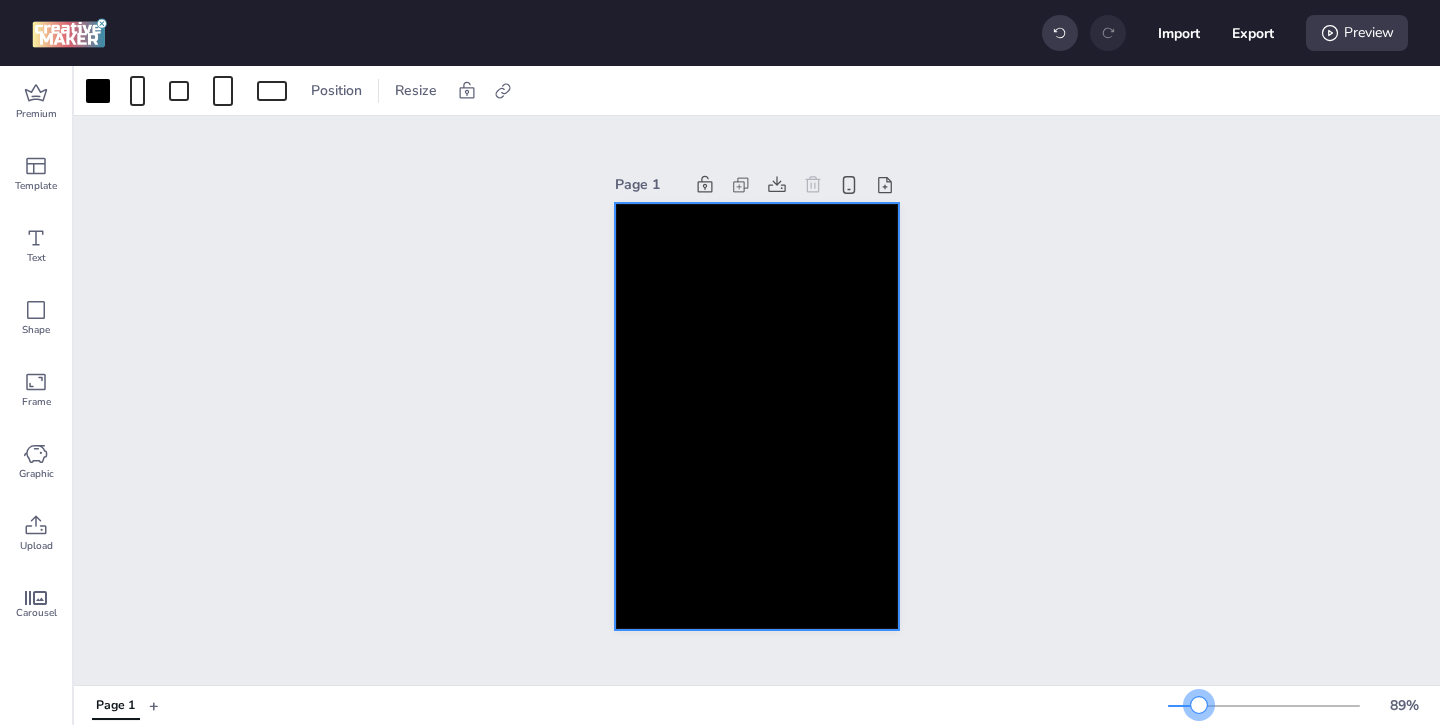 click at bounding box center (1199, 705) 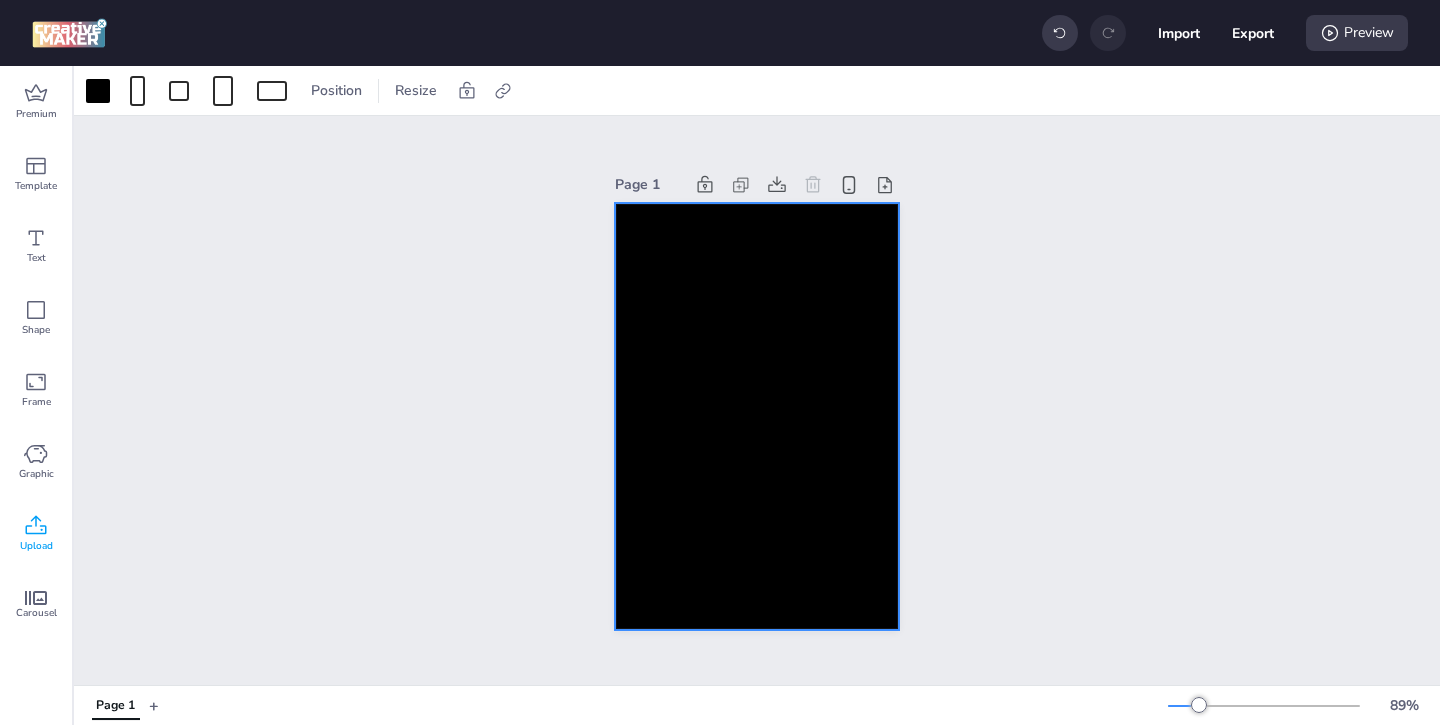 click on "Upload" at bounding box center (36, 546) 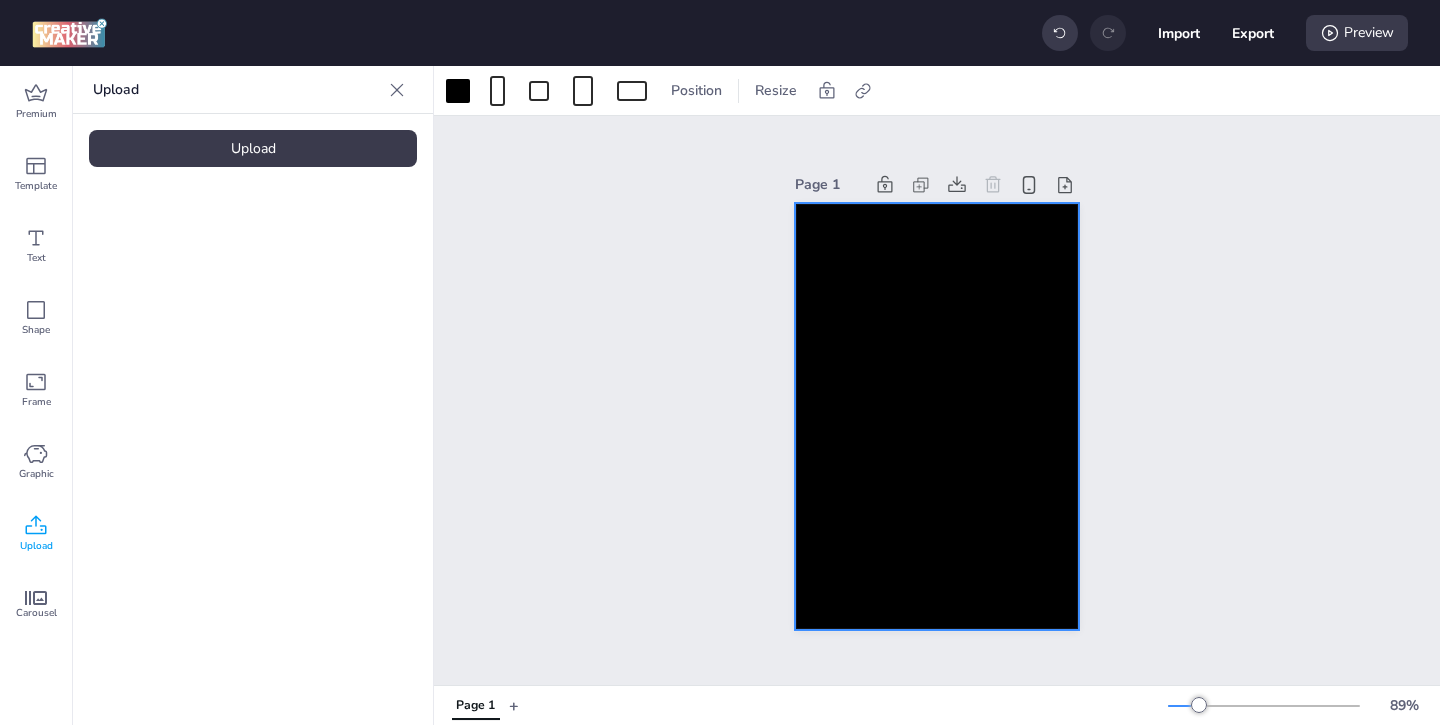 click on "Upload" at bounding box center (253, 148) 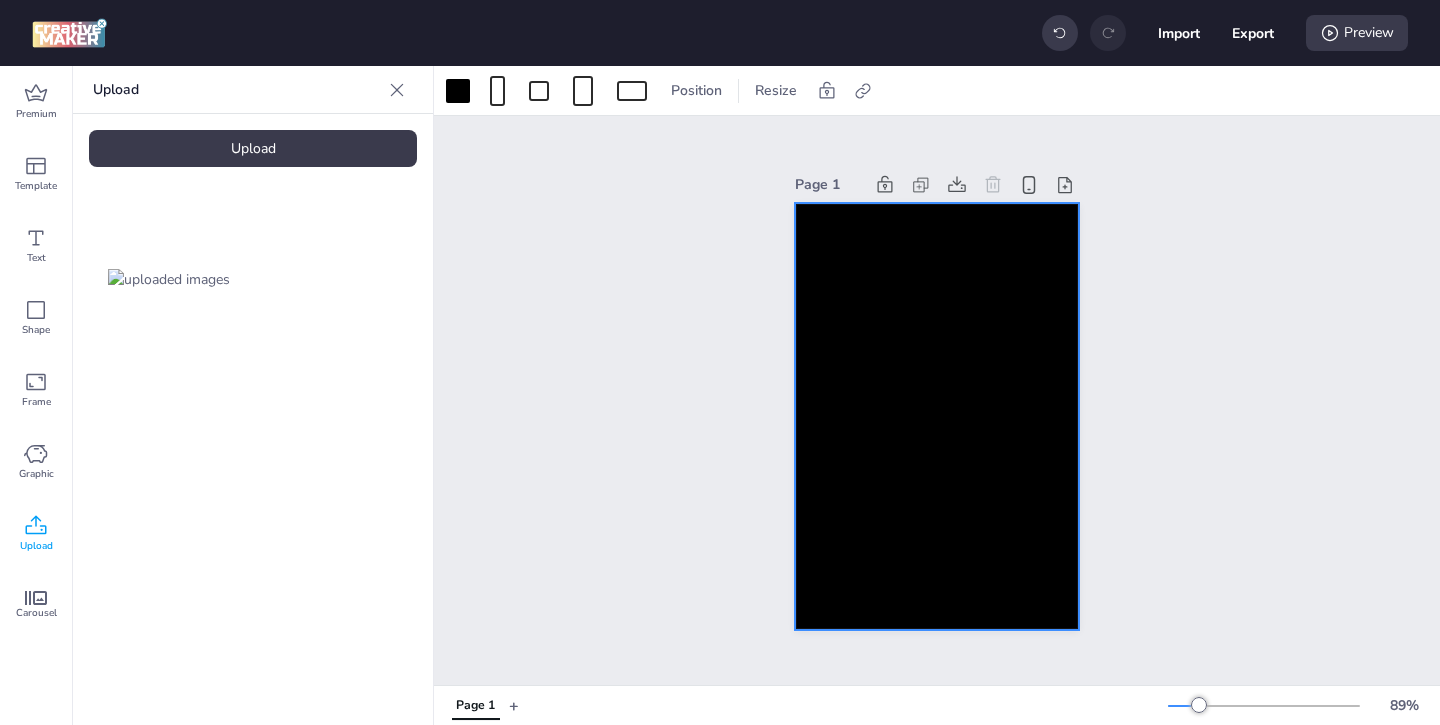 click at bounding box center (169, 279) 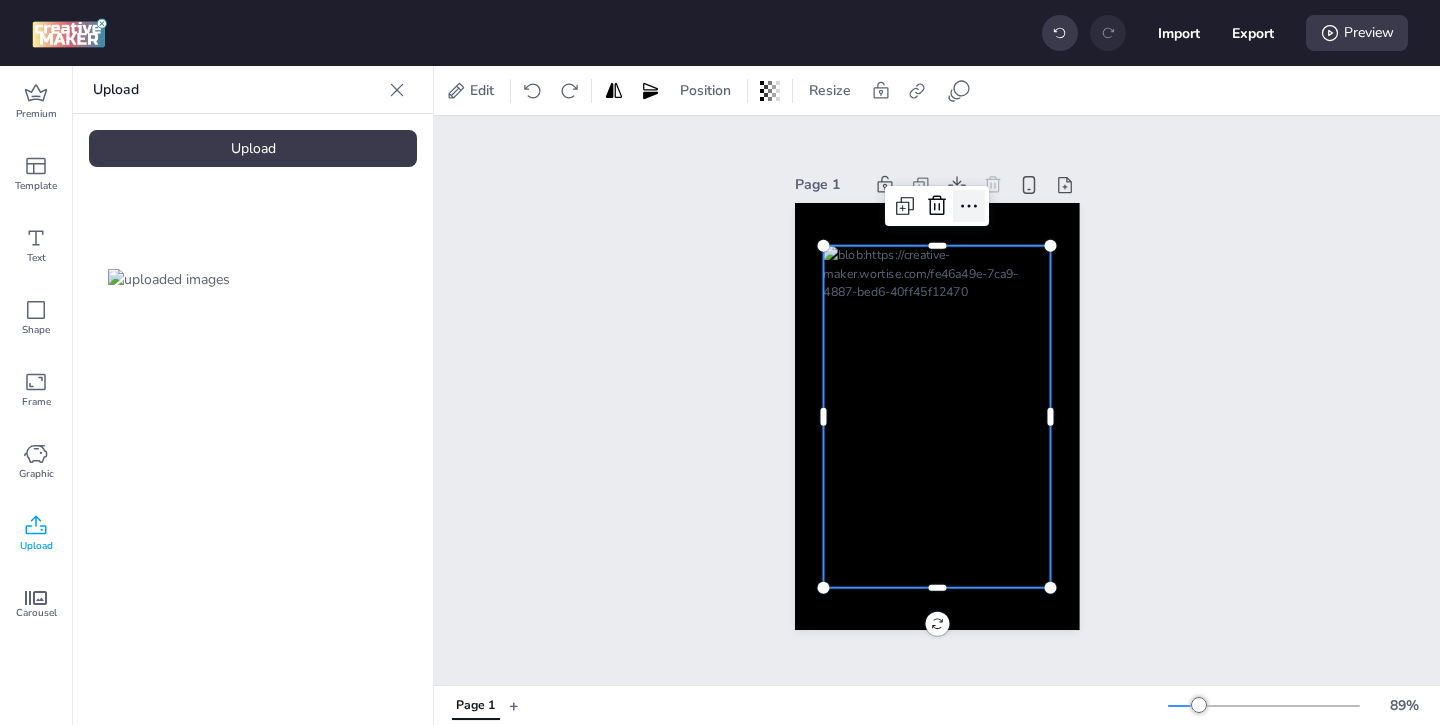click 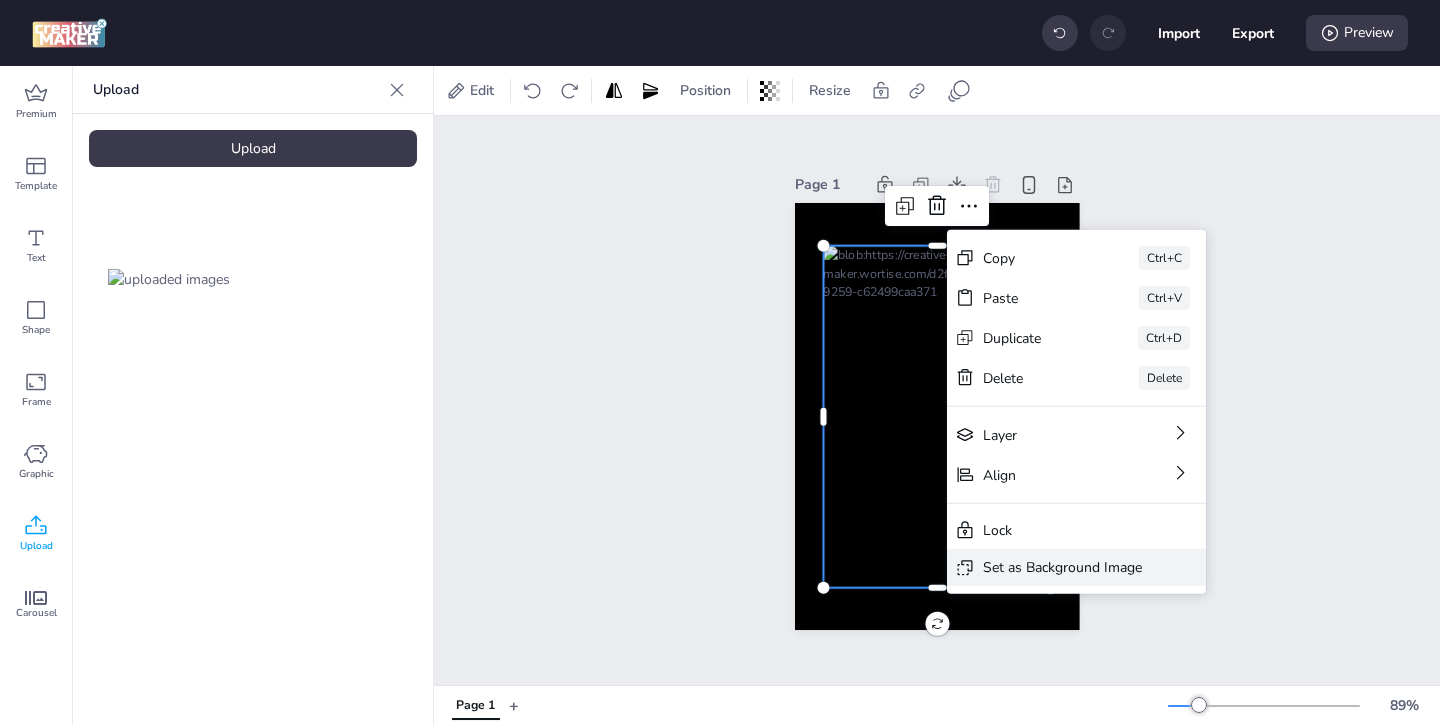 click on "Set as Background Image" at bounding box center (1062, 567) 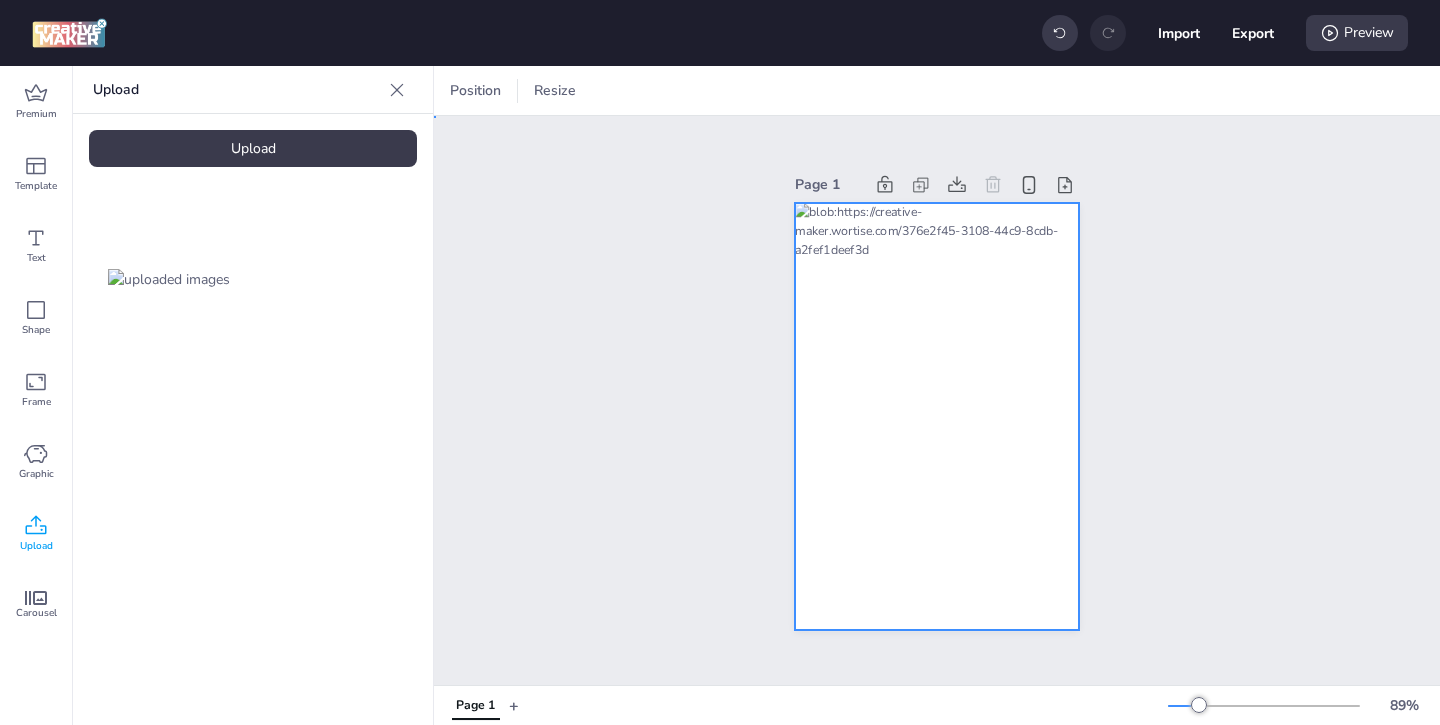 click at bounding box center [937, 416] 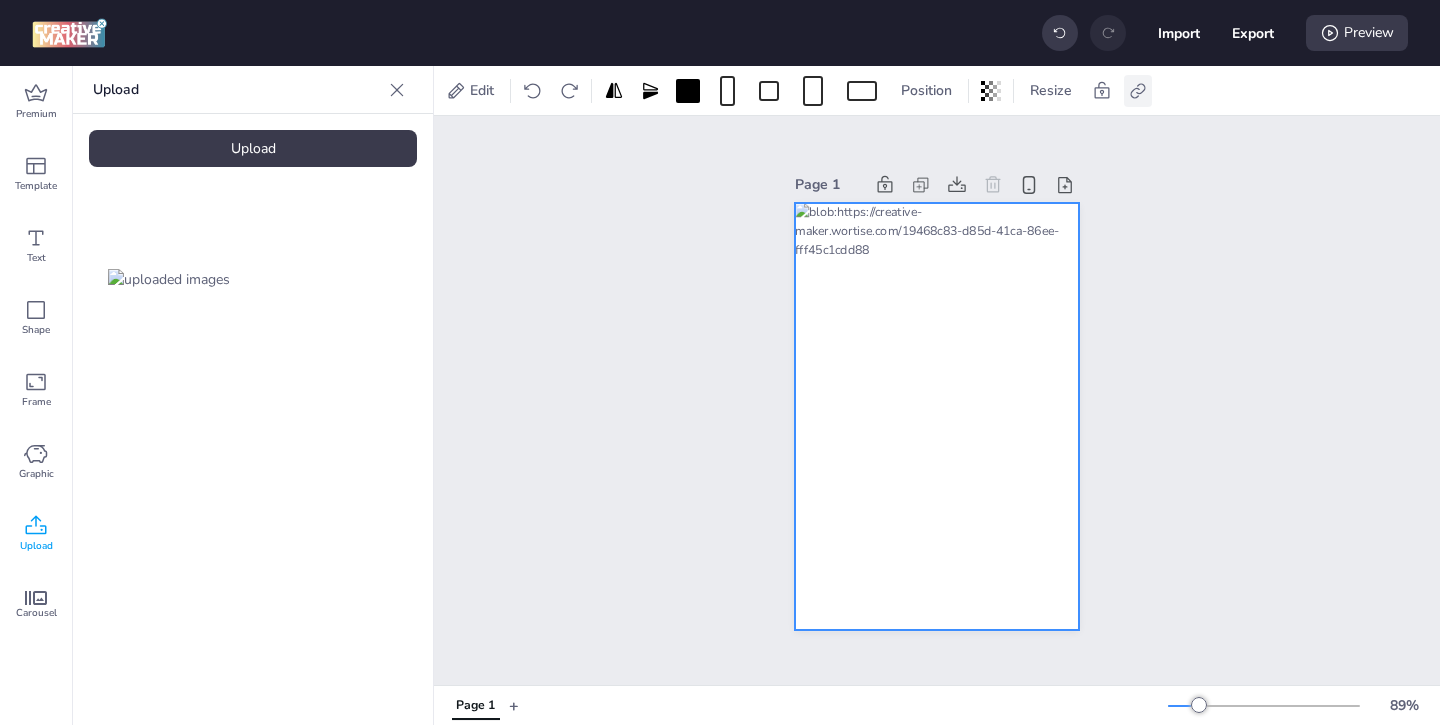 click 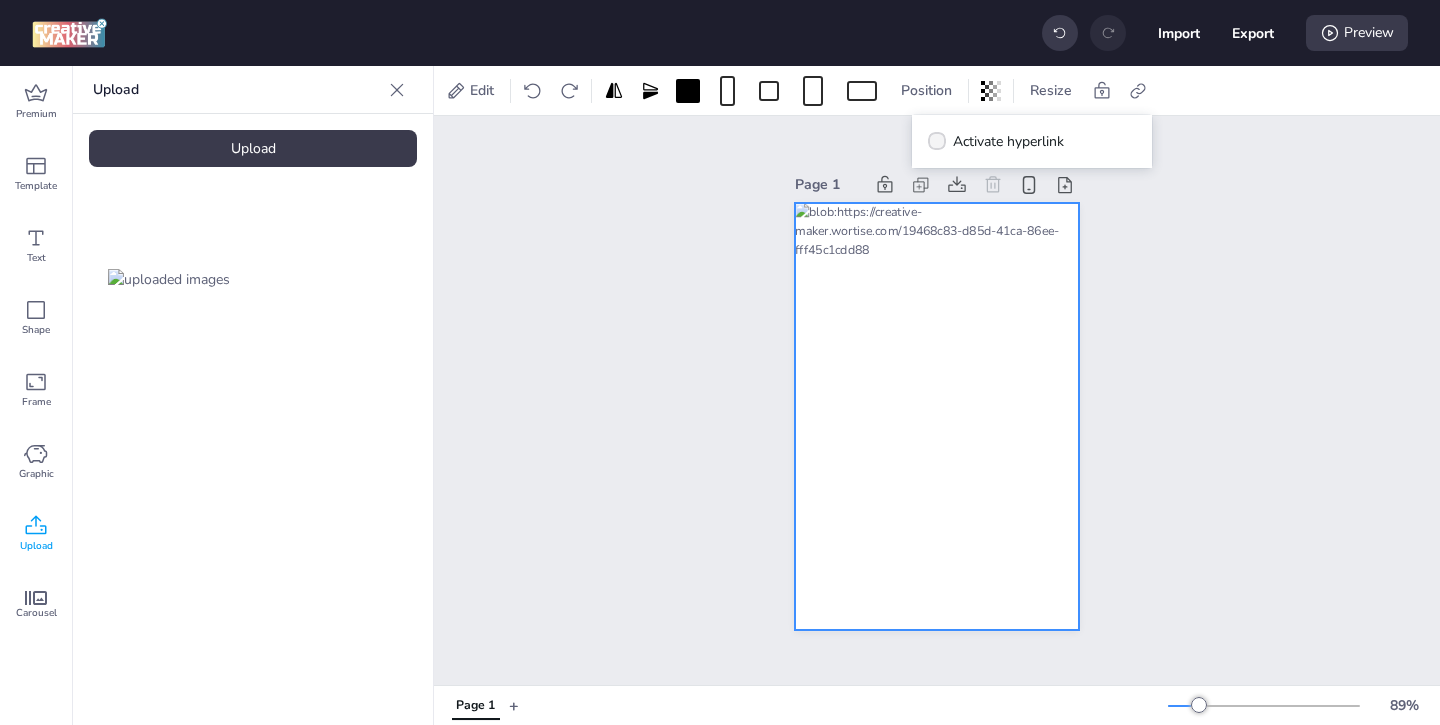 click on "Activate hyperlink" at bounding box center [996, 141] 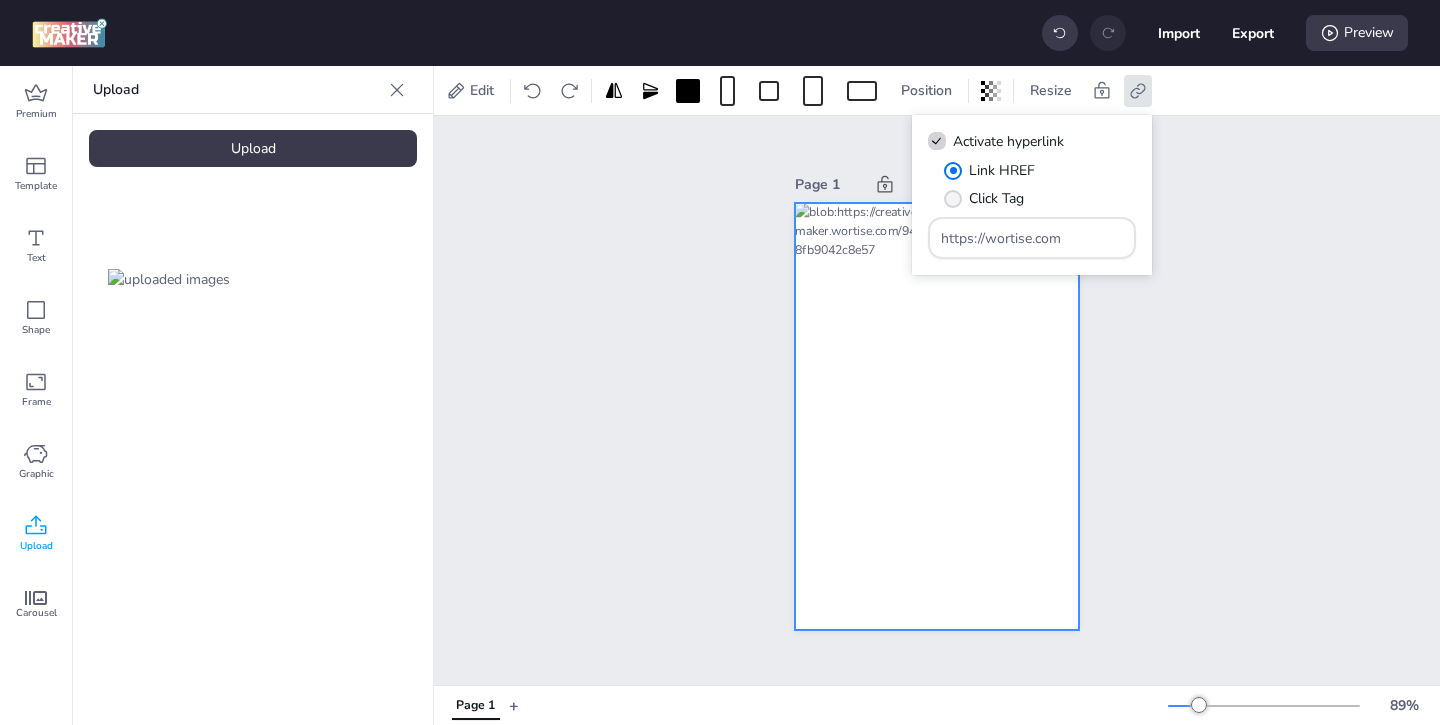 click at bounding box center [953, 199] 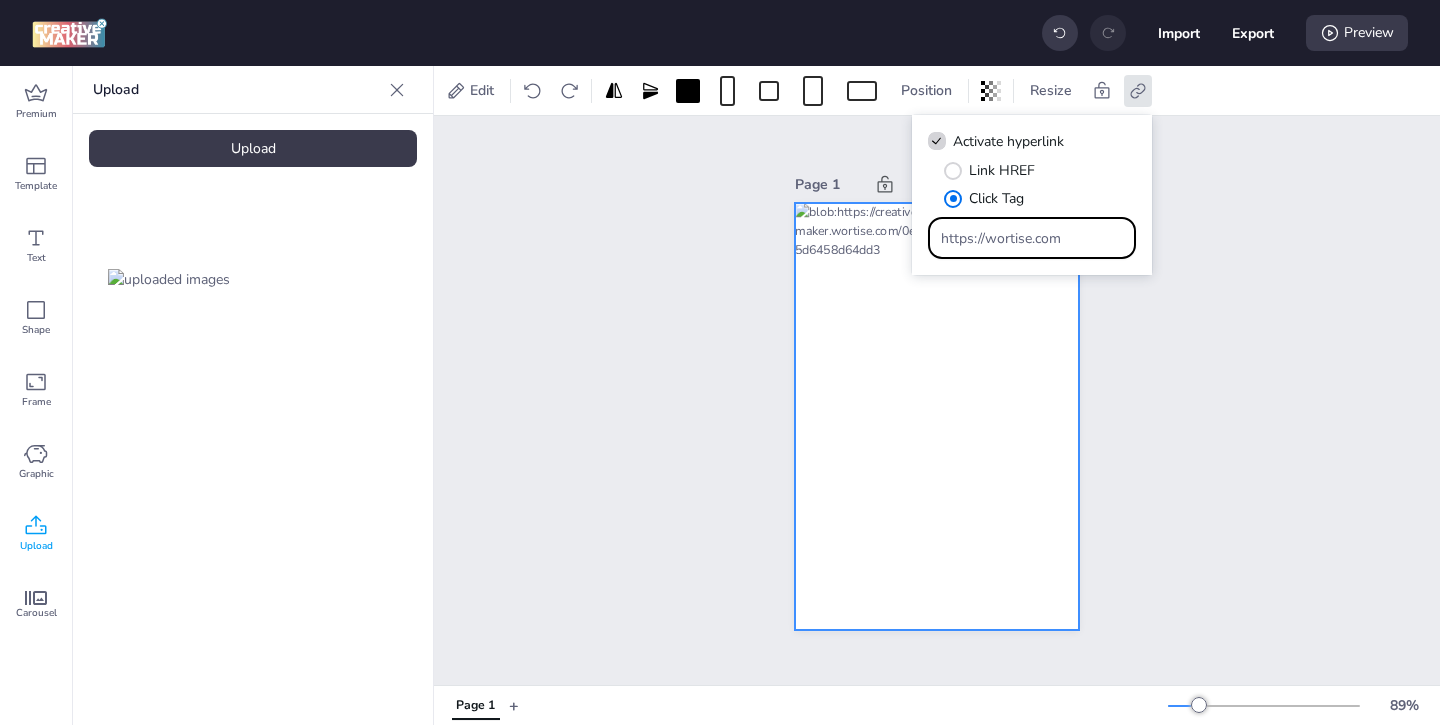 drag, startPoint x: 1068, startPoint y: 243, endPoint x: 980, endPoint y: 197, distance: 99.29753 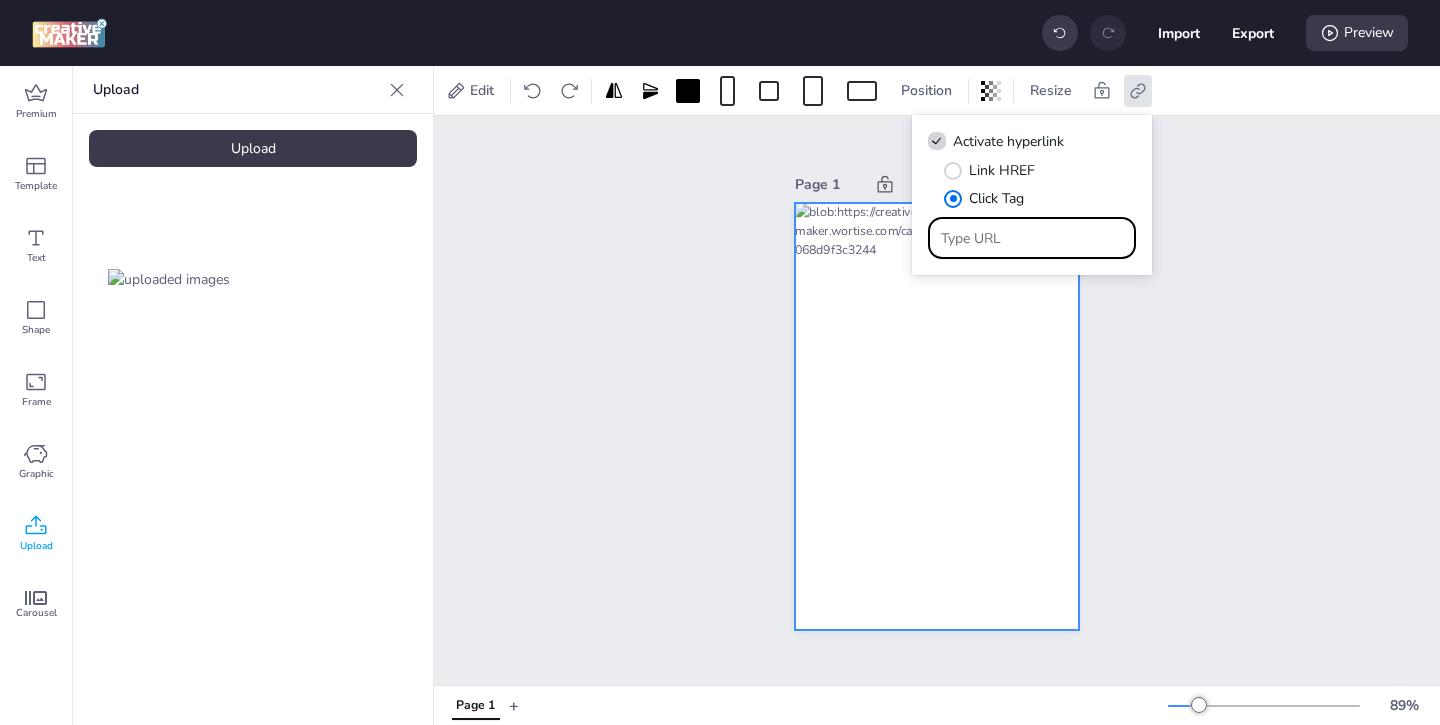 paste on "https://ad.doubleclick.net/ddm/trackclk/N1243037.3464950WORTISE/B33737812.425950480;dc_trk_aid=618783338;dc_trk_cid=239408793;dc_lat=;dc_rdid=;tag_for_child_directed_treatment=;tfua=;ltd=;dc_tdv=1" 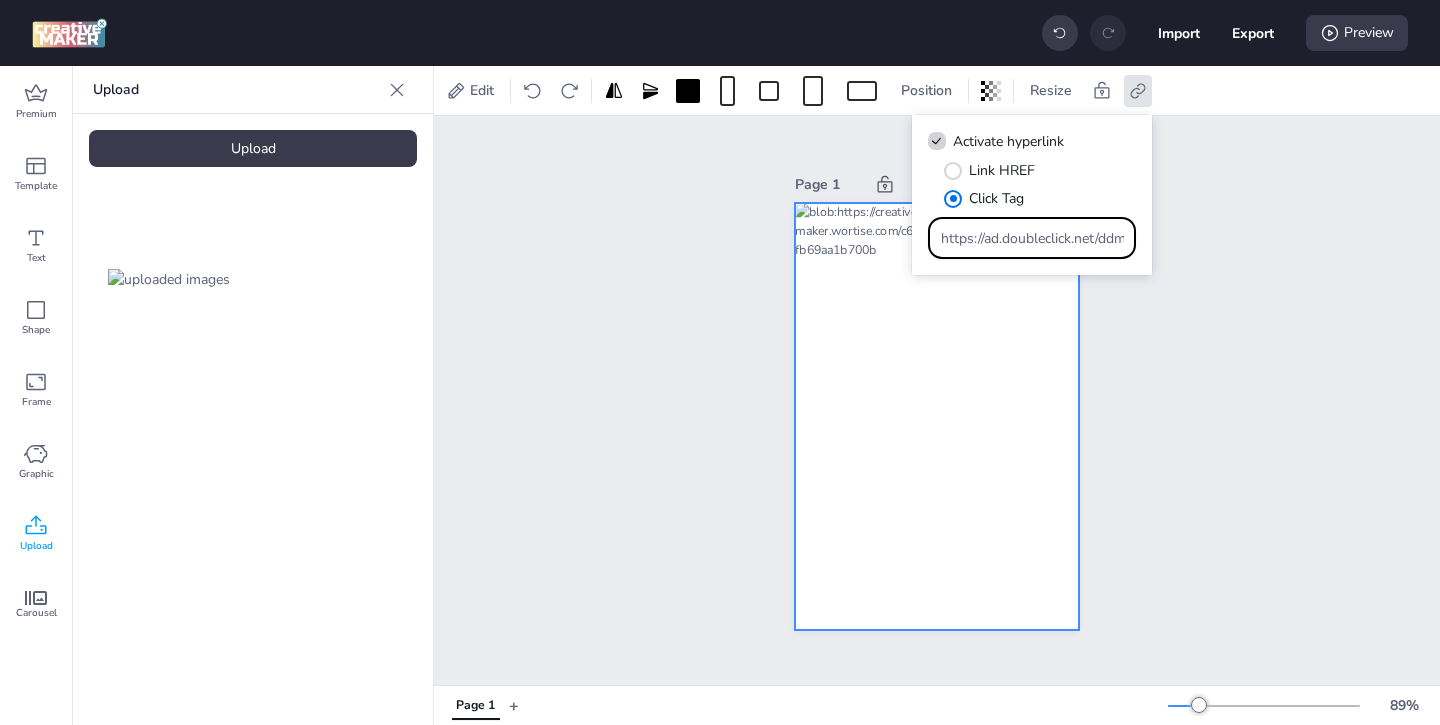 scroll, scrollTop: 0, scrollLeft: 1170, axis: horizontal 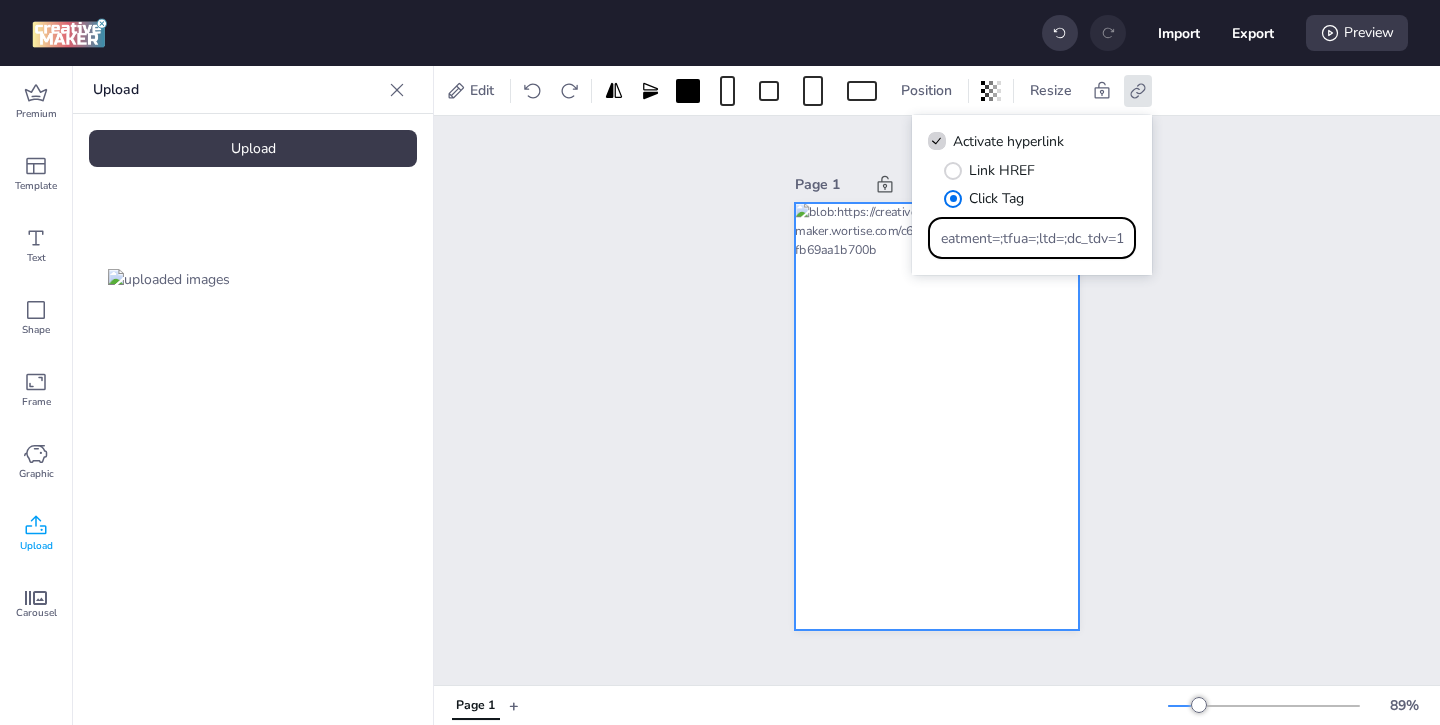 click on "Page 1" at bounding box center [937, 400] 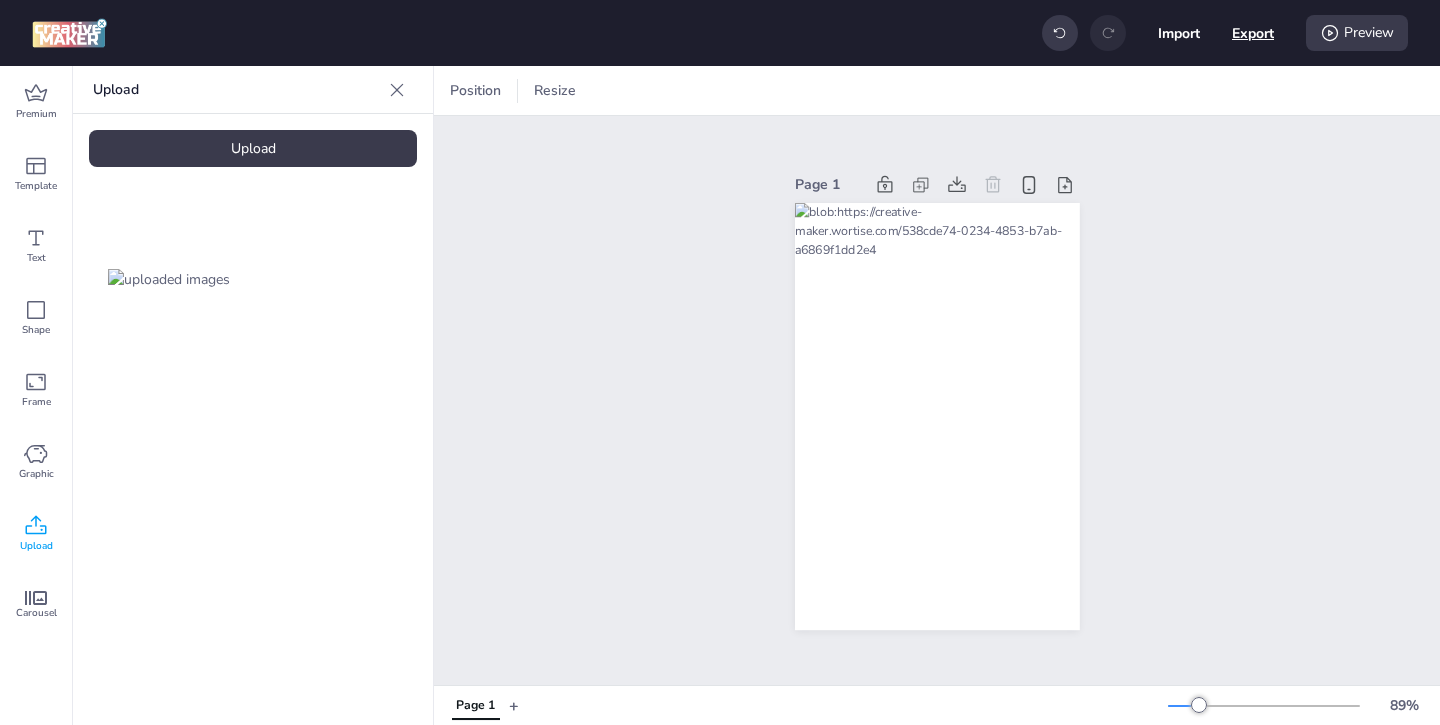 click on "Export" at bounding box center [1253, 33] 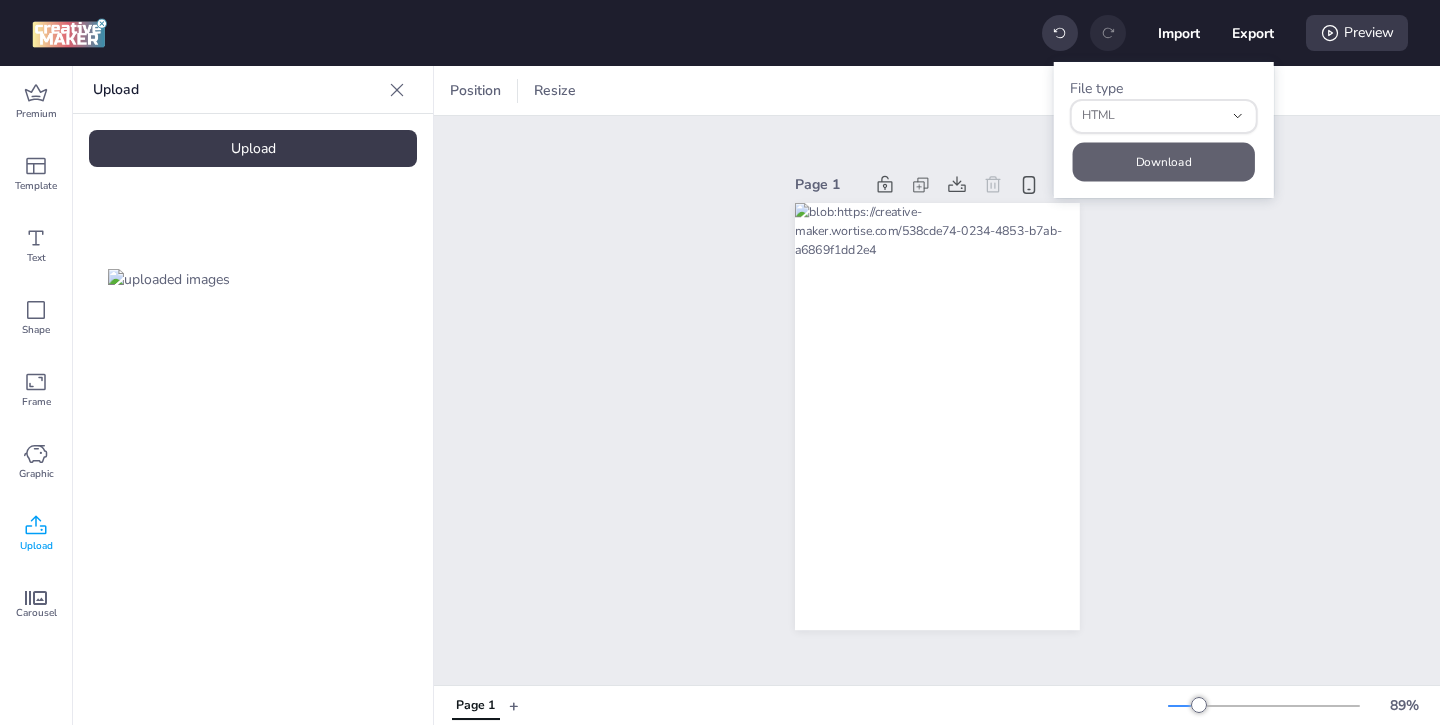 click on "Download" at bounding box center (1164, 161) 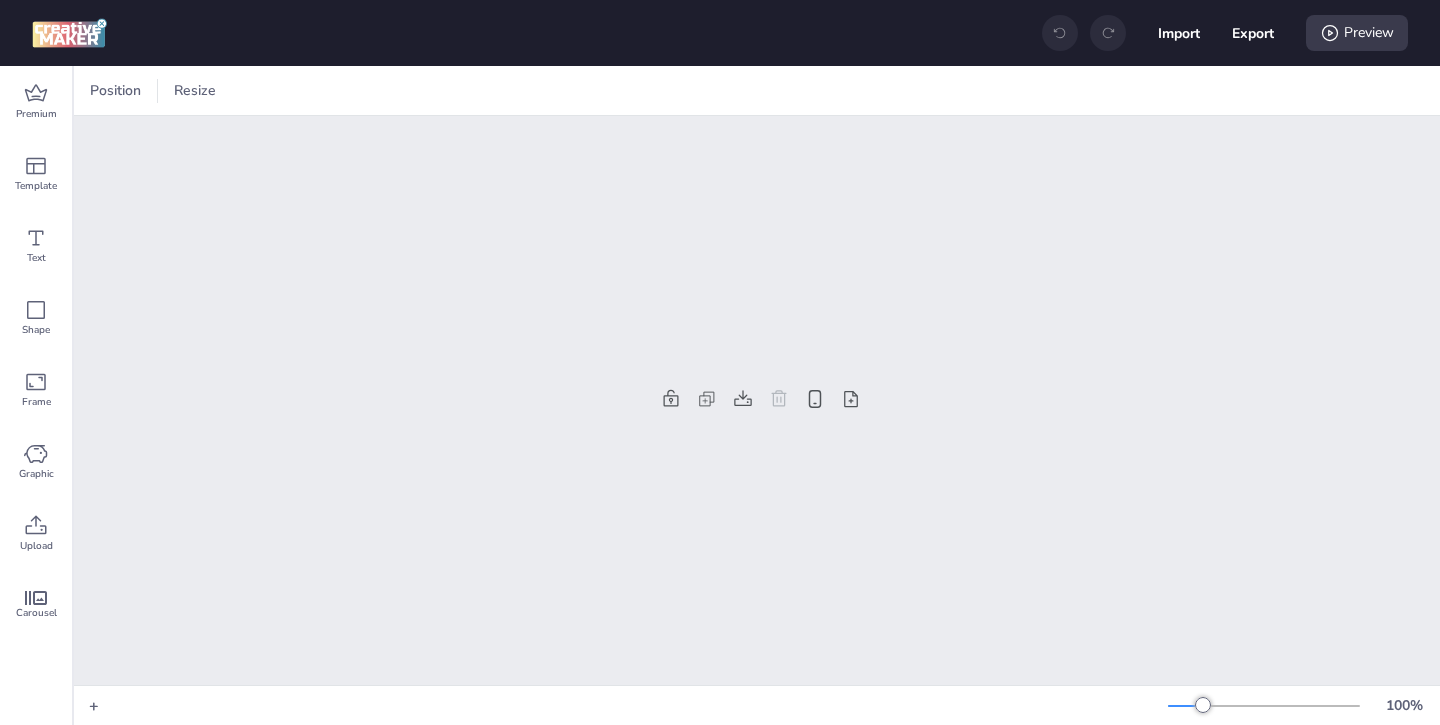 scroll, scrollTop: 0, scrollLeft: 0, axis: both 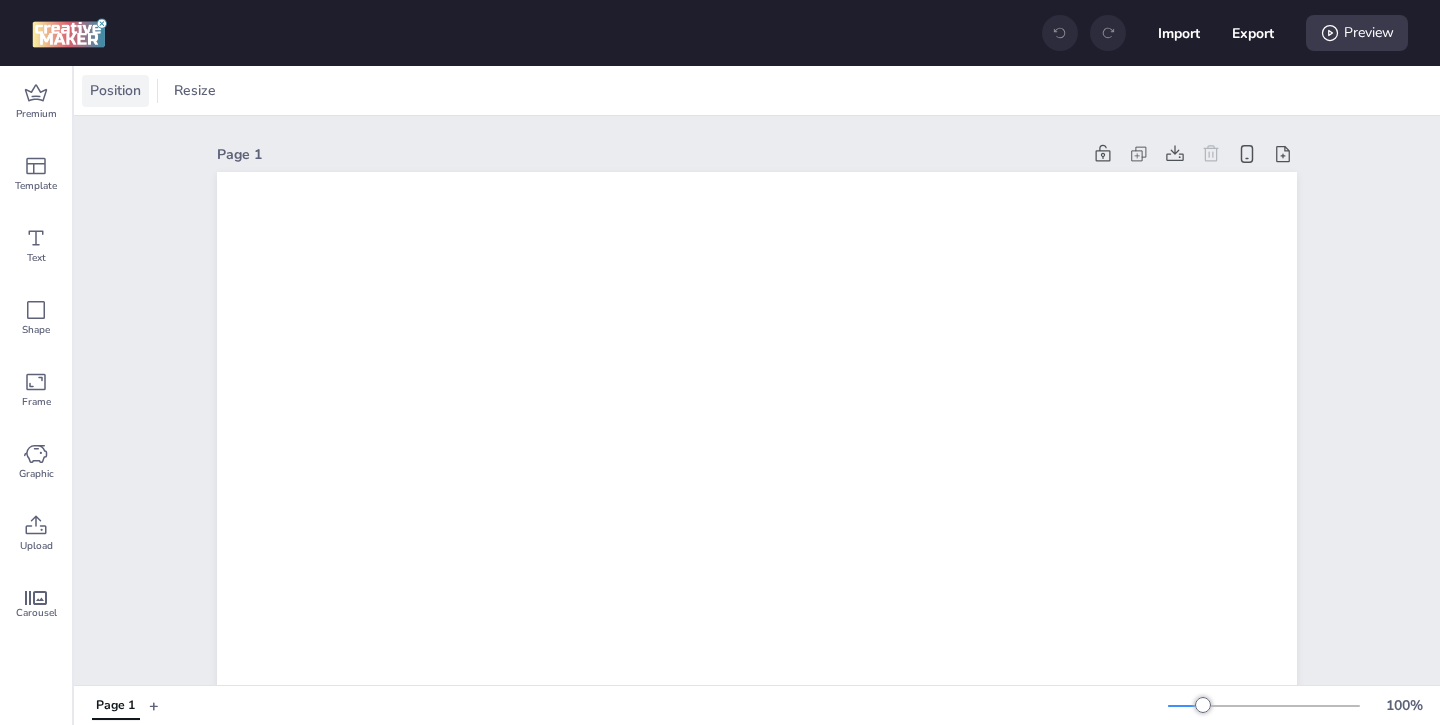 click on "Position" at bounding box center (115, 90) 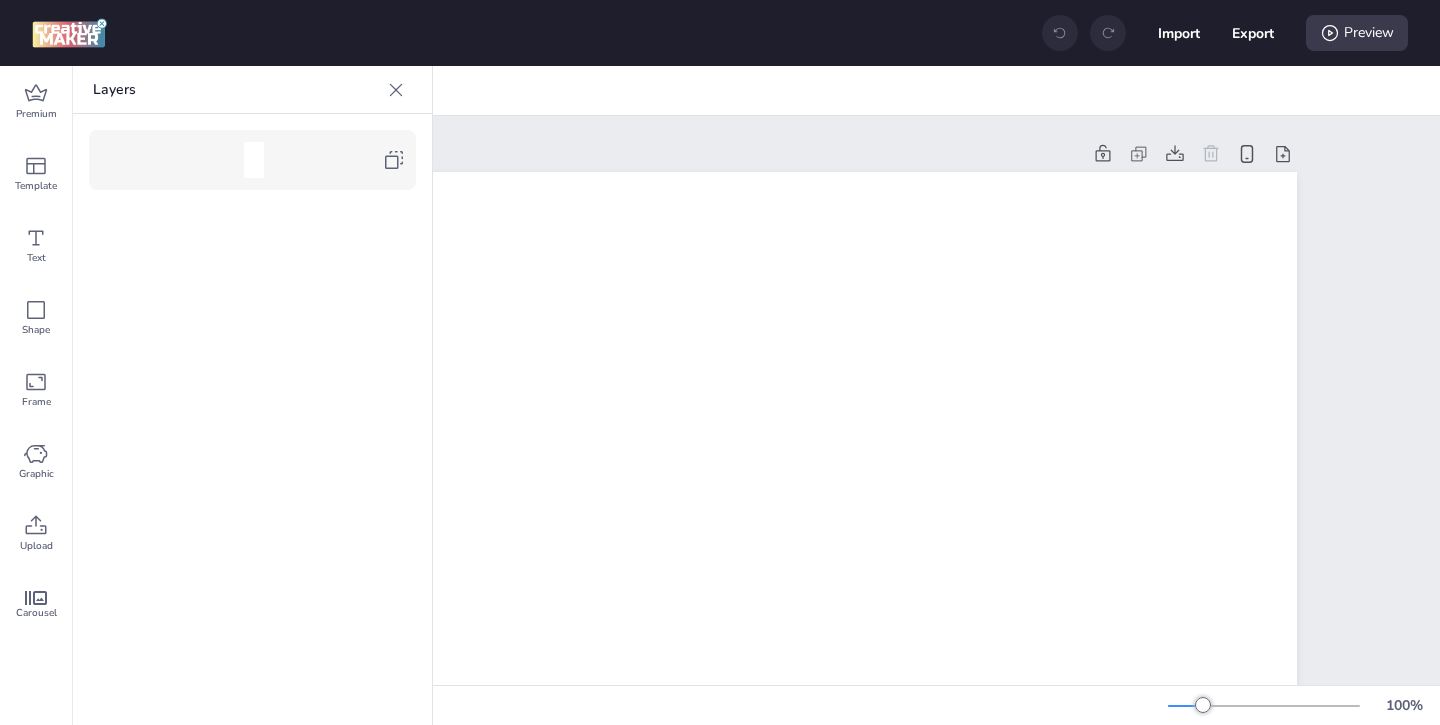 click 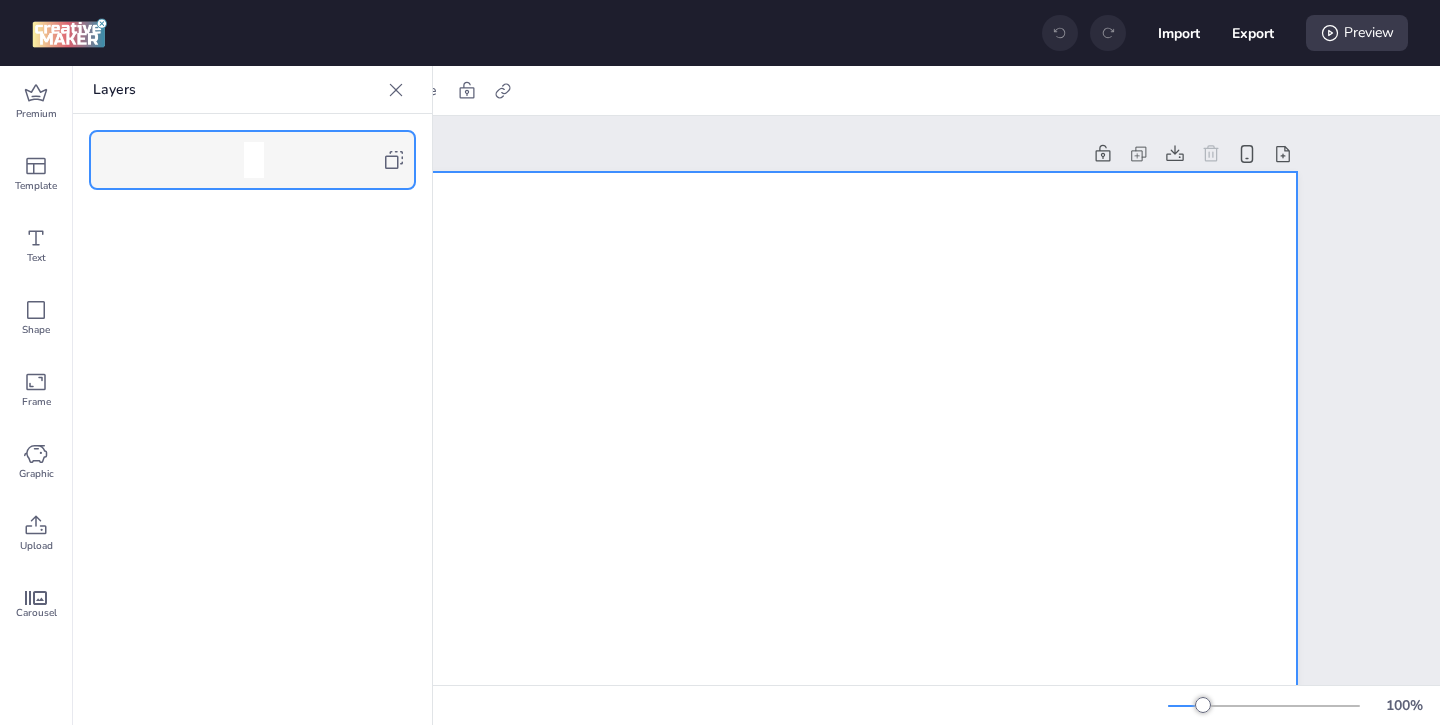 click 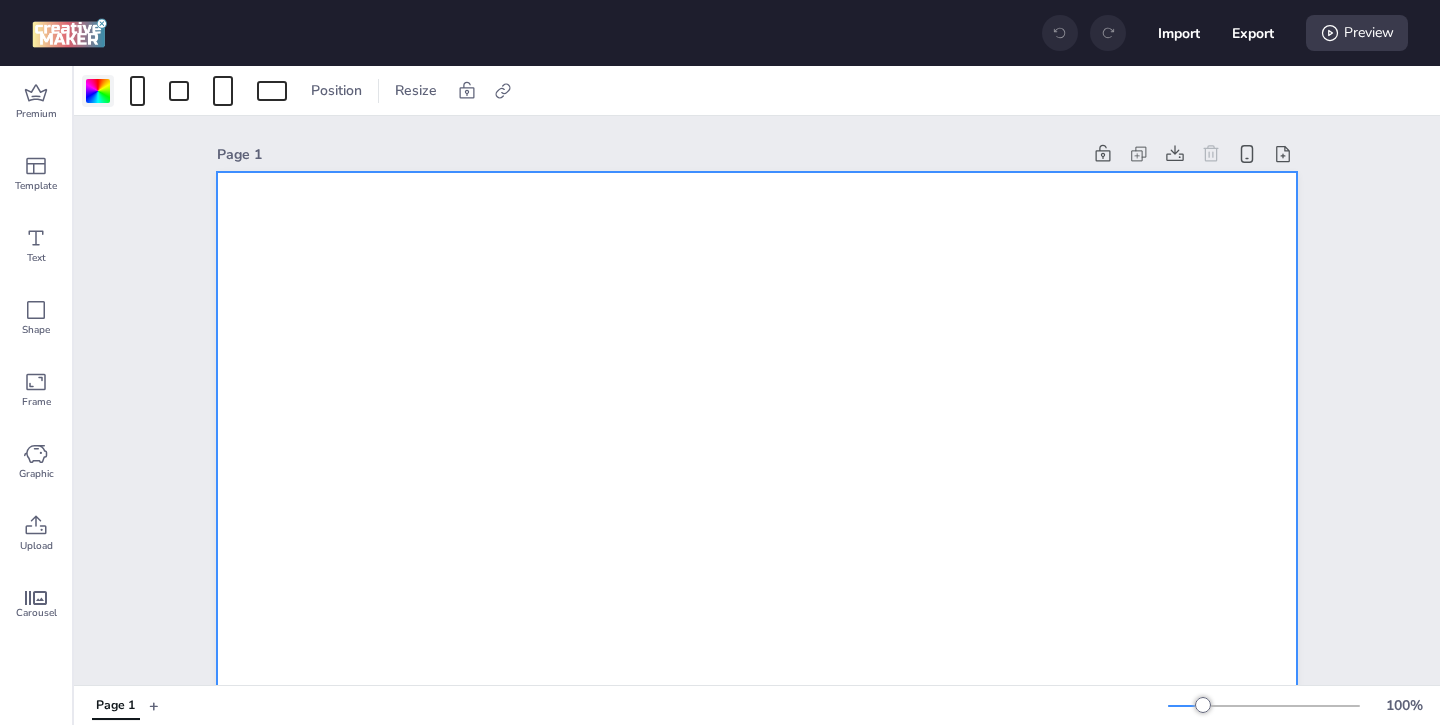 click at bounding box center (98, 91) 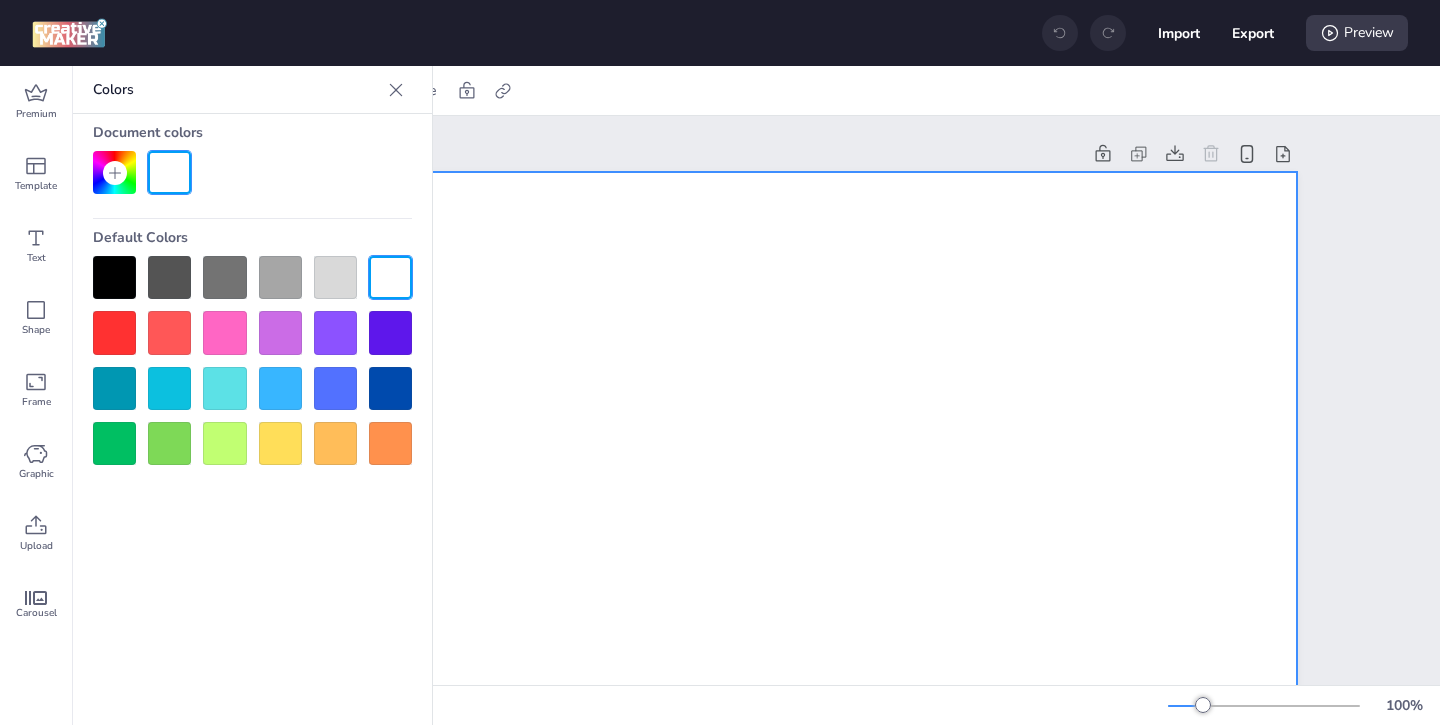 click at bounding box center (114, 277) 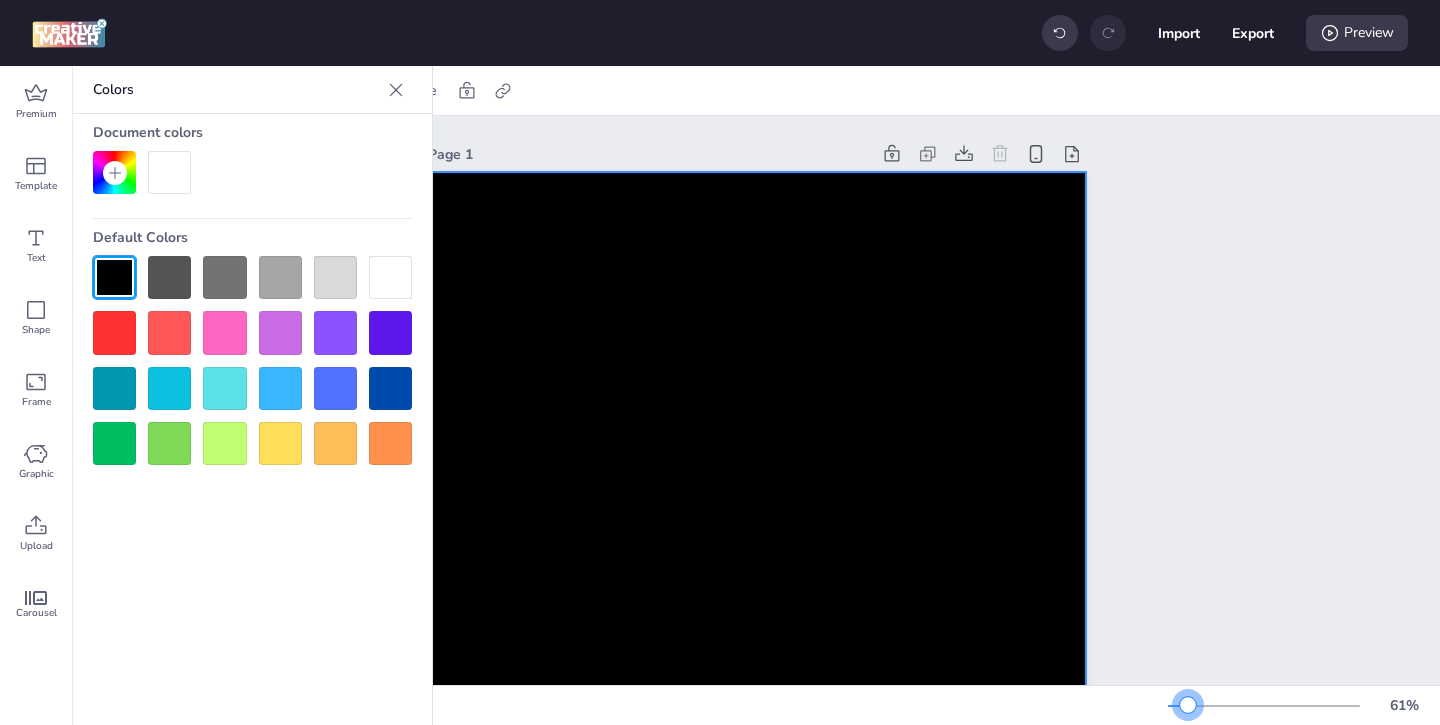 drag, startPoint x: 1200, startPoint y: 701, endPoint x: 1186, endPoint y: 701, distance: 14 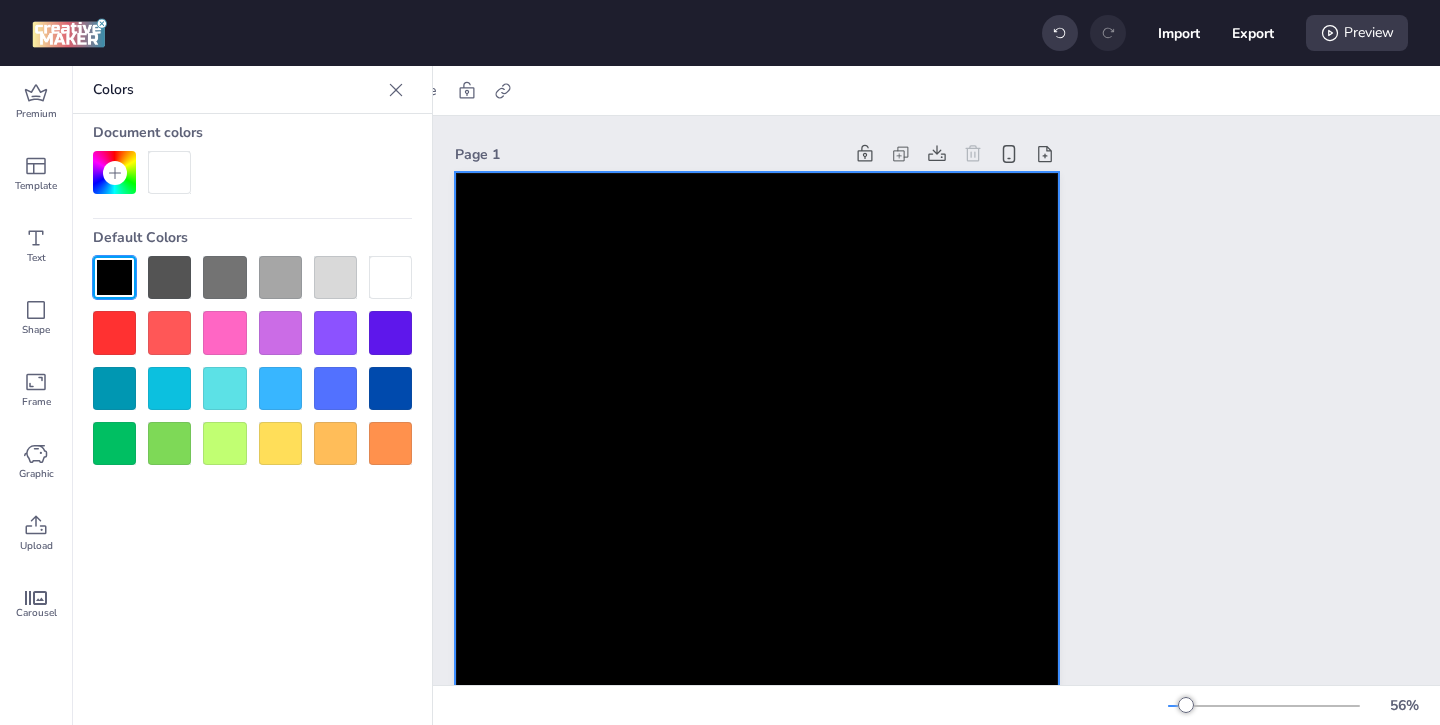 click 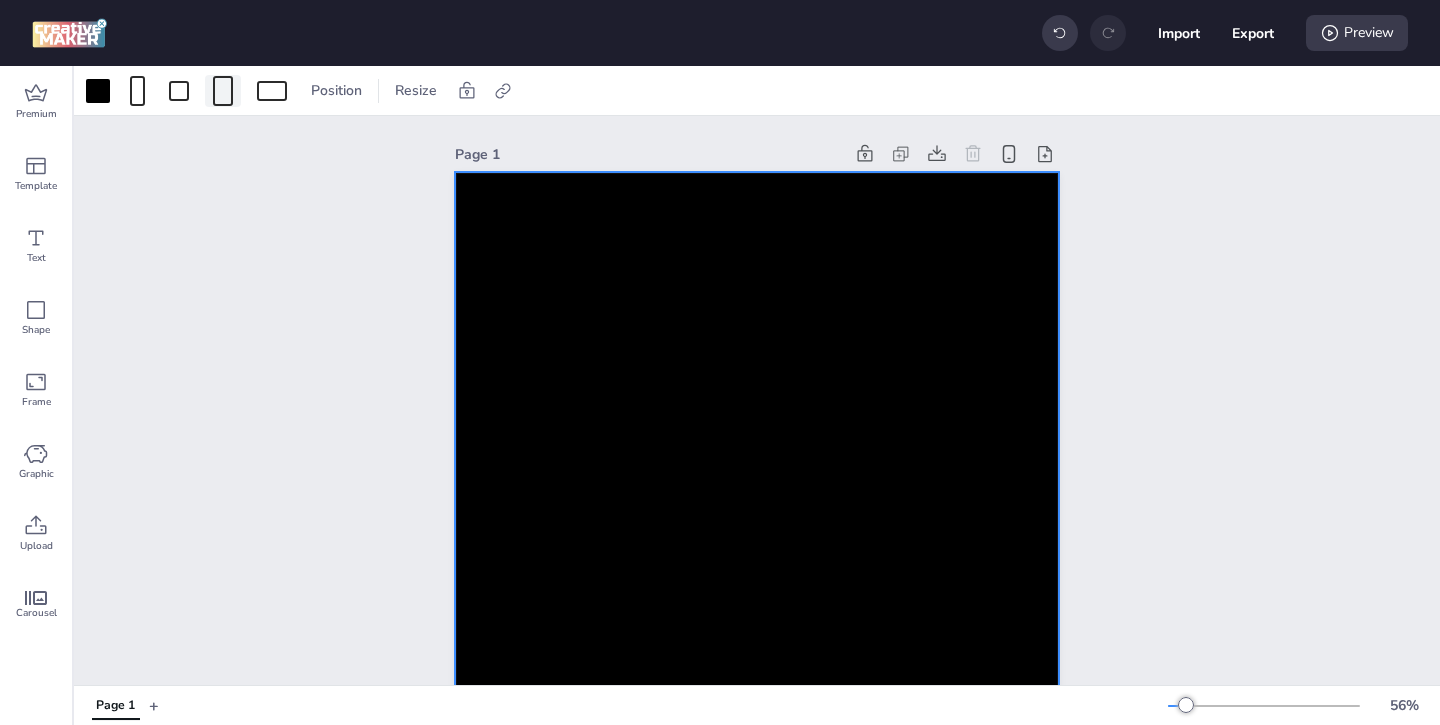 click at bounding box center (223, 91) 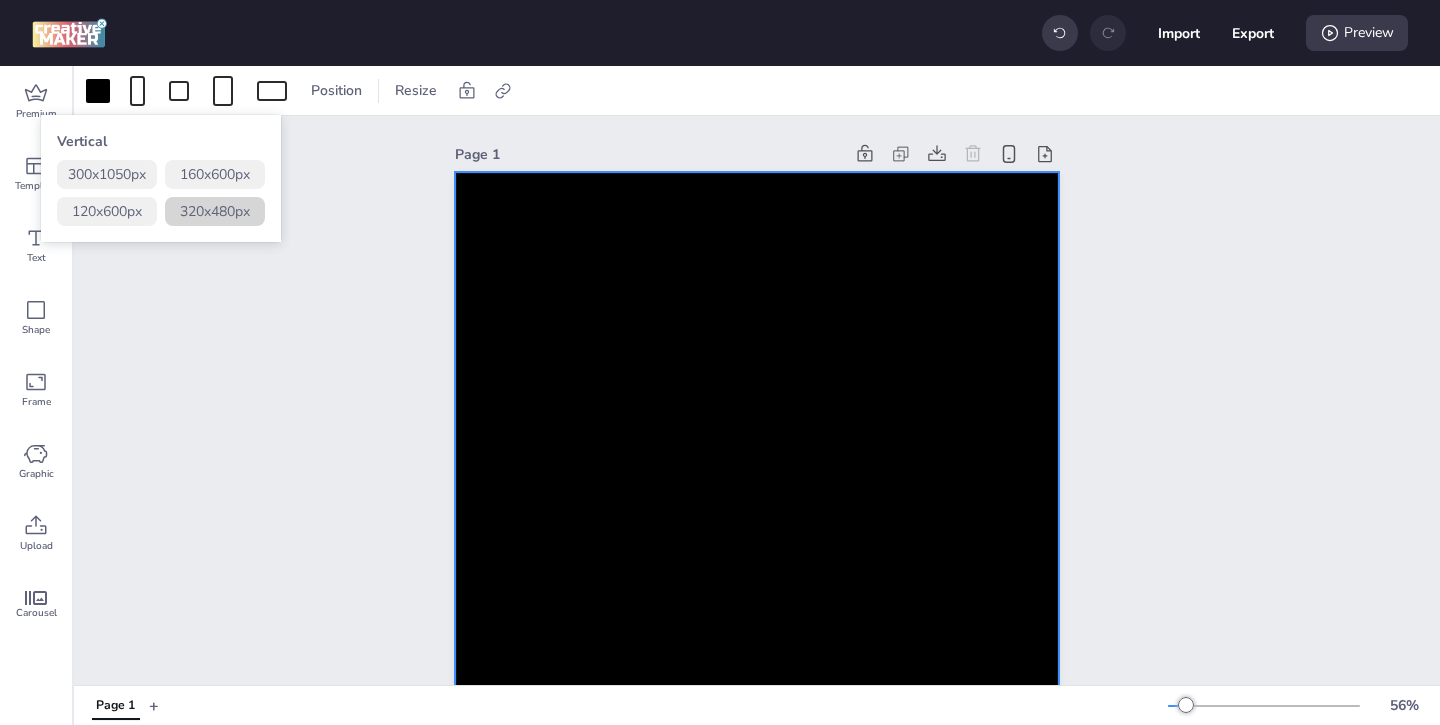 click on "320  x  480 px" at bounding box center (215, 211) 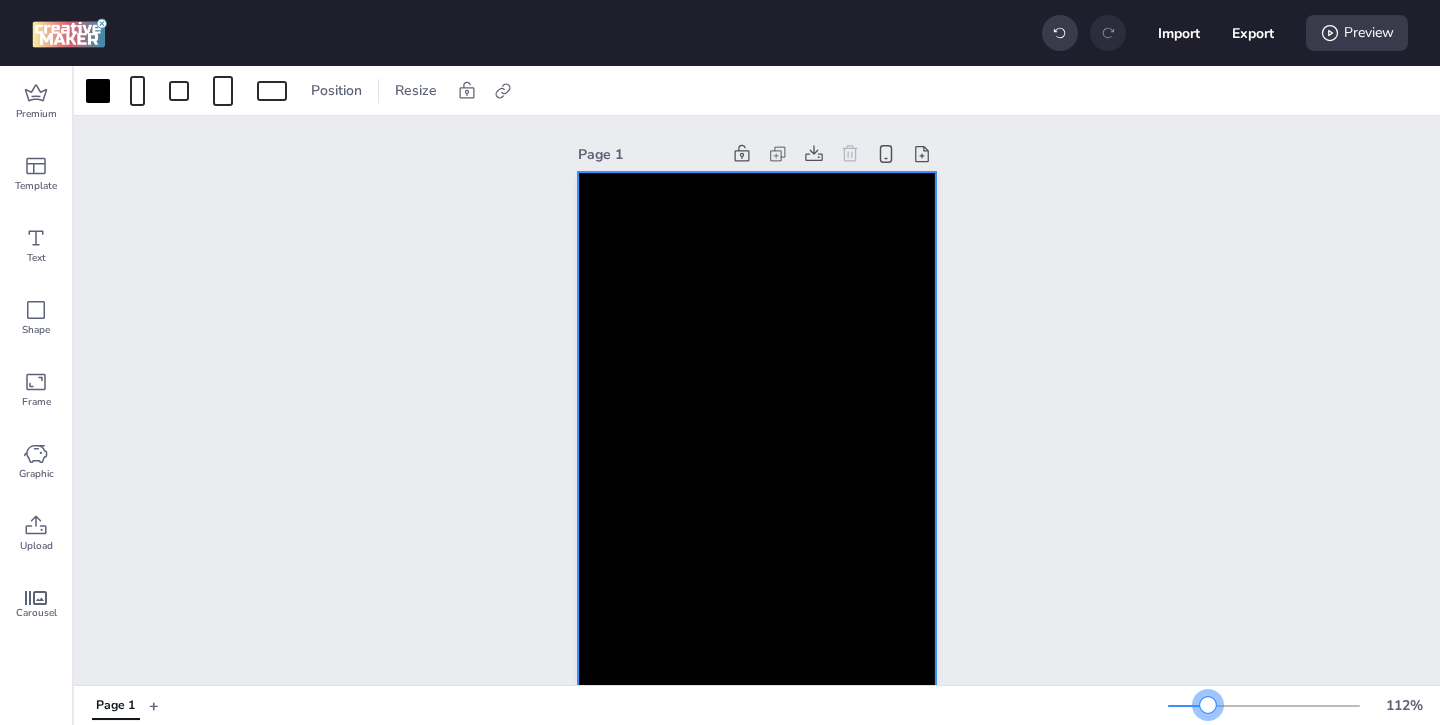 click at bounding box center [1208, 705] 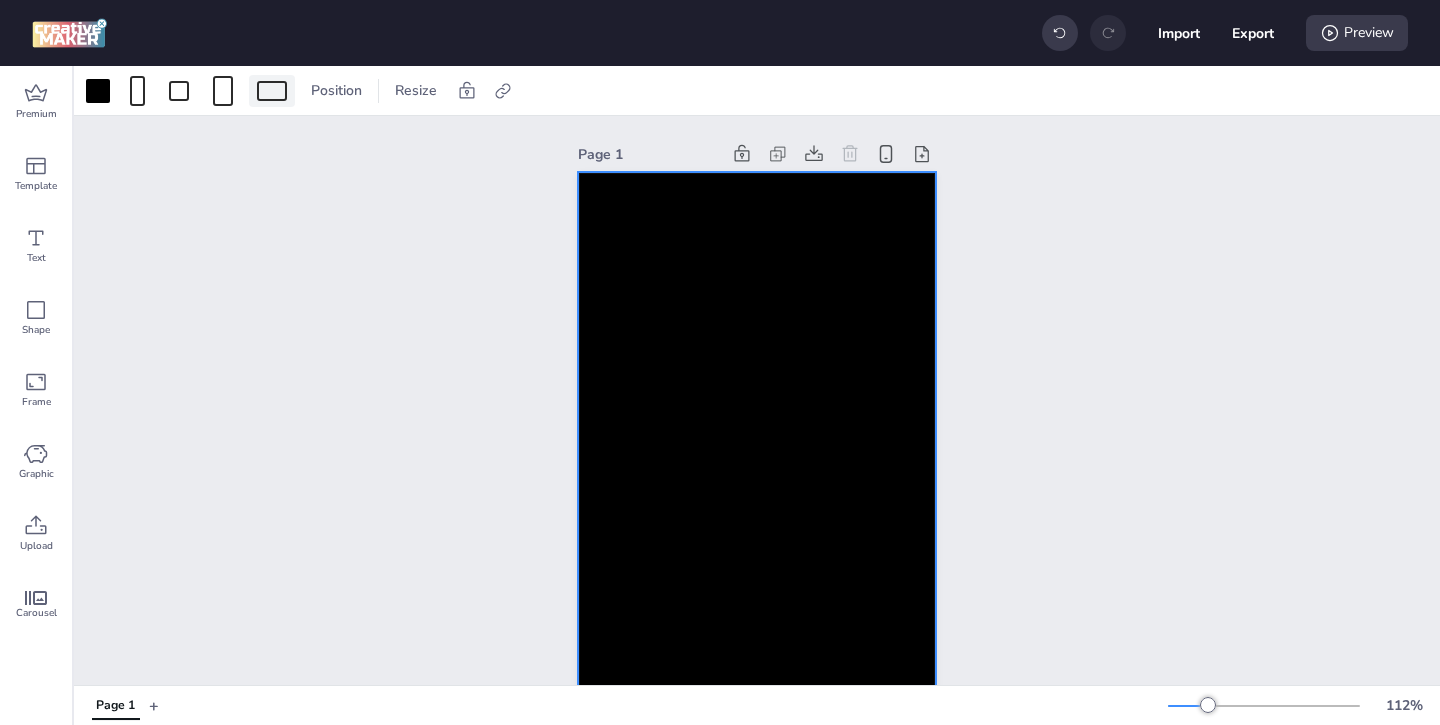 click at bounding box center (272, 91) 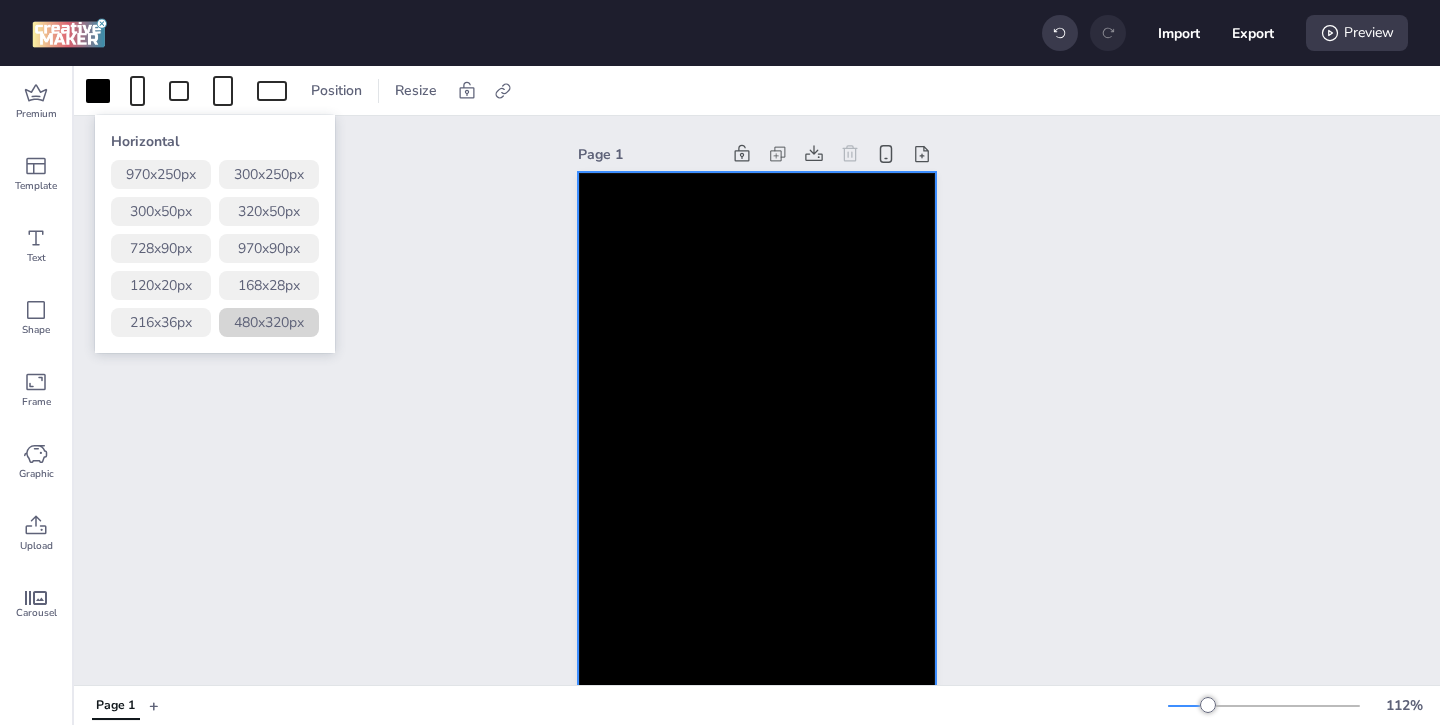 click on "480  x  320 px" at bounding box center (269, 322) 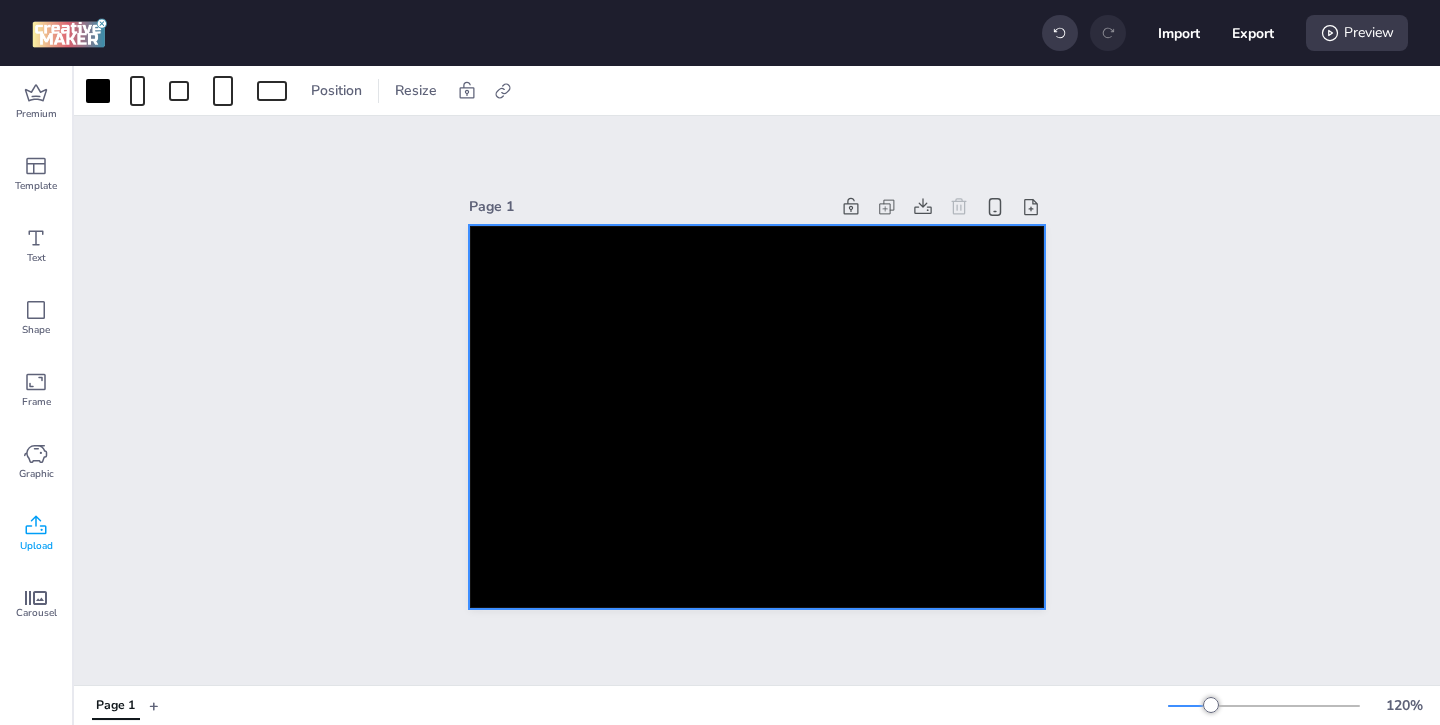 click 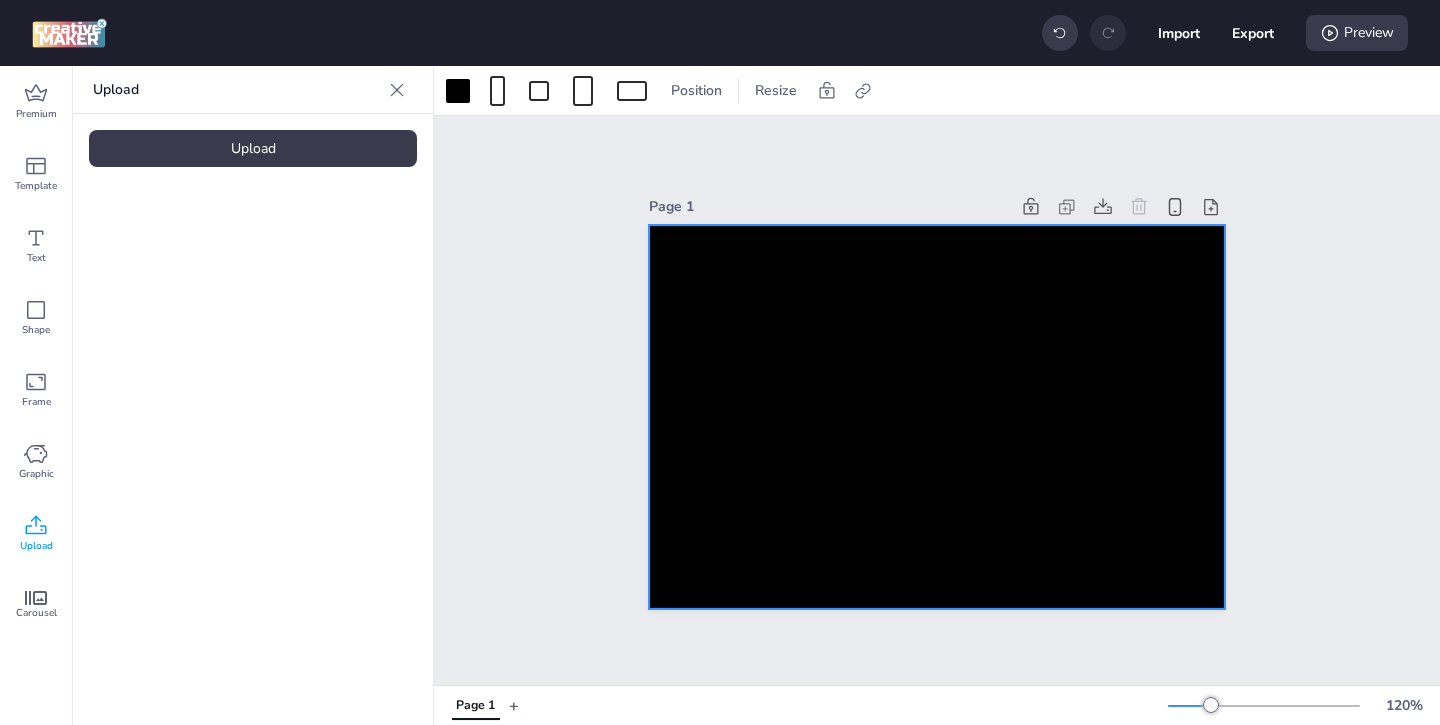 click on "Upload" at bounding box center (253, 148) 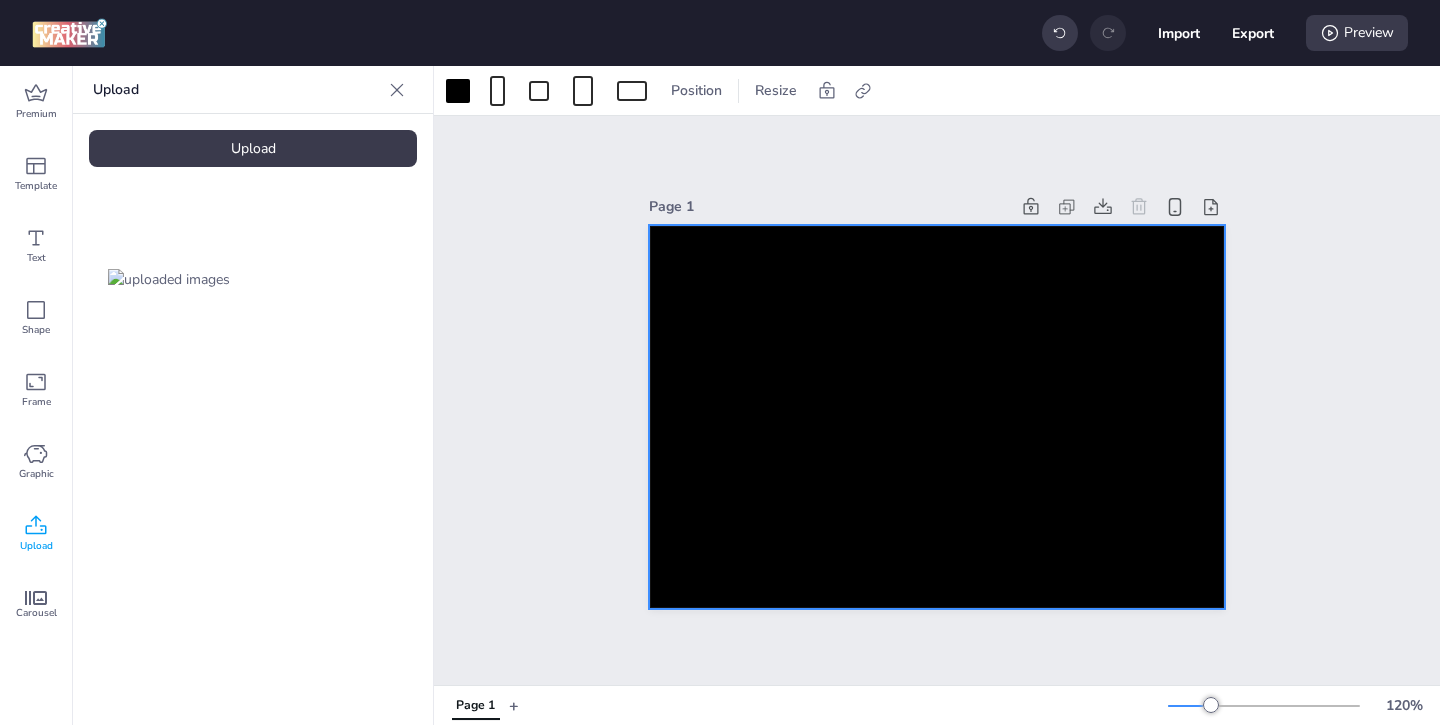 click at bounding box center (169, 279) 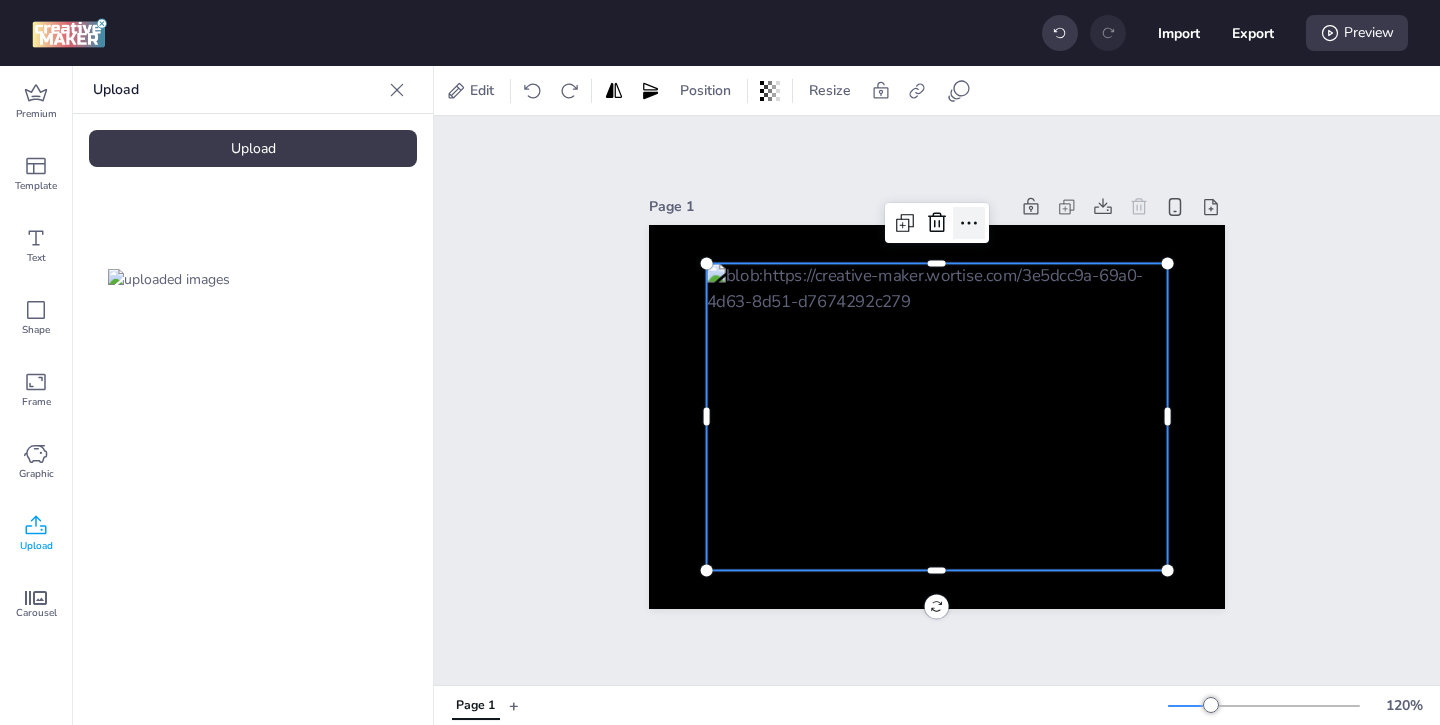 click 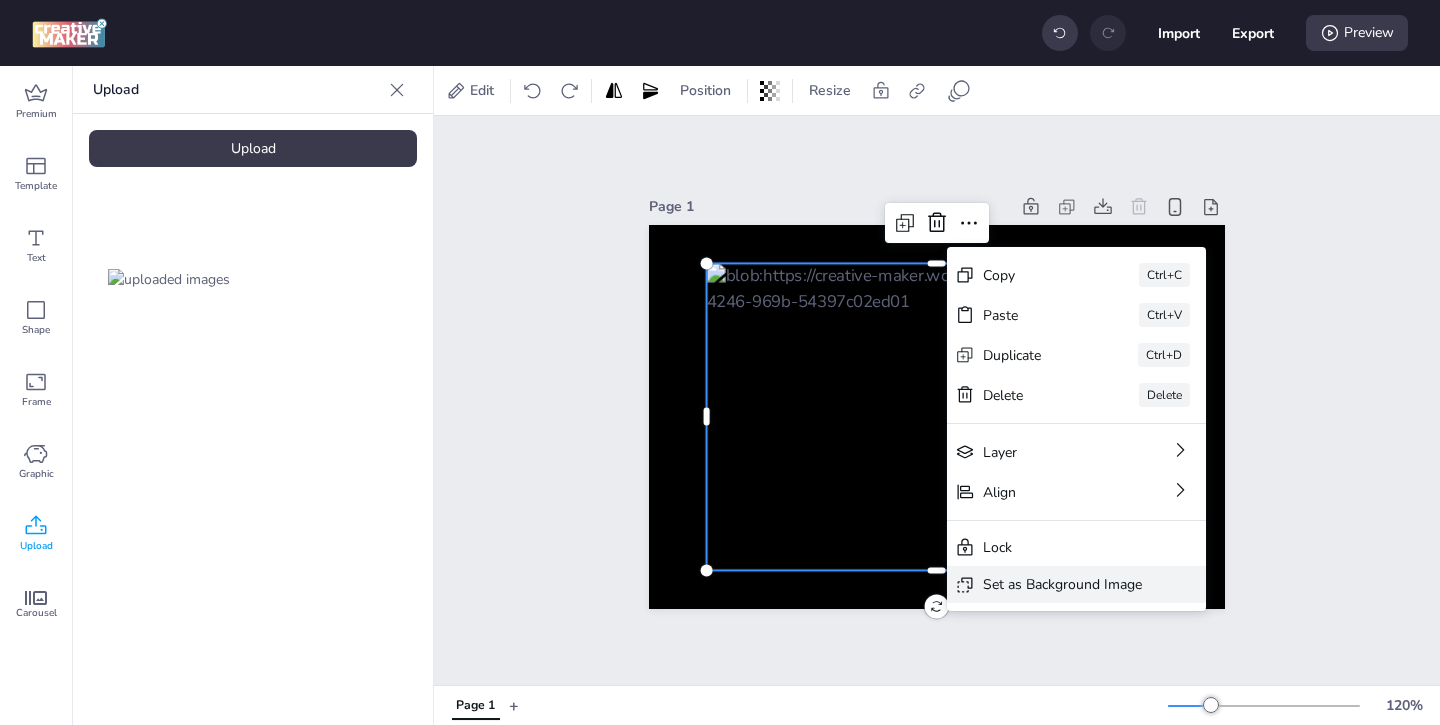 click on "Set as Background Image" at bounding box center (1062, 584) 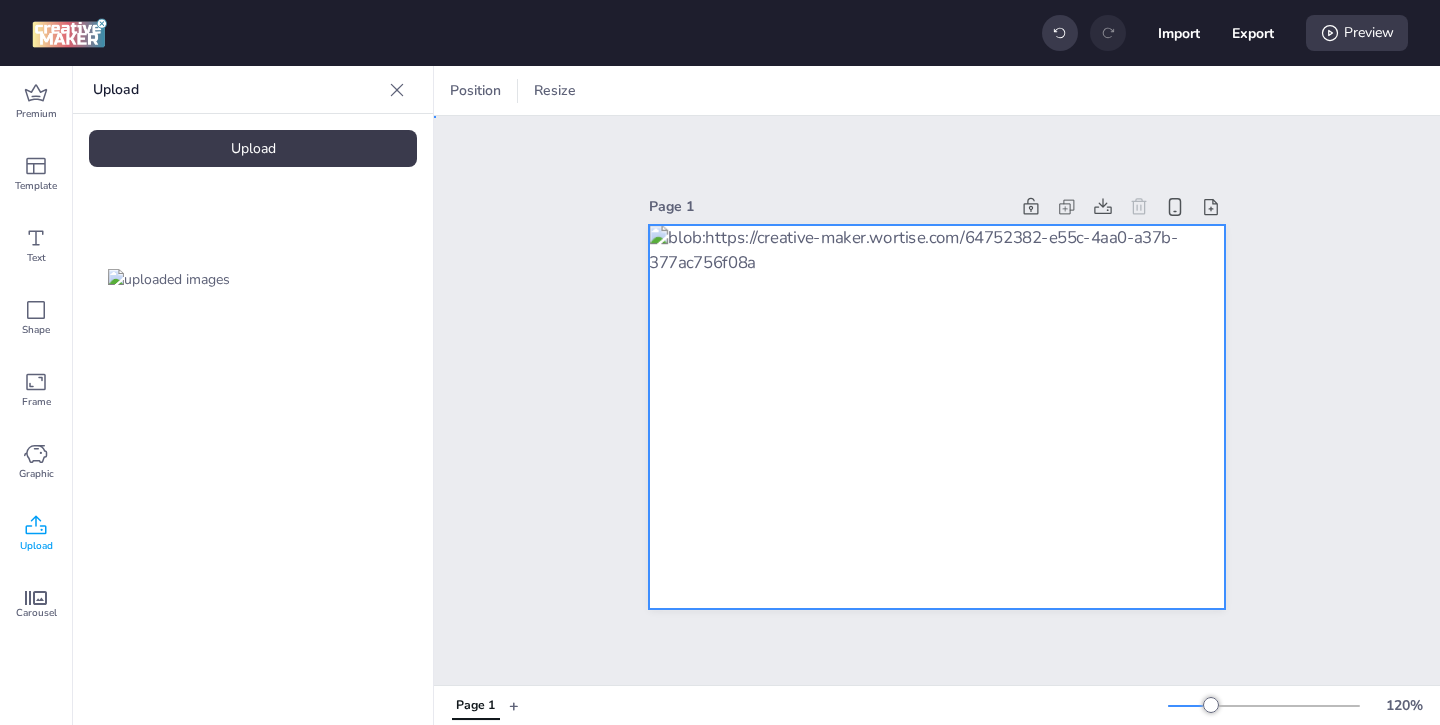 click at bounding box center (937, 417) 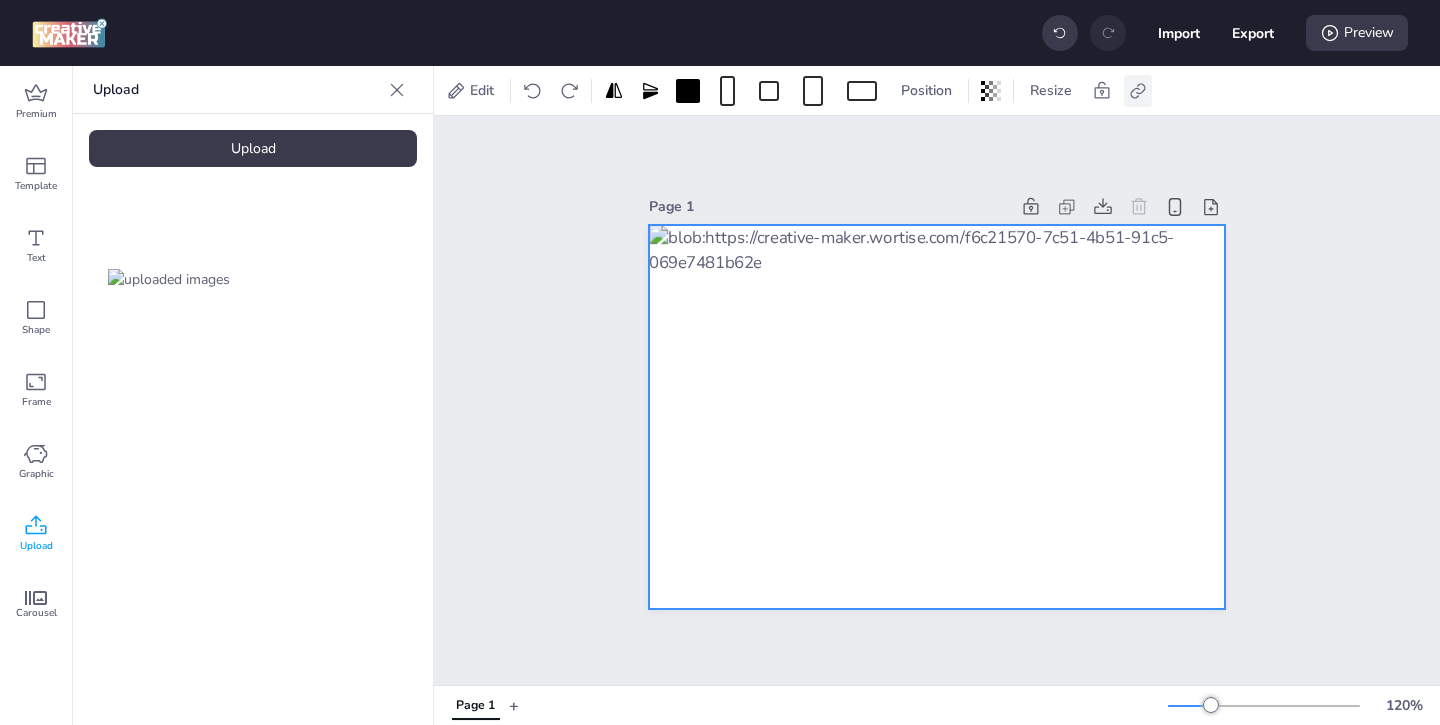 click 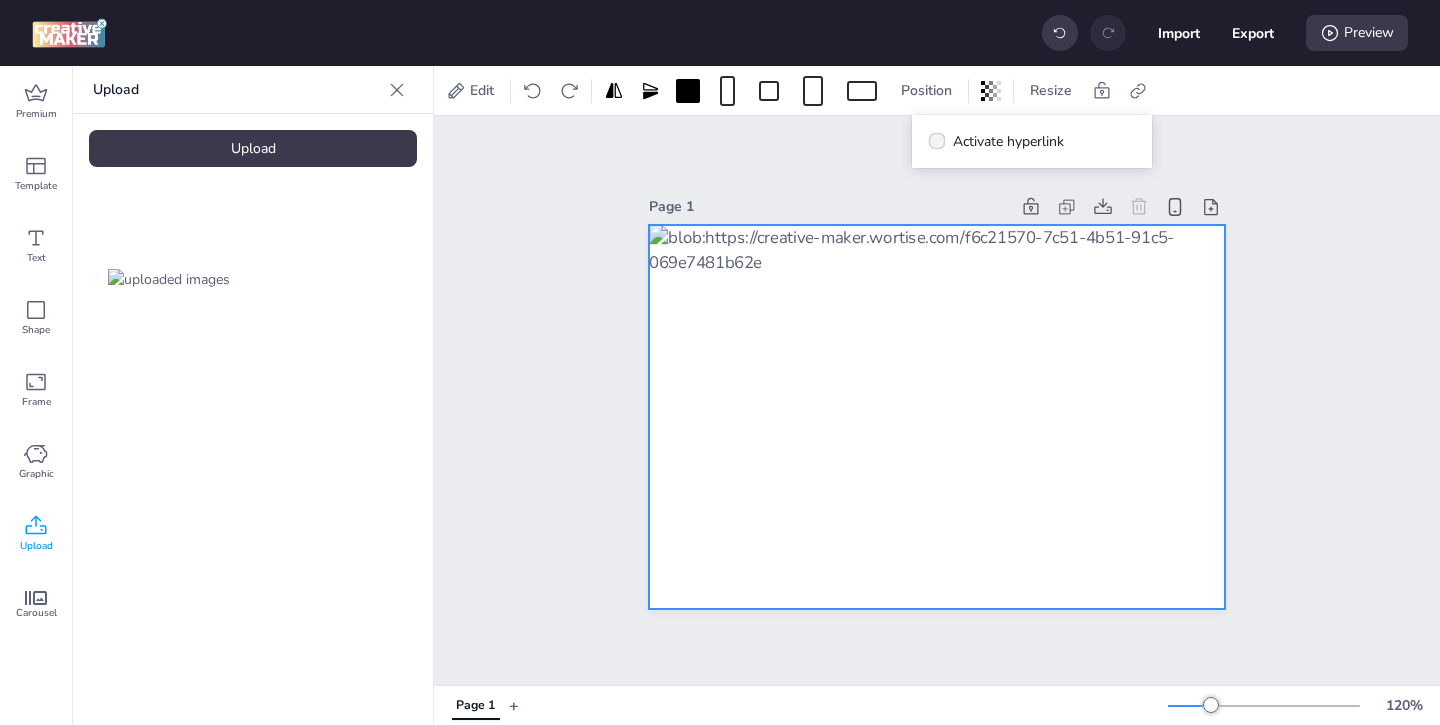 click on "Activate hyperlink" at bounding box center [1008, 141] 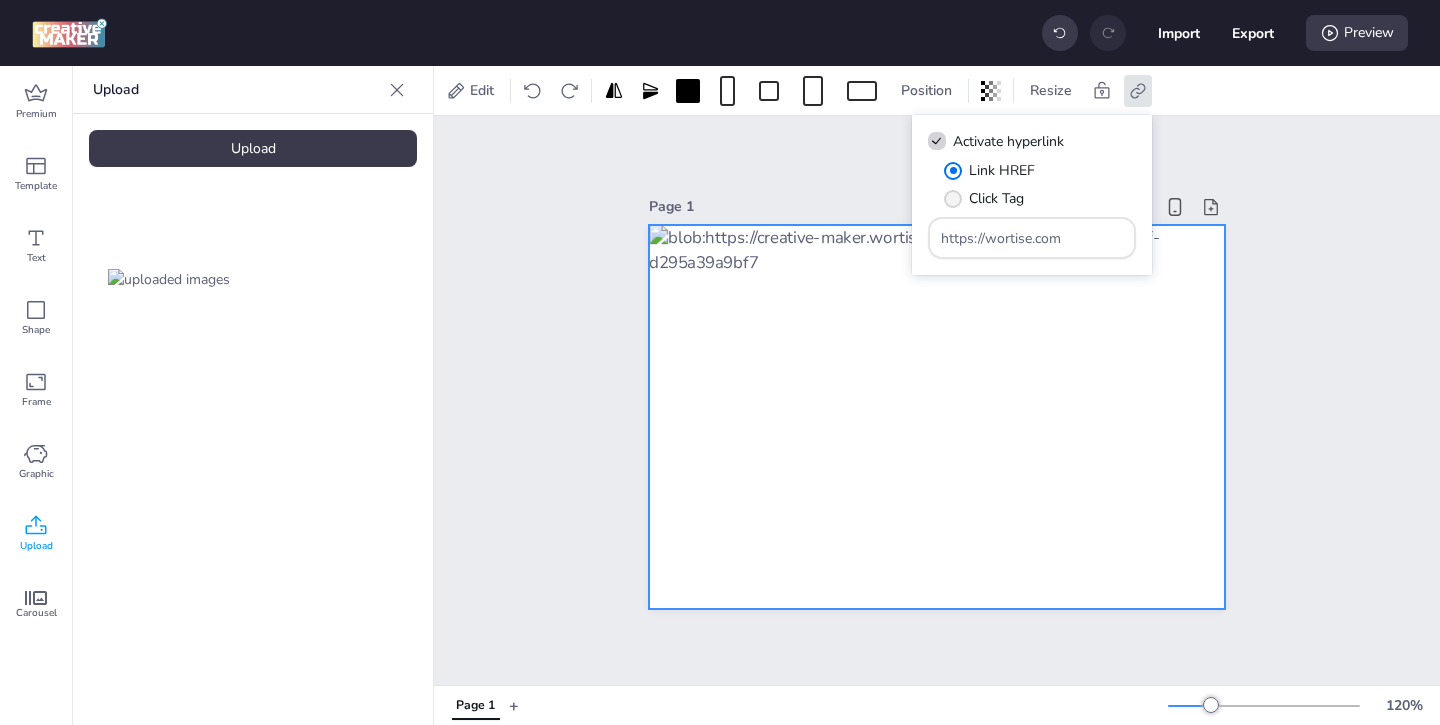 click on "Click Tag" at bounding box center (996, 198) 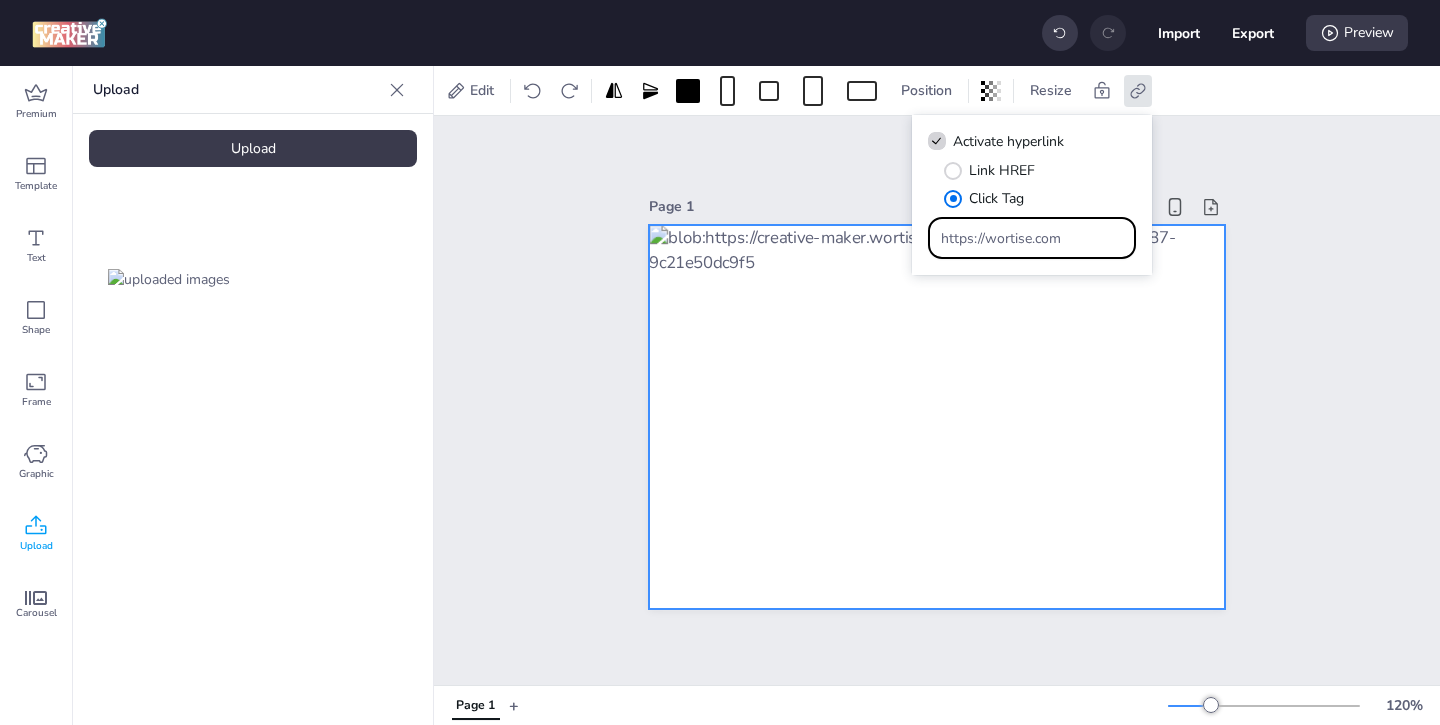 drag, startPoint x: 1080, startPoint y: 235, endPoint x: 998, endPoint y: 194, distance: 91.67879 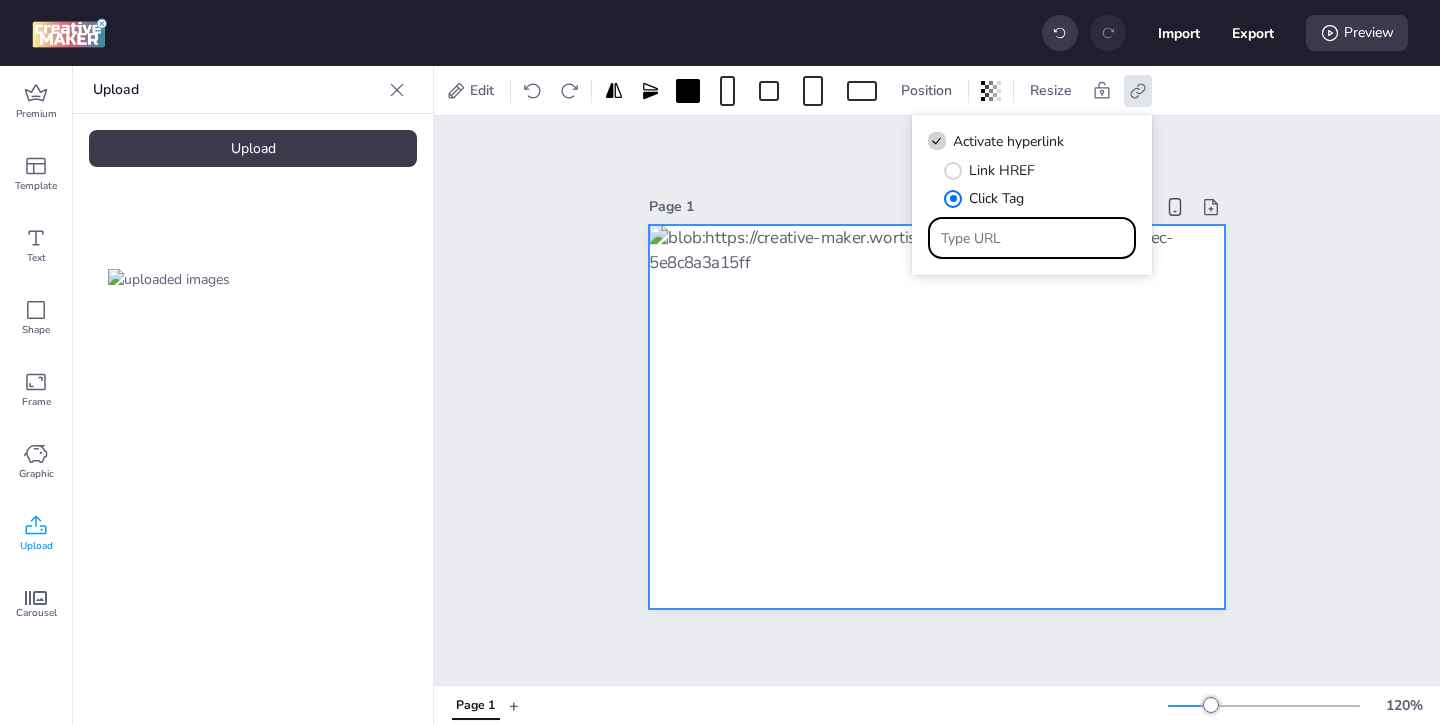 paste on "https://ad.doubleclick.net/ddm/trackclk/N1243037.3464950WORTISE/B33737812.425950480;dc_trk_aid=618783338;dc_trk_cid=239408793;dc_lat=;dc_rdid=;tag_for_child_directed_treatment=;tfua=;ltd=;dc_tdv=1" 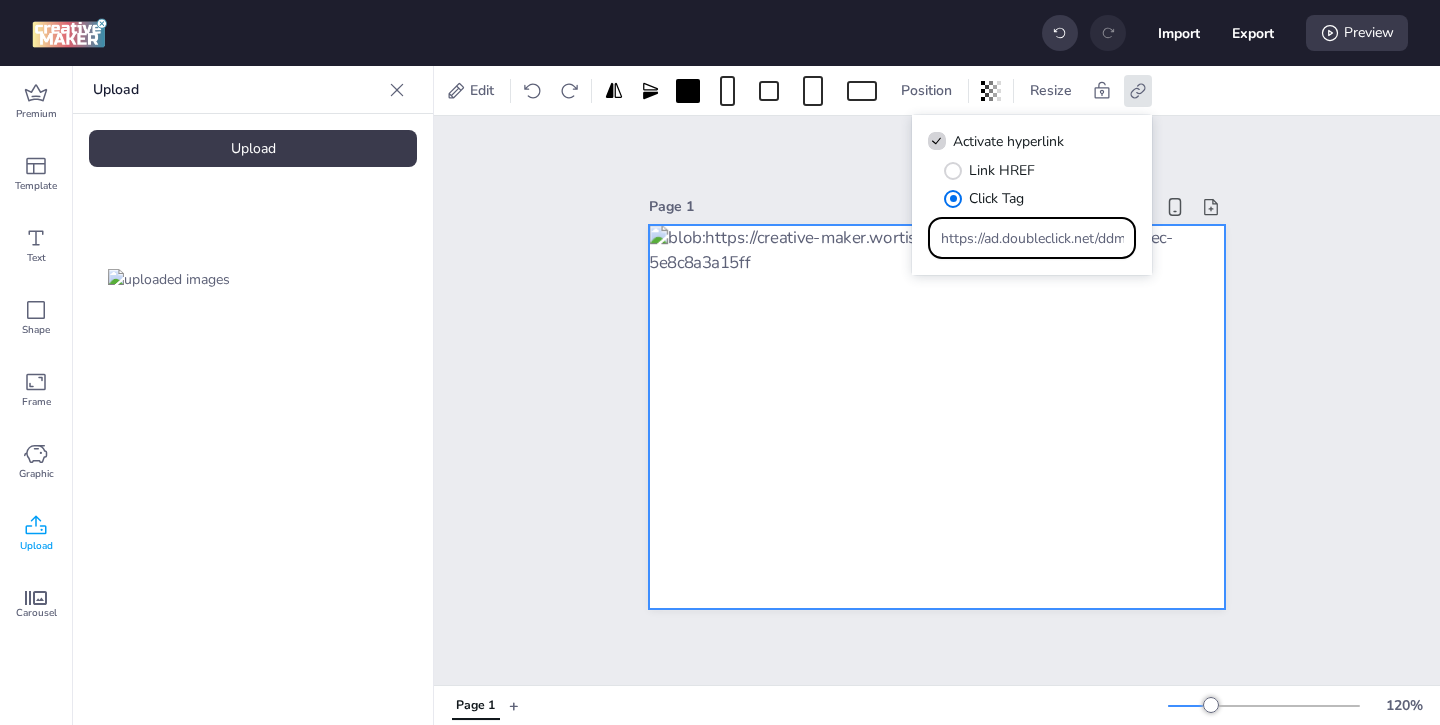 scroll, scrollTop: 0, scrollLeft: 1170, axis: horizontal 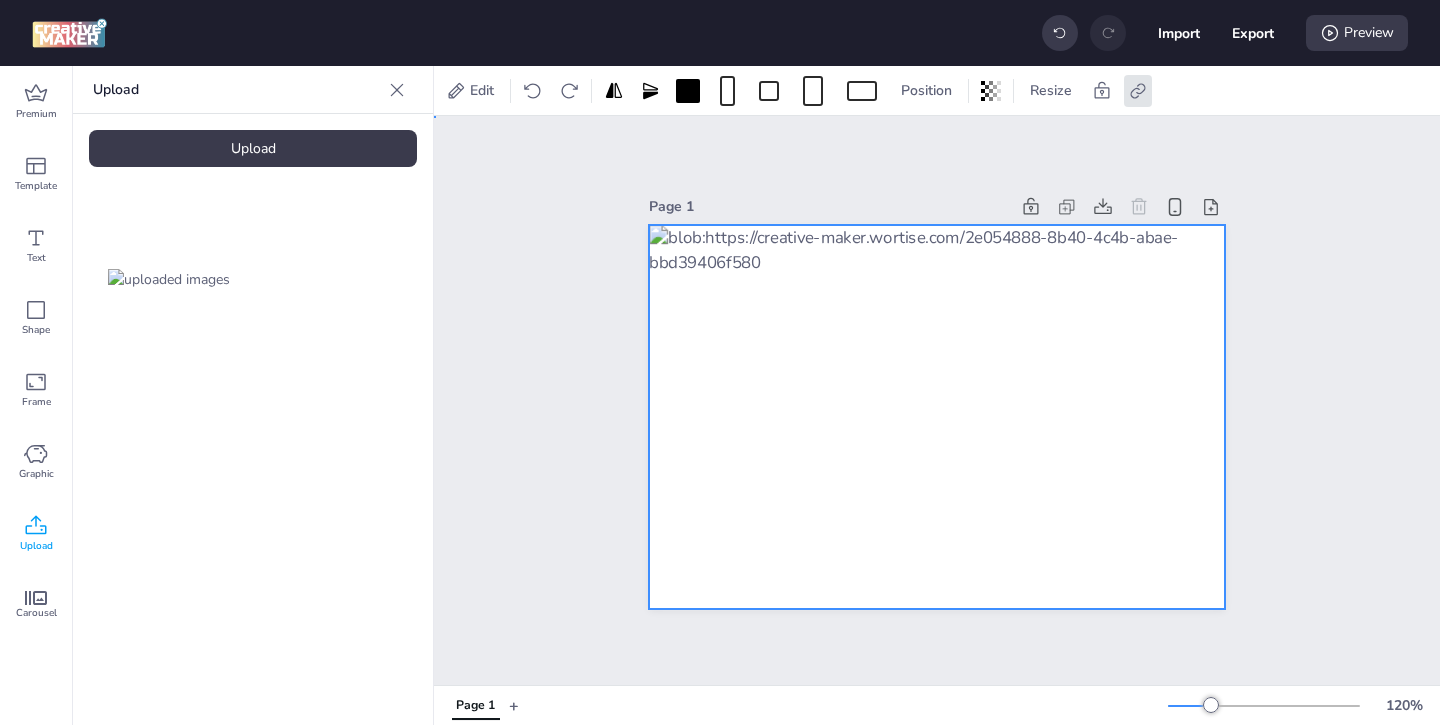 click on "Page 1" at bounding box center (937, 401) 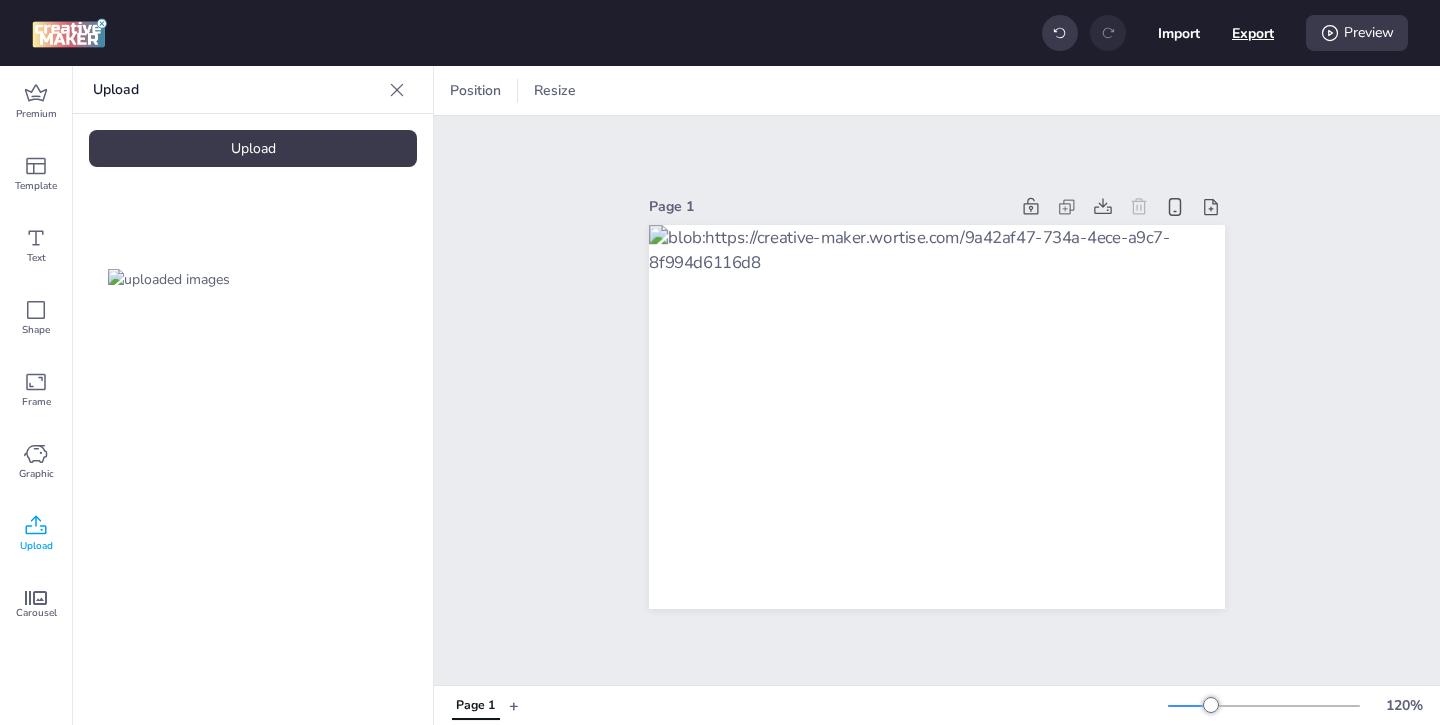 click on "Export" at bounding box center (1253, 33) 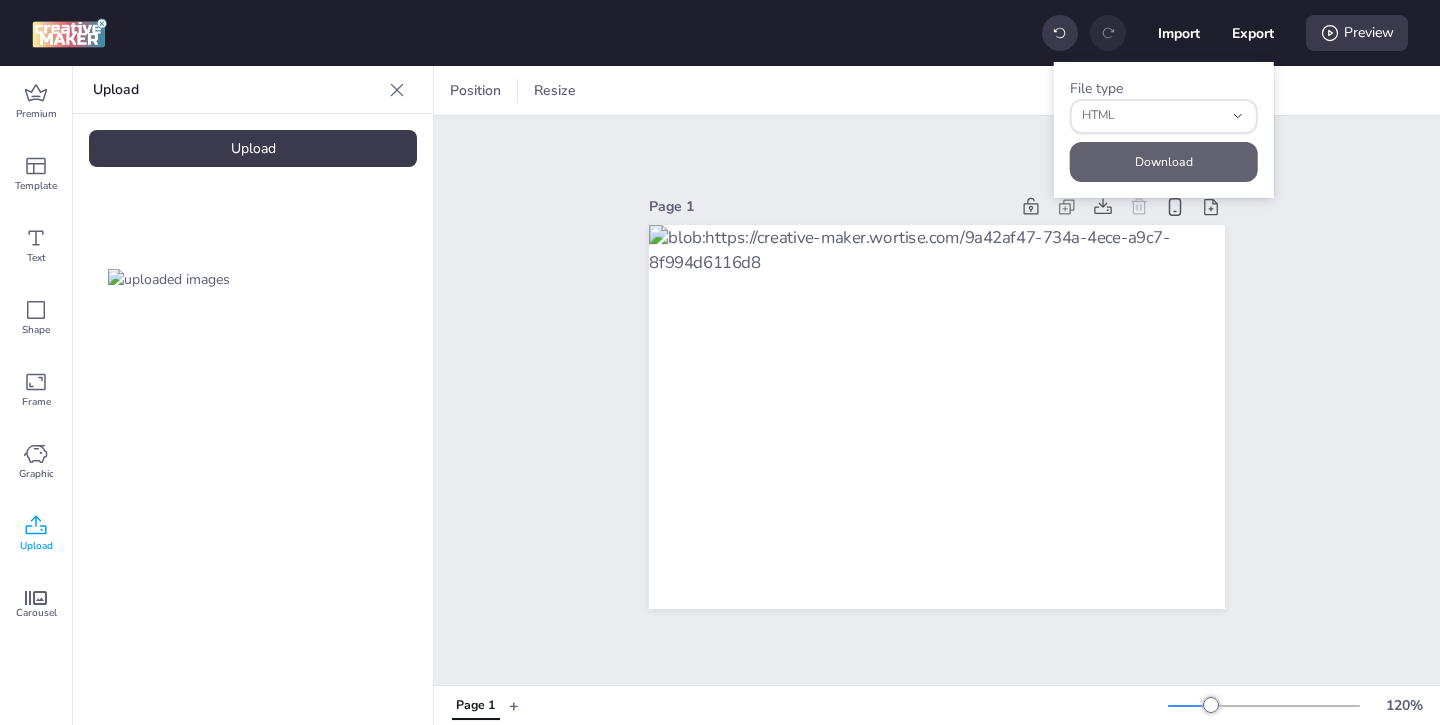 click on "Download" at bounding box center [1164, 162] 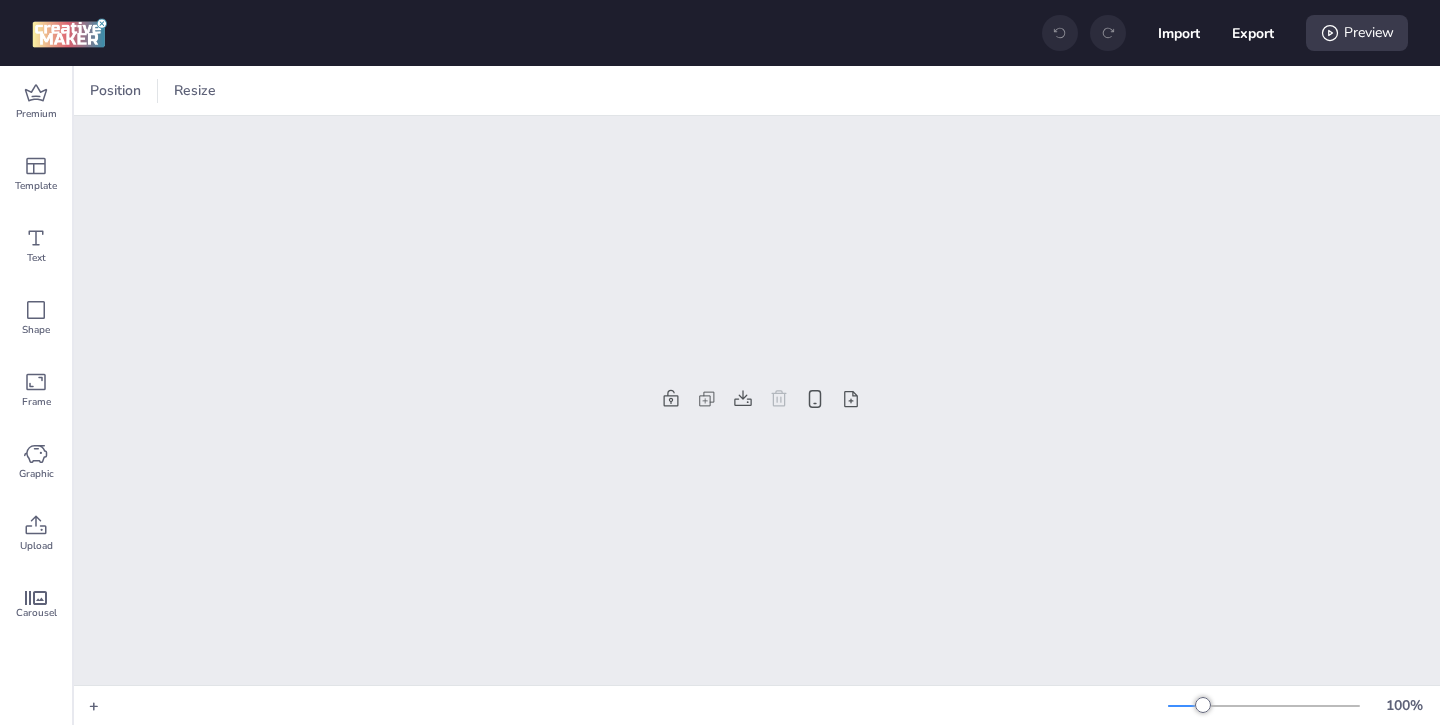 scroll, scrollTop: 0, scrollLeft: 0, axis: both 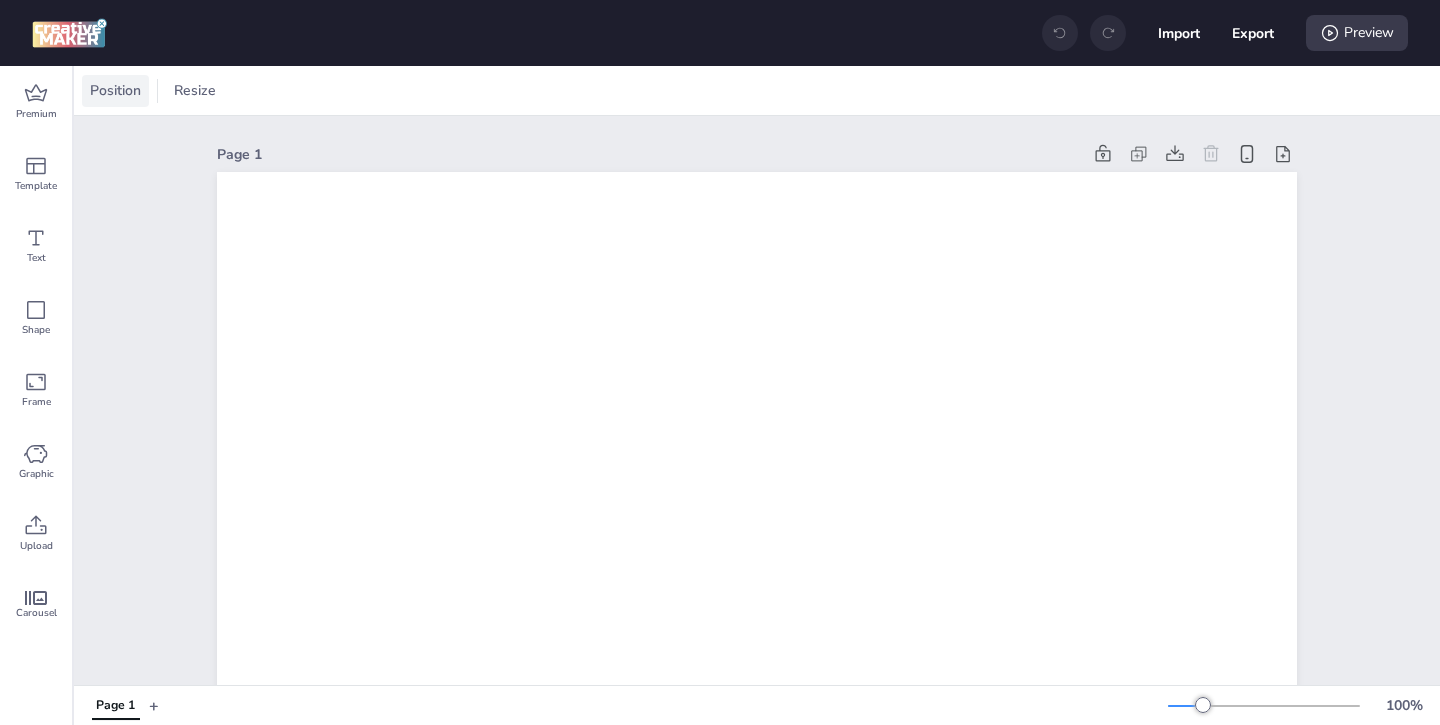 click on "Position" at bounding box center (115, 90) 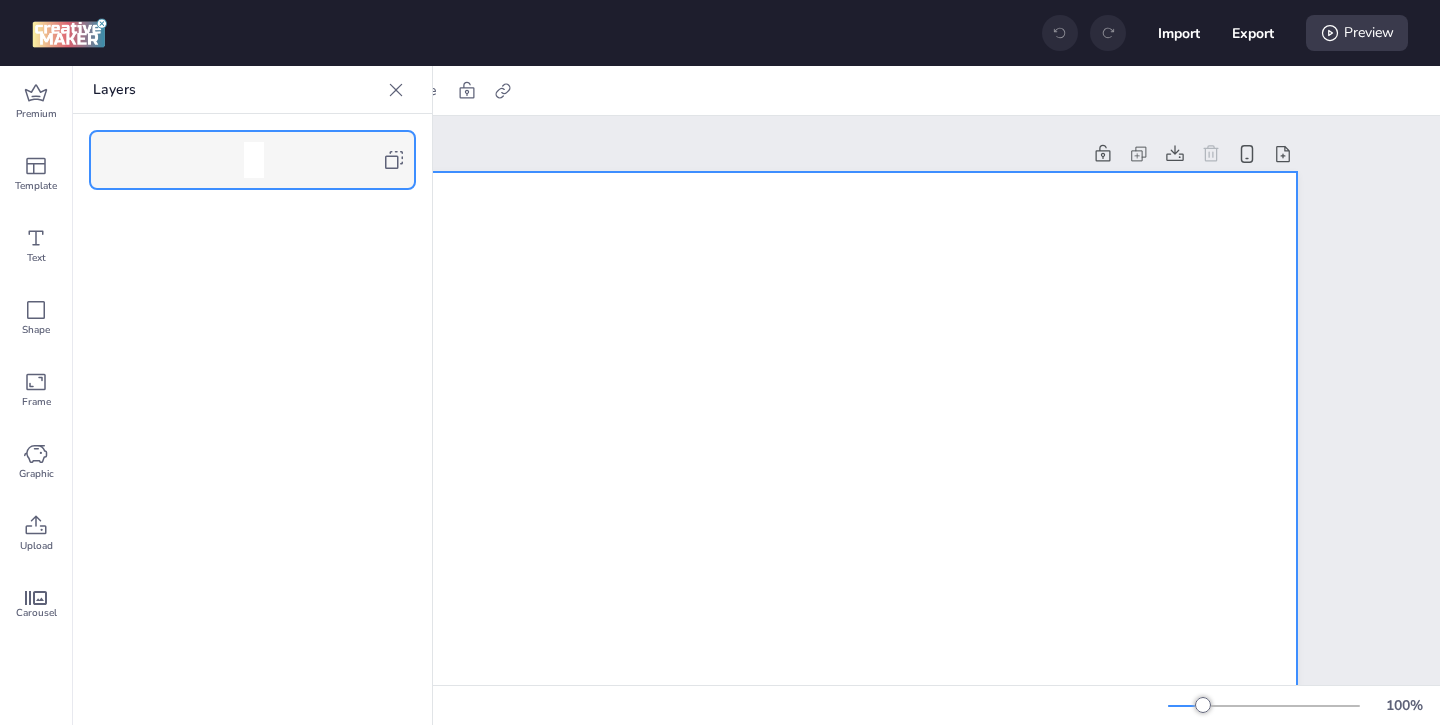 click 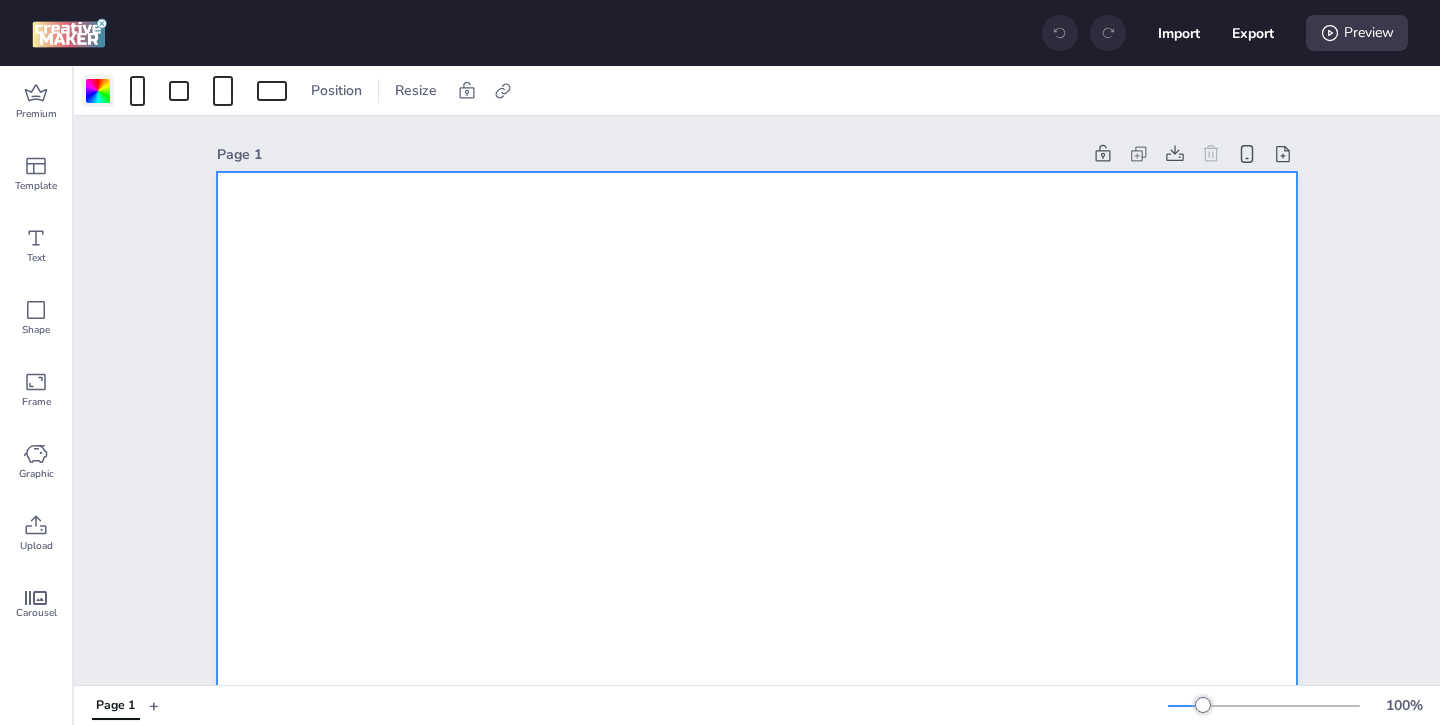 click at bounding box center [98, 91] 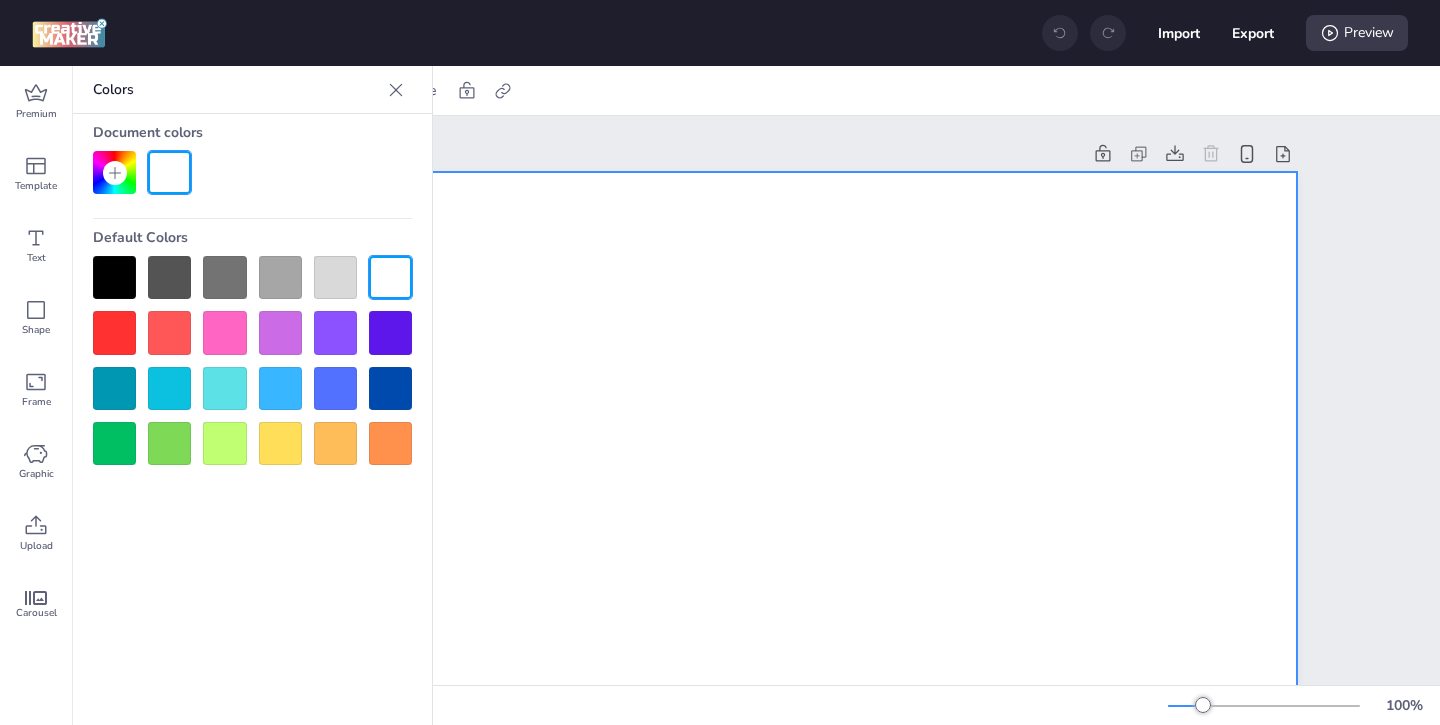 click at bounding box center [114, 277] 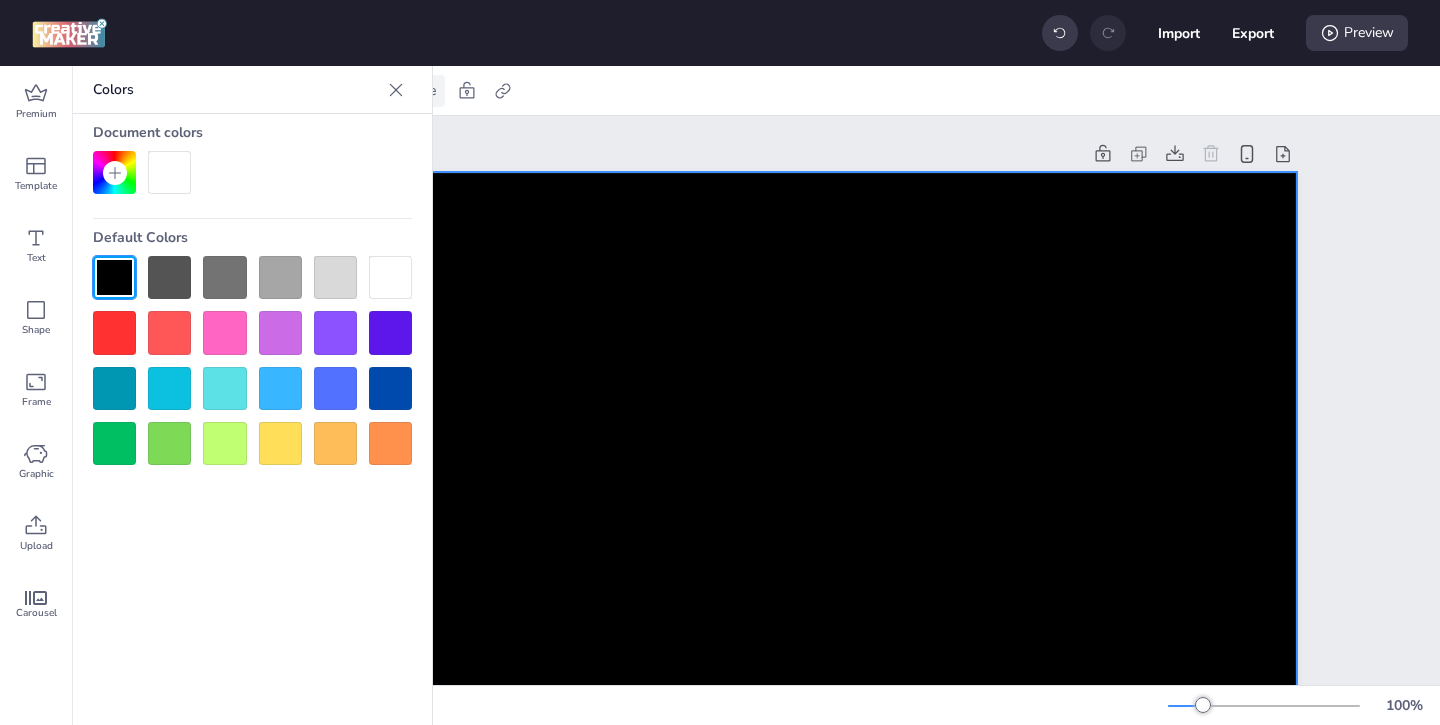 click 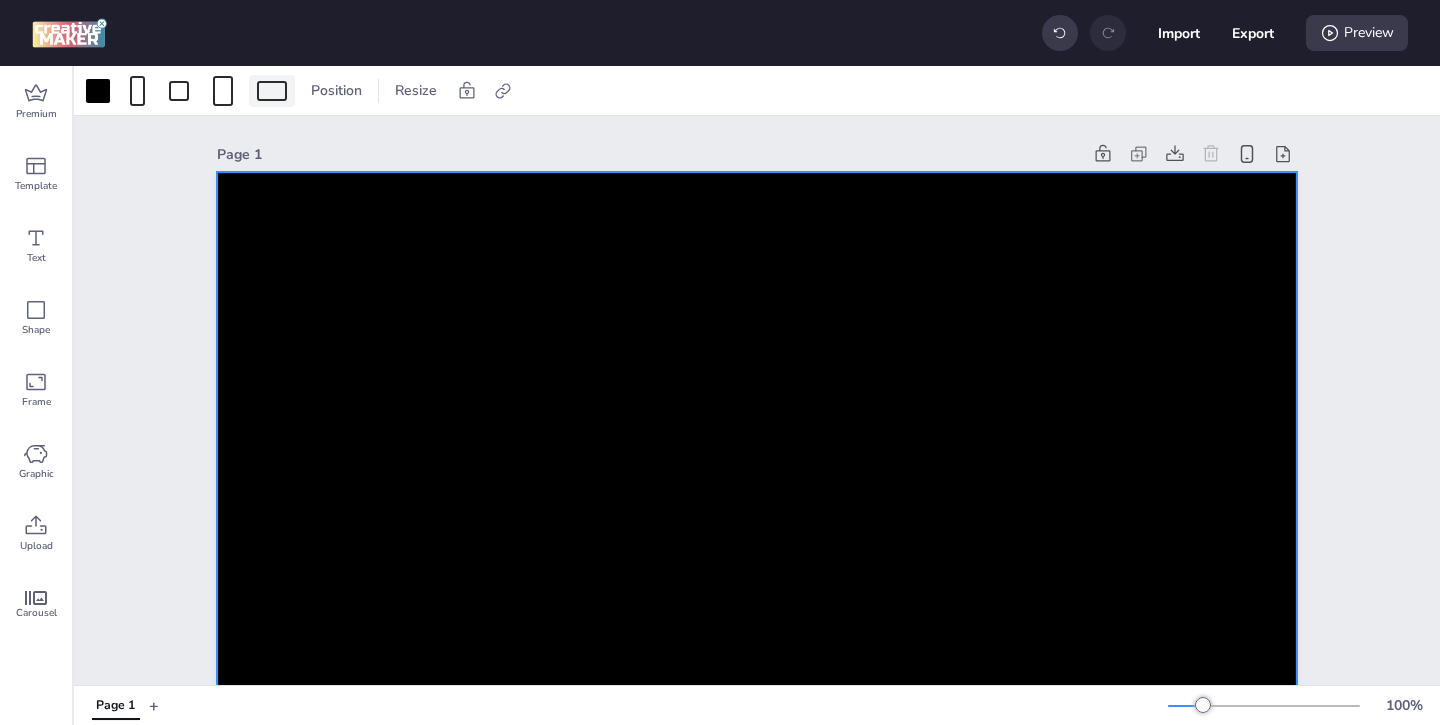 click at bounding box center [272, 91] 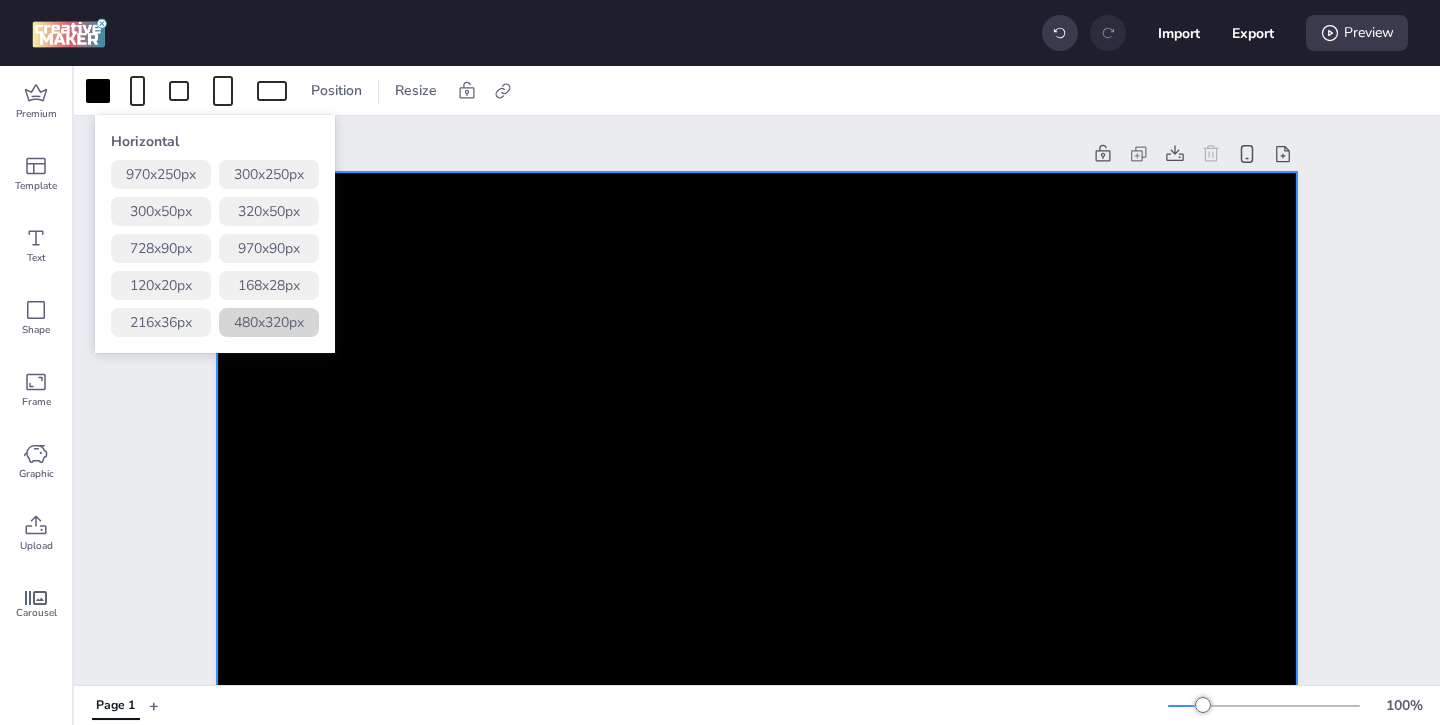 click on "480  x  320 px" at bounding box center [269, 322] 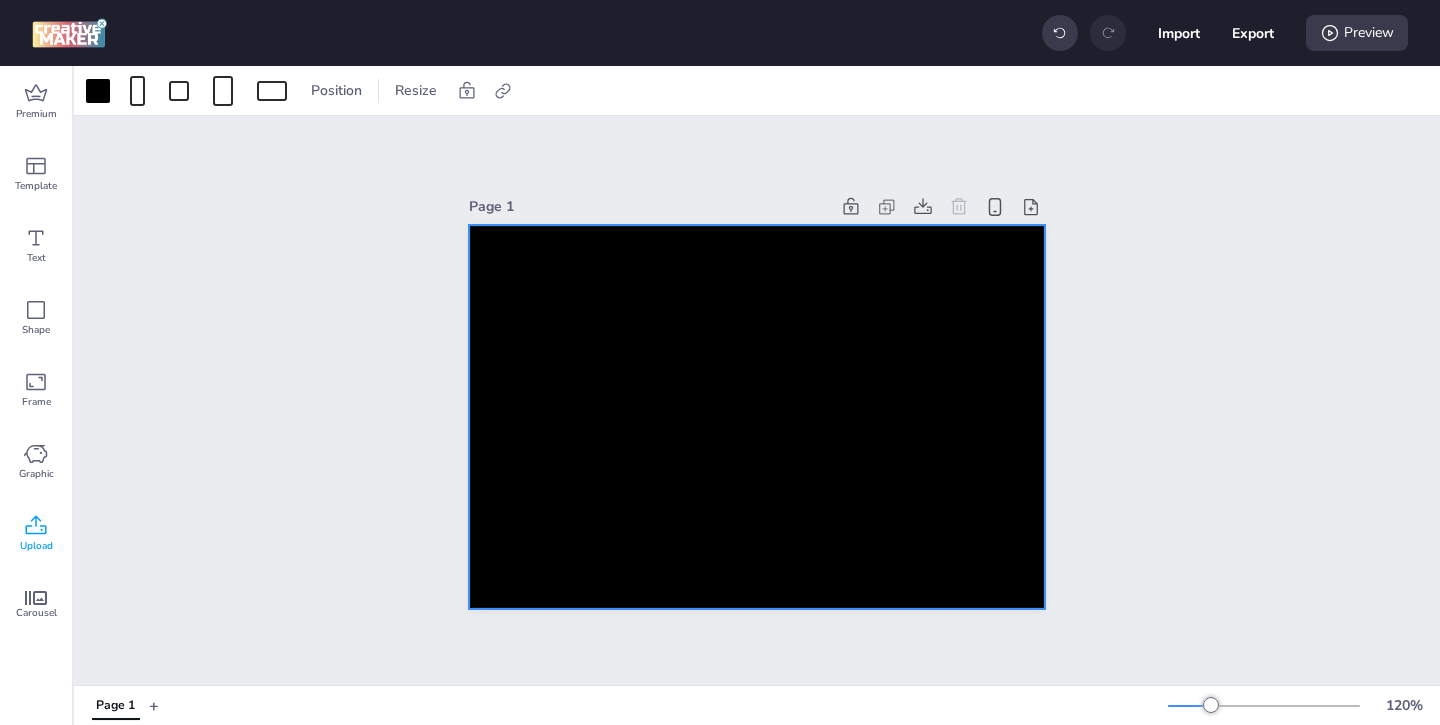 click on "Upload" at bounding box center (36, 546) 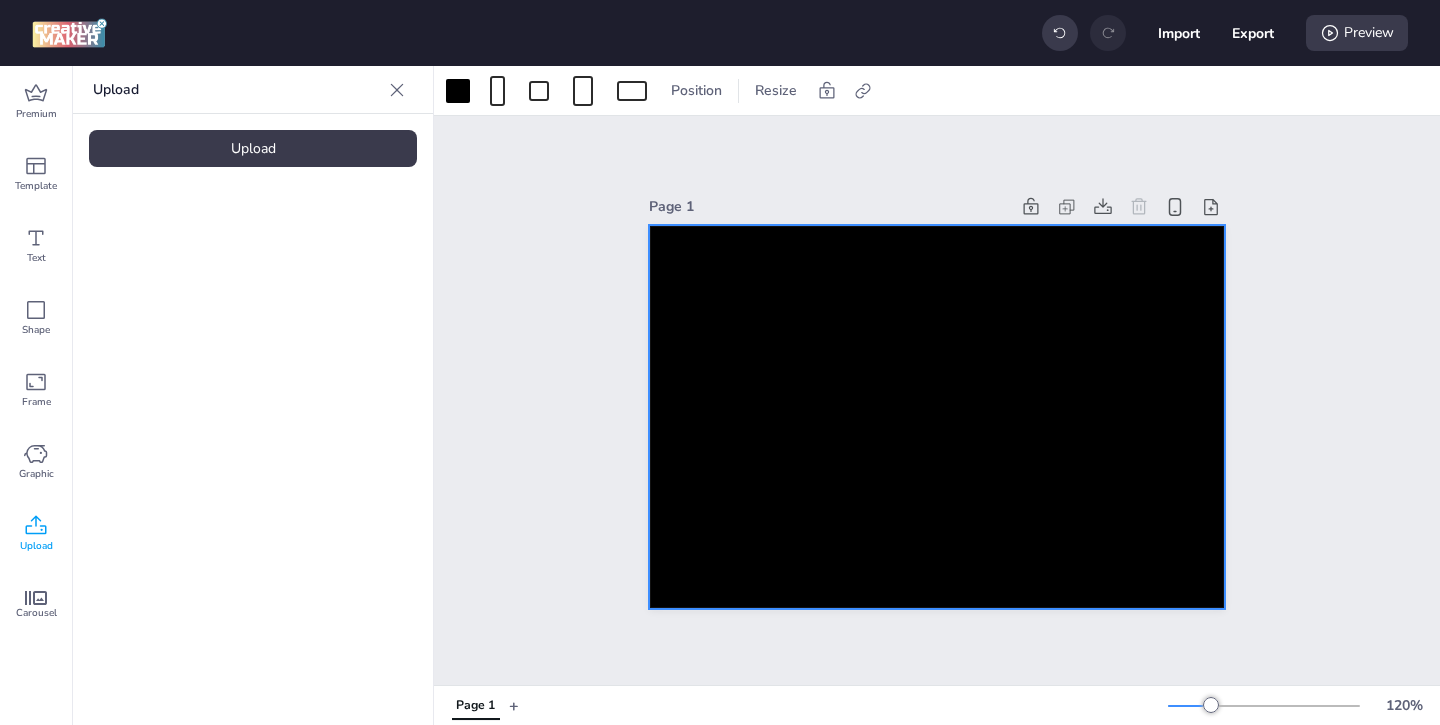 click on "Upload" at bounding box center (253, 148) 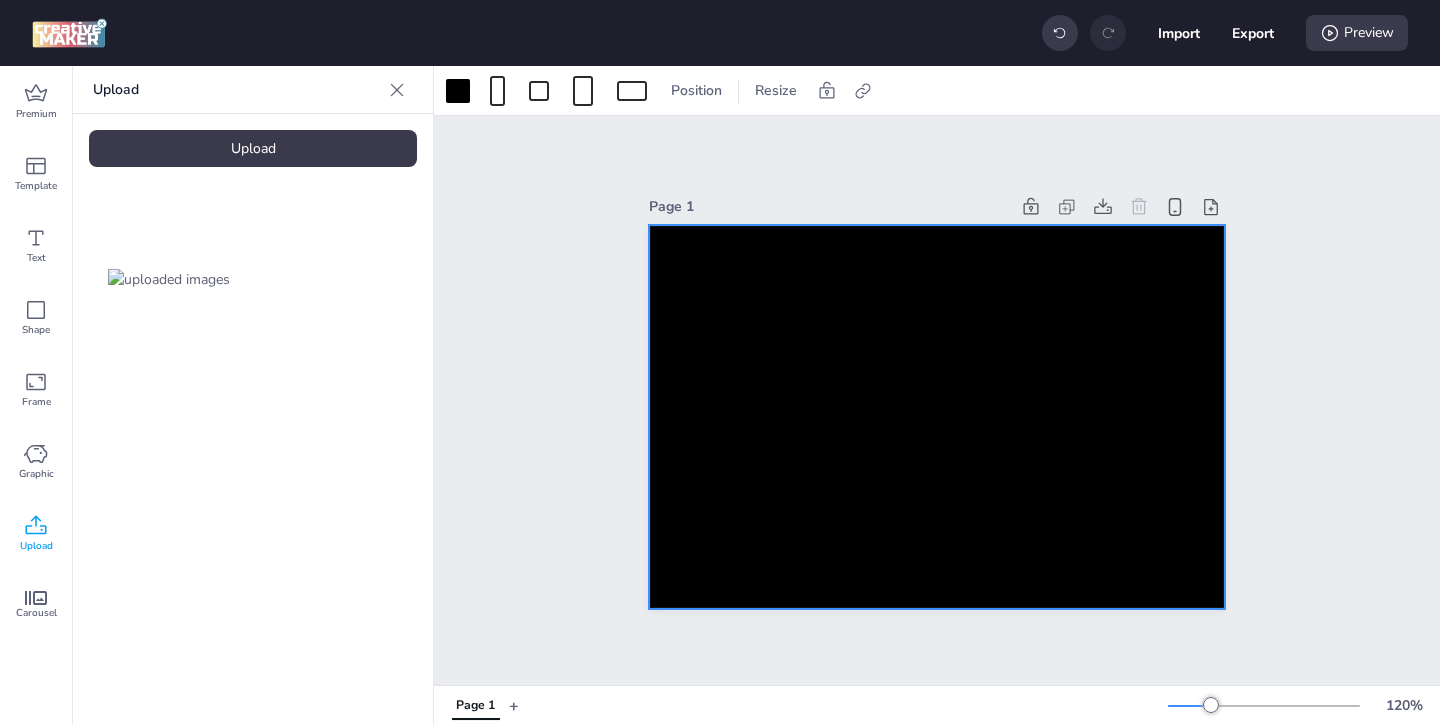 click at bounding box center [169, 279] 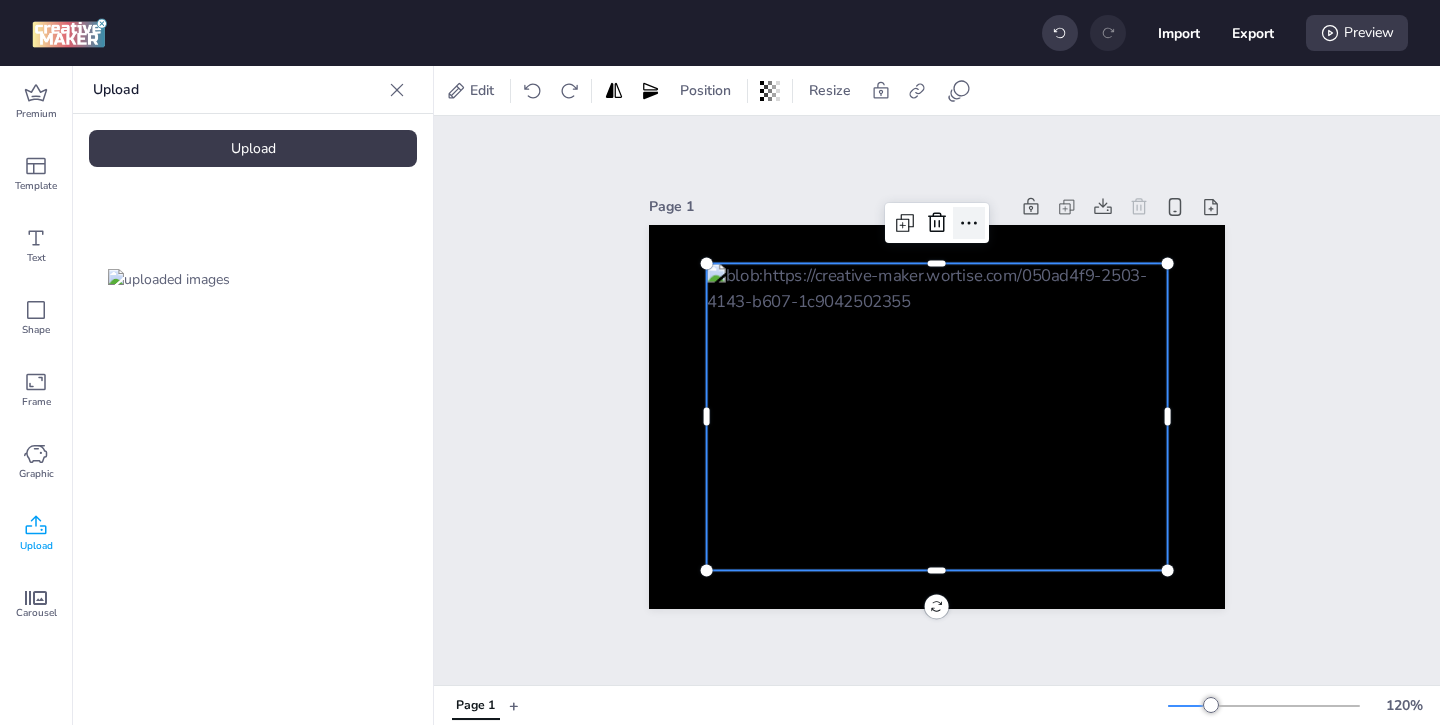 click 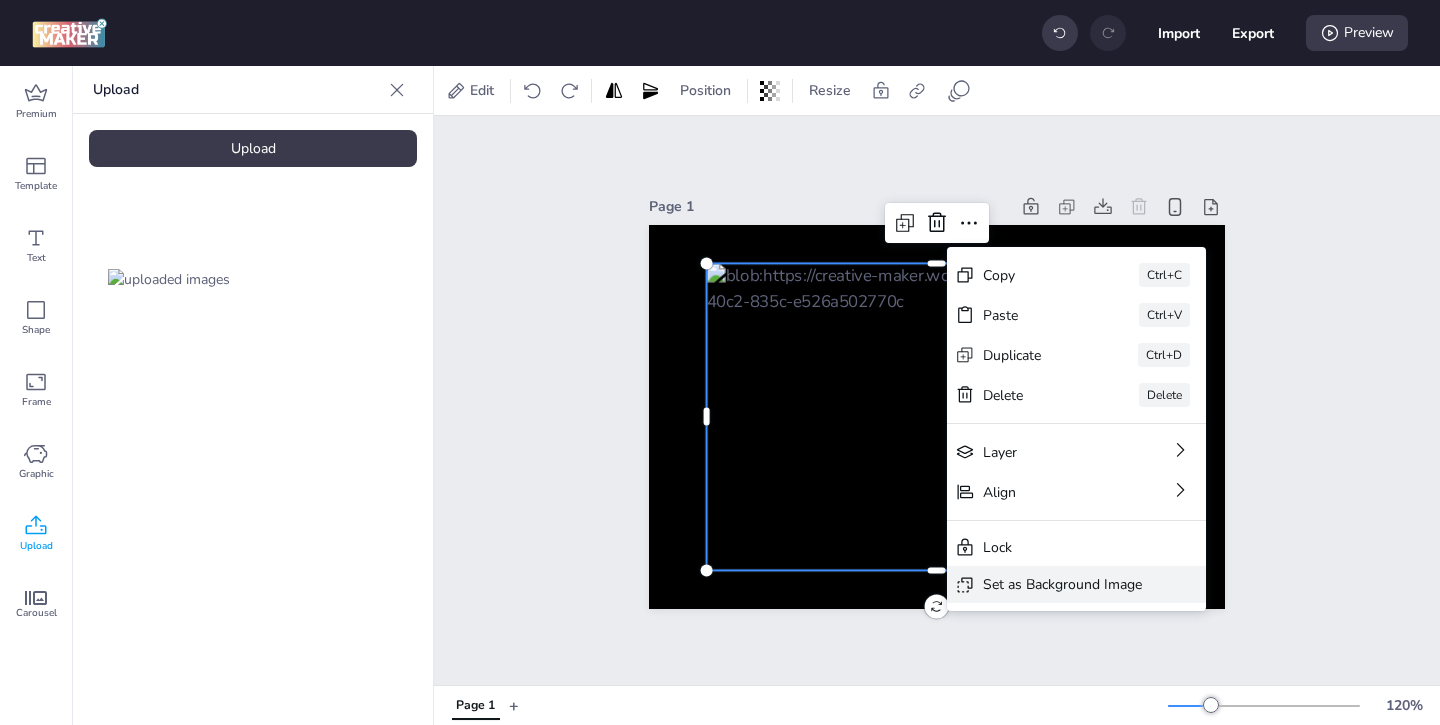click on "Set as Background Image" at bounding box center [1062, 584] 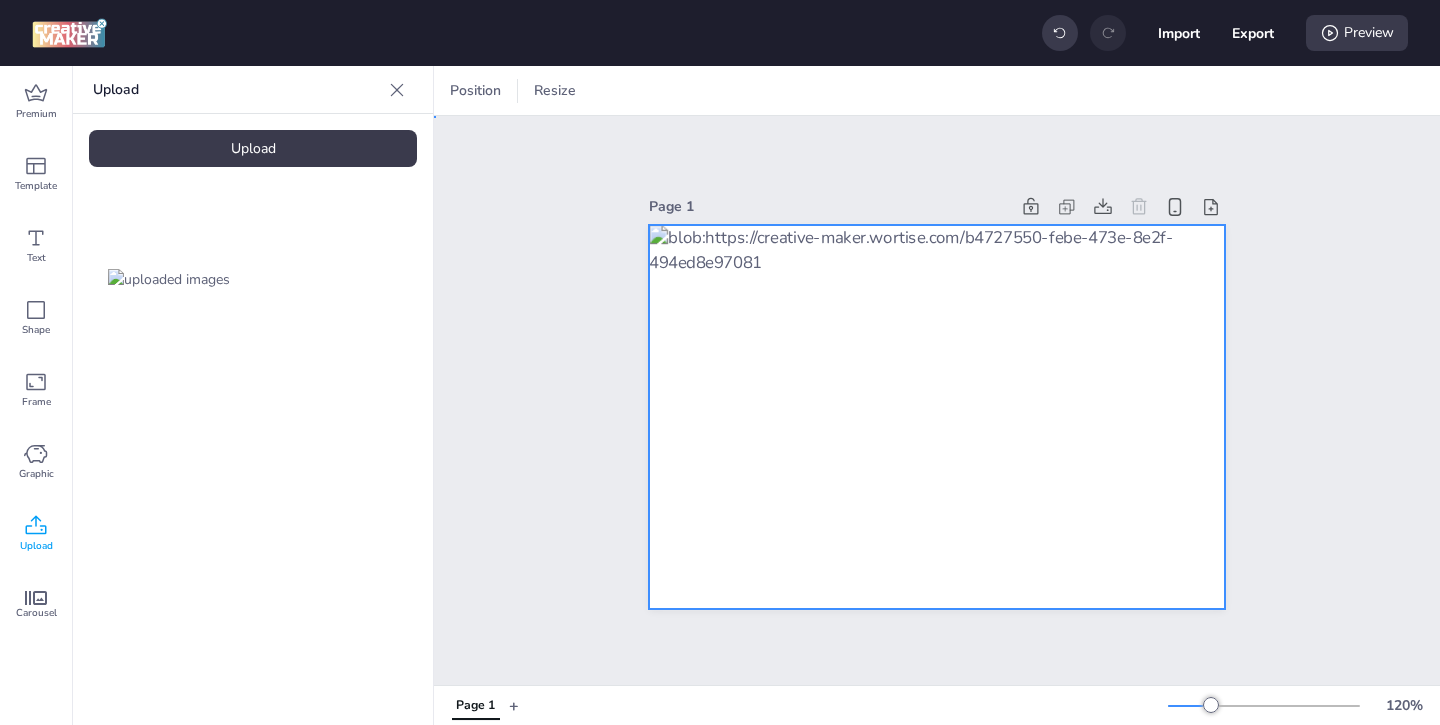click at bounding box center [937, 417] 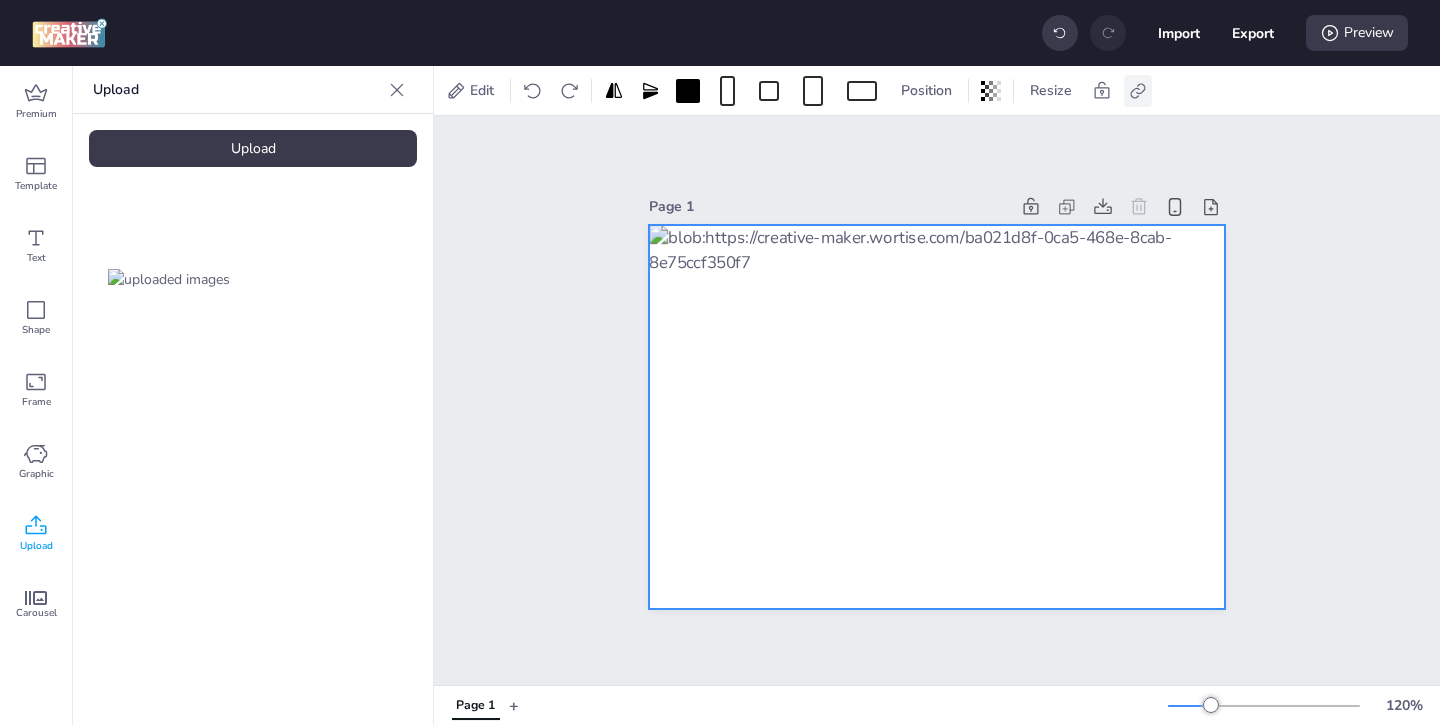 click 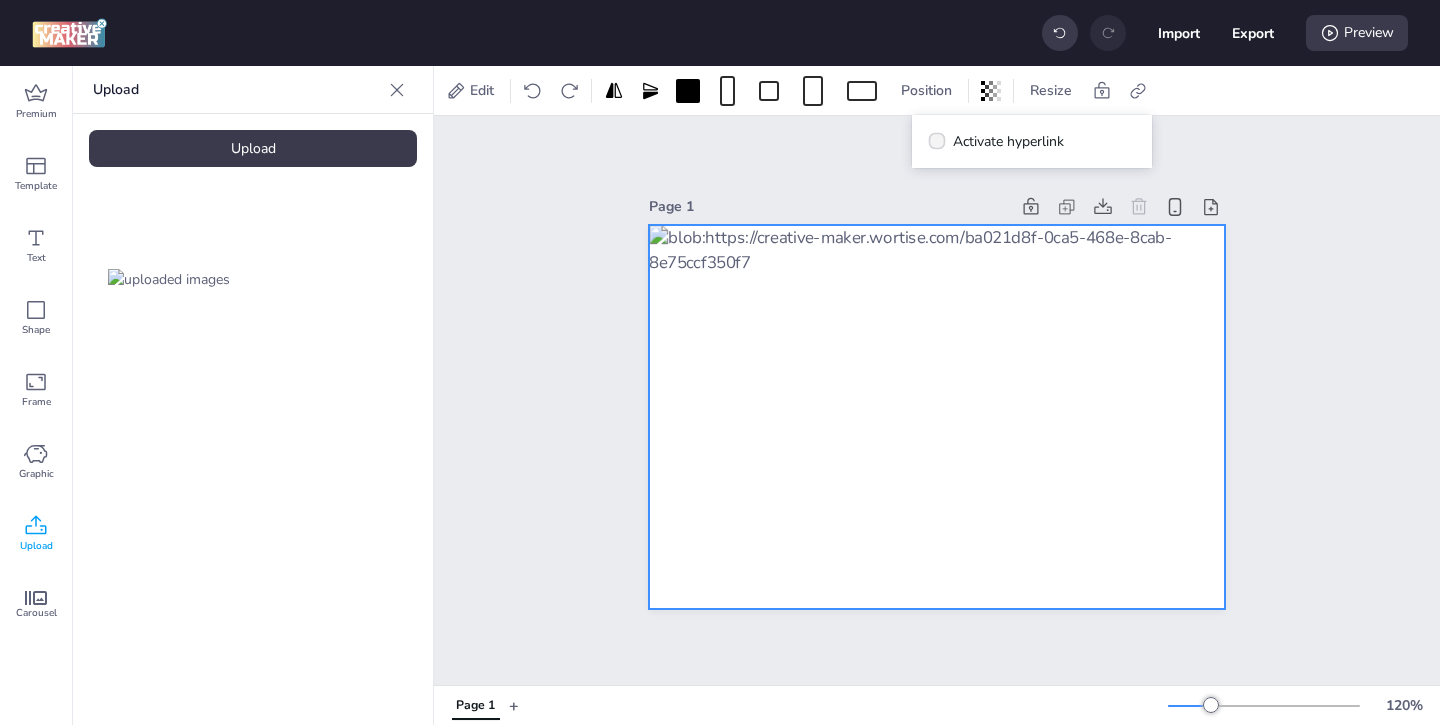 click on "Activate hyperlink" at bounding box center (996, 141) 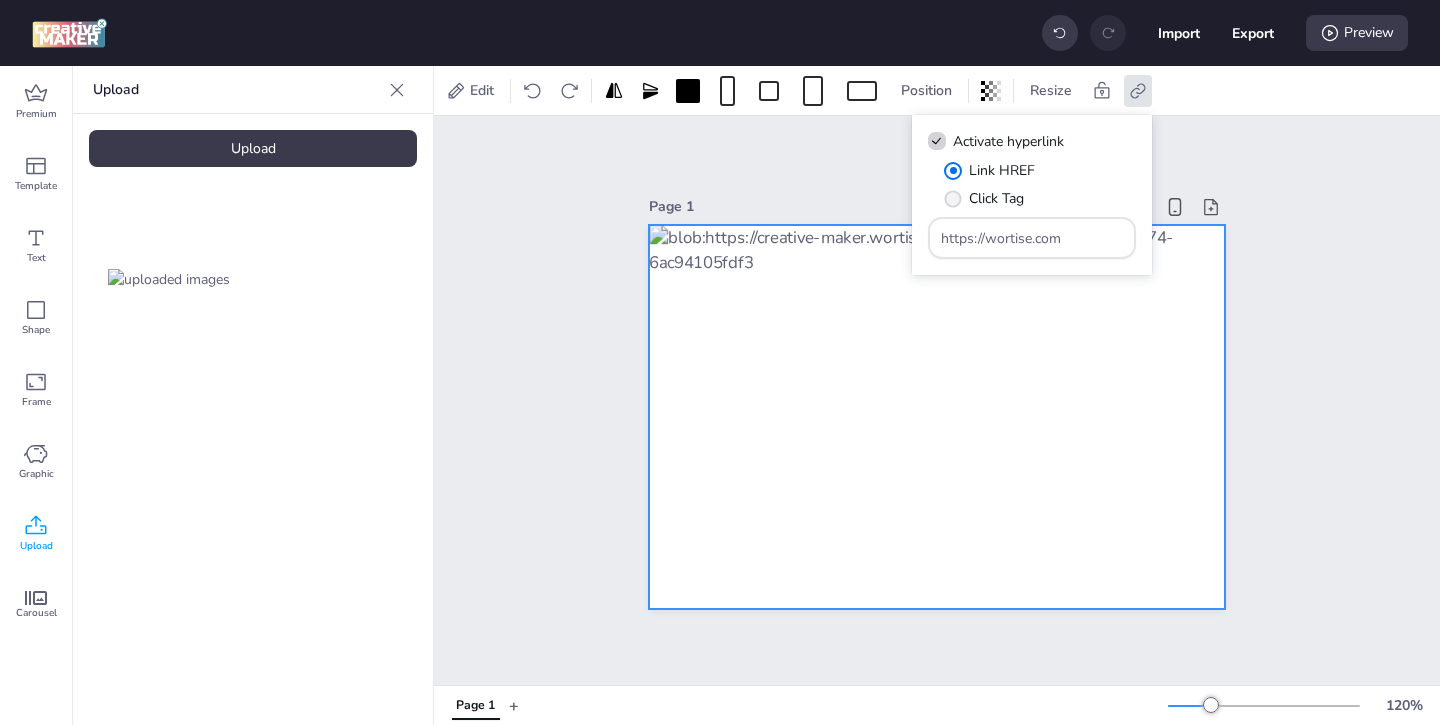 click on "Click Tag" at bounding box center (984, 198) 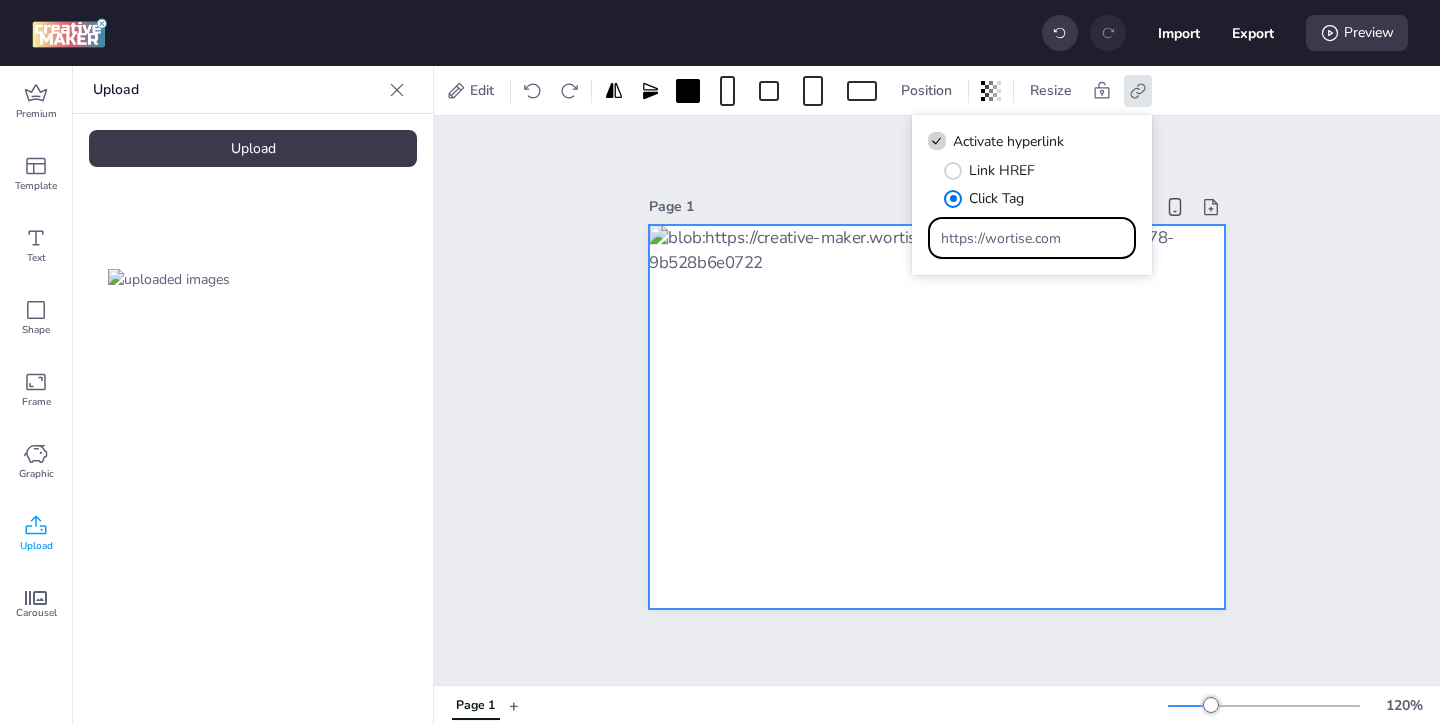 drag, startPoint x: 1061, startPoint y: 239, endPoint x: 983, endPoint y: 195, distance: 89.55445 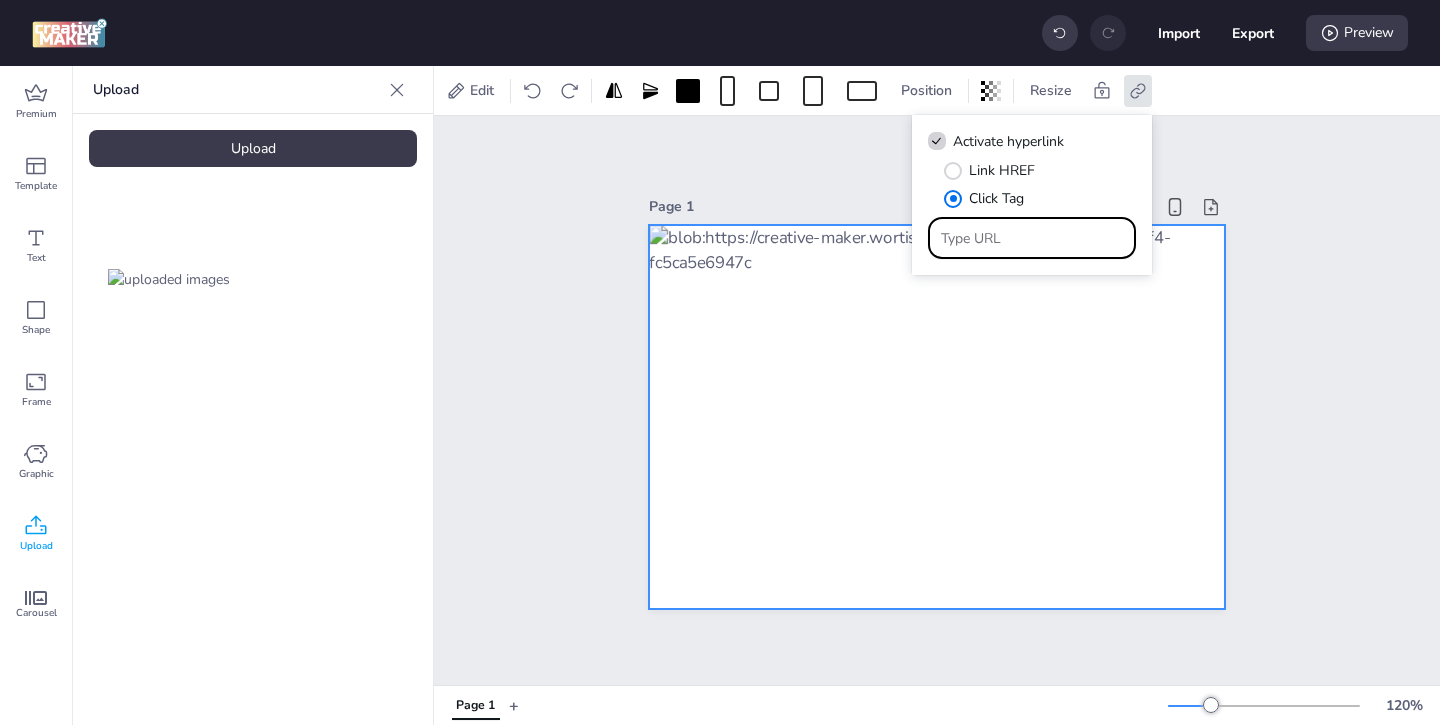 paste on "https://ad.doubleclick.net/ddm/trackclk/N1243037.3464950WORTISE/B33737812.425950480;dc_trk_aid=618783338;dc_trk_cid=239408793;dc_lat=;dc_rdid=;tag_for_child_directed_treatment=;tfua=;ltd=;dc_tdv=1" 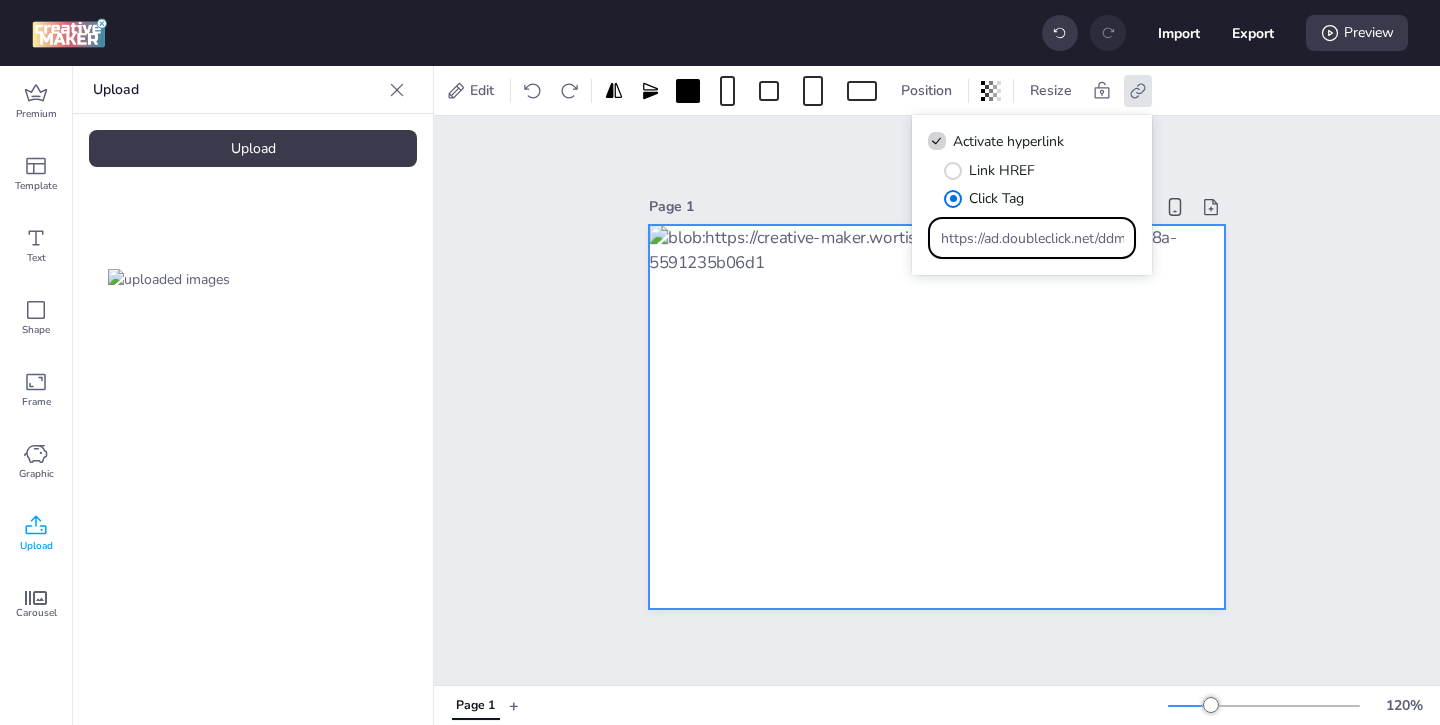 scroll, scrollTop: 0, scrollLeft: 1170, axis: horizontal 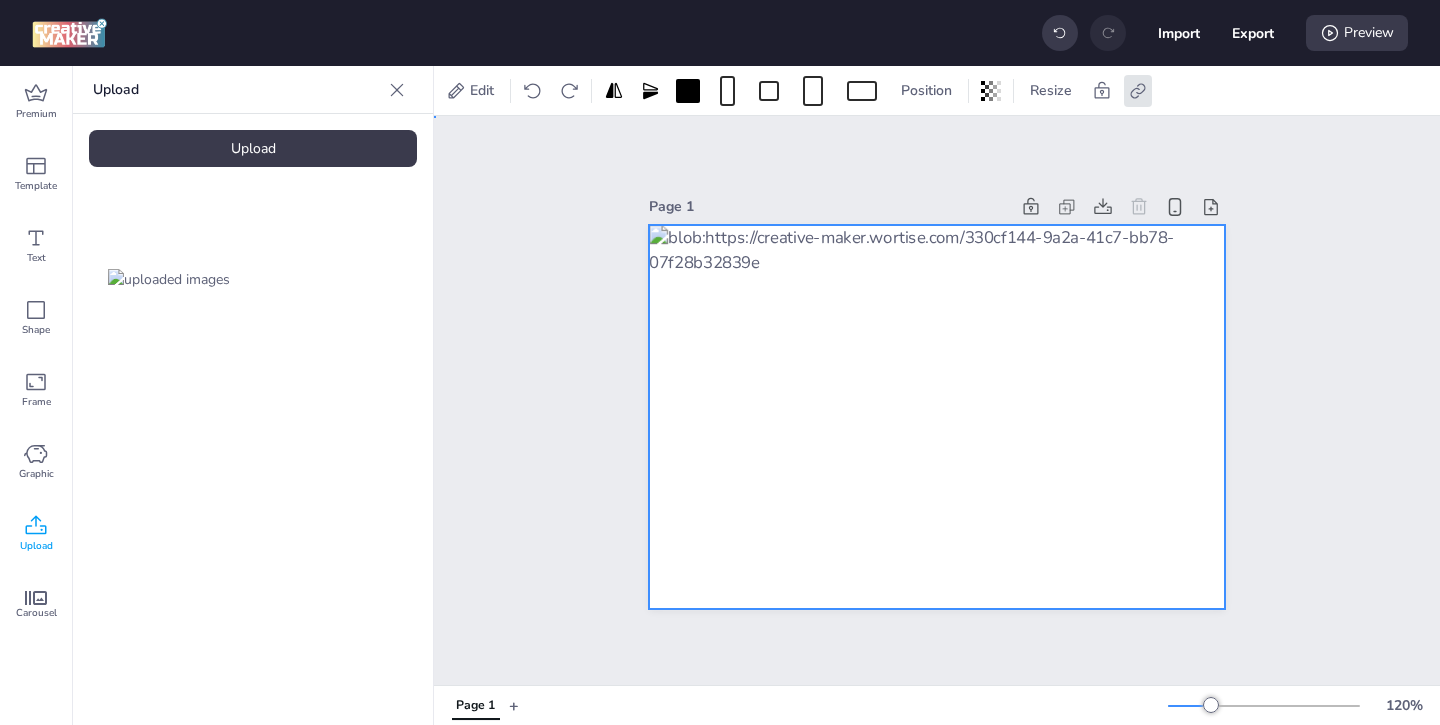 click on "Page 1" at bounding box center [937, 400] 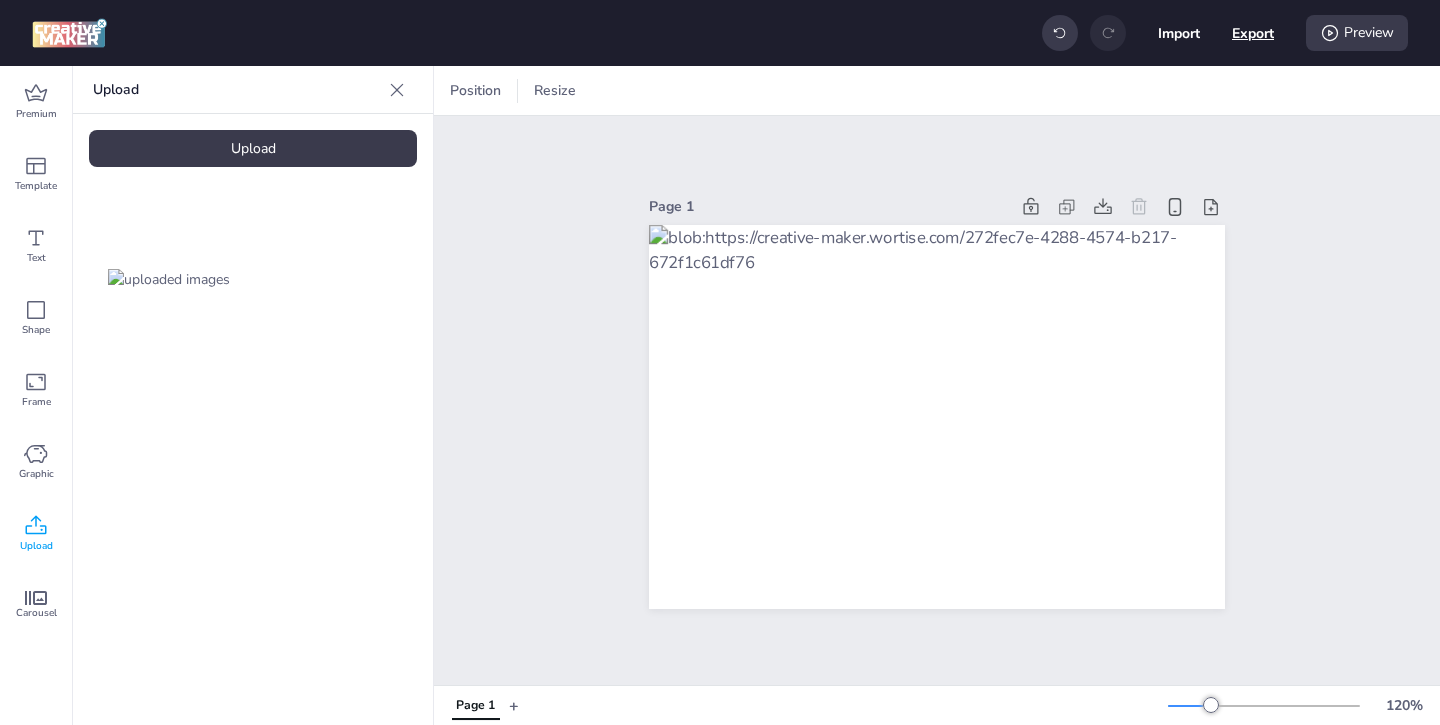click on "Export" at bounding box center (1253, 33) 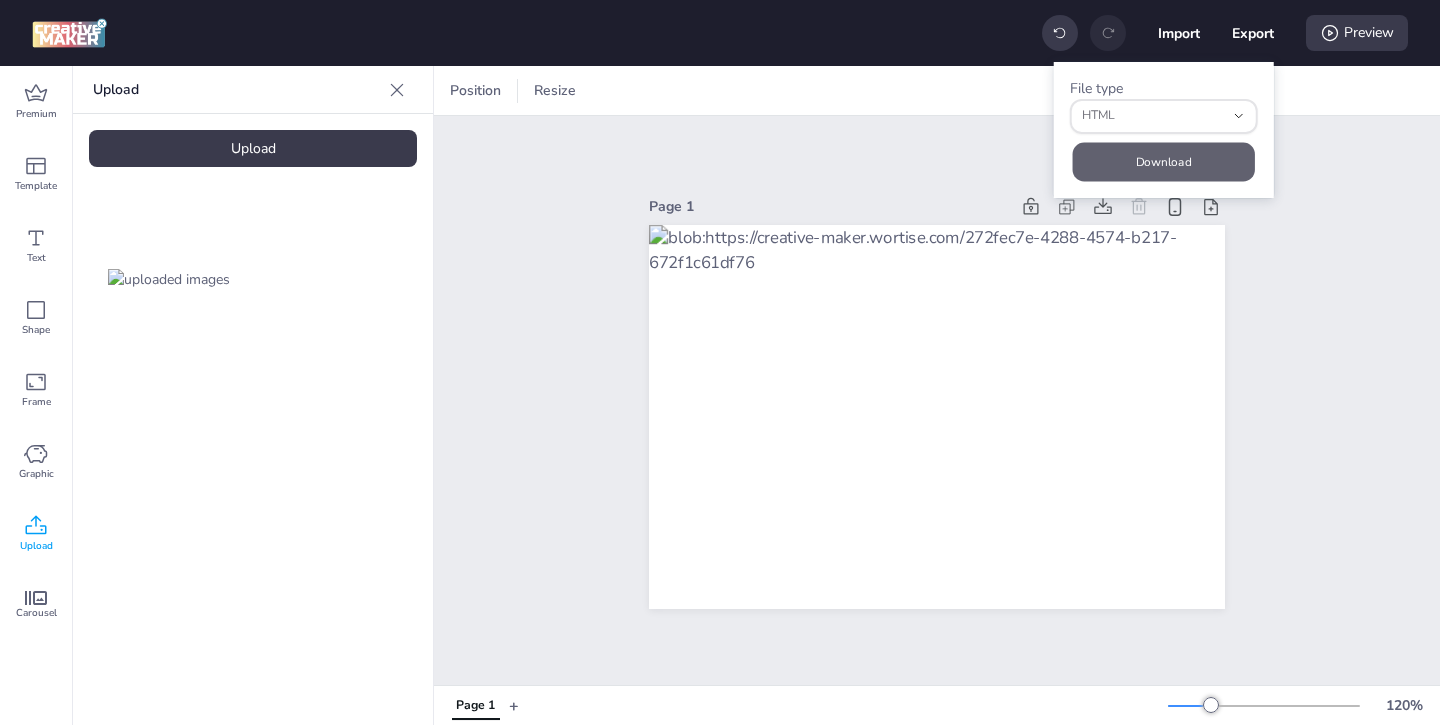 click on "Download" at bounding box center [1164, 161] 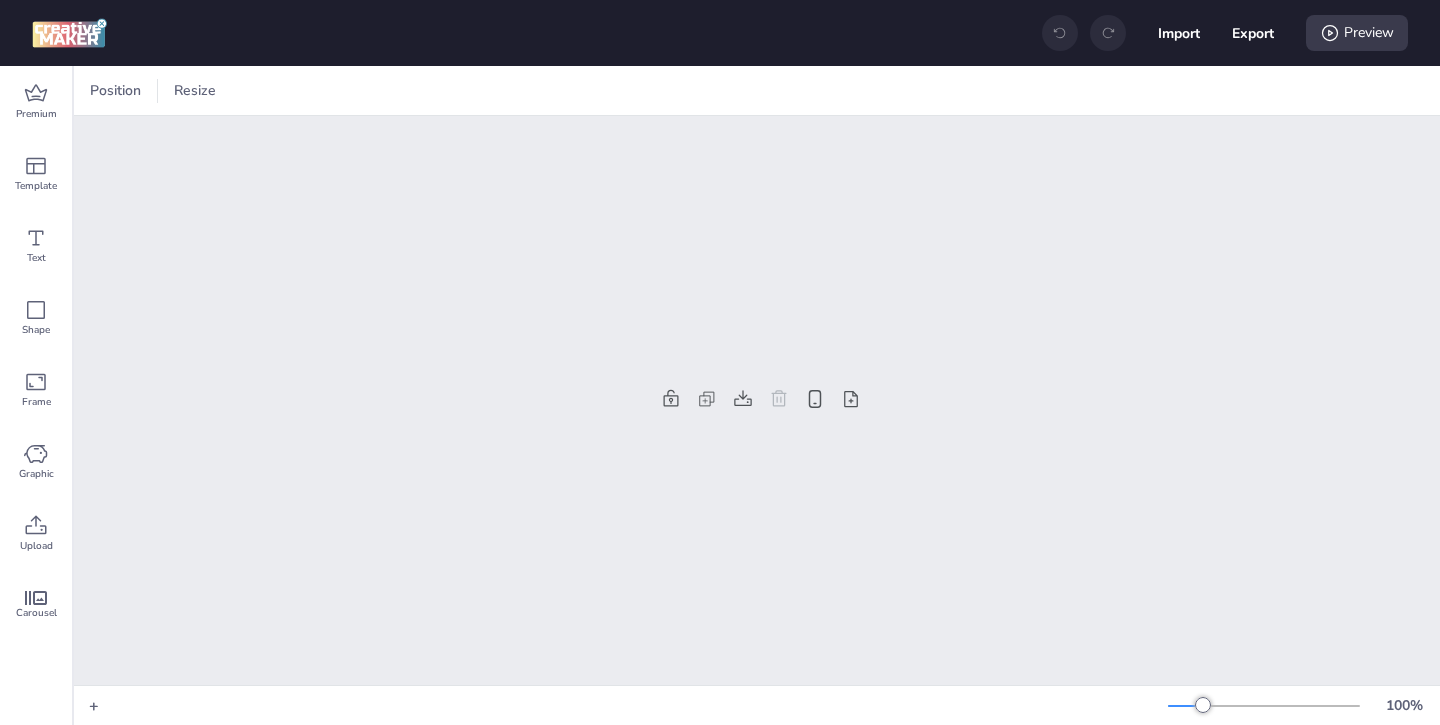 scroll, scrollTop: 0, scrollLeft: 0, axis: both 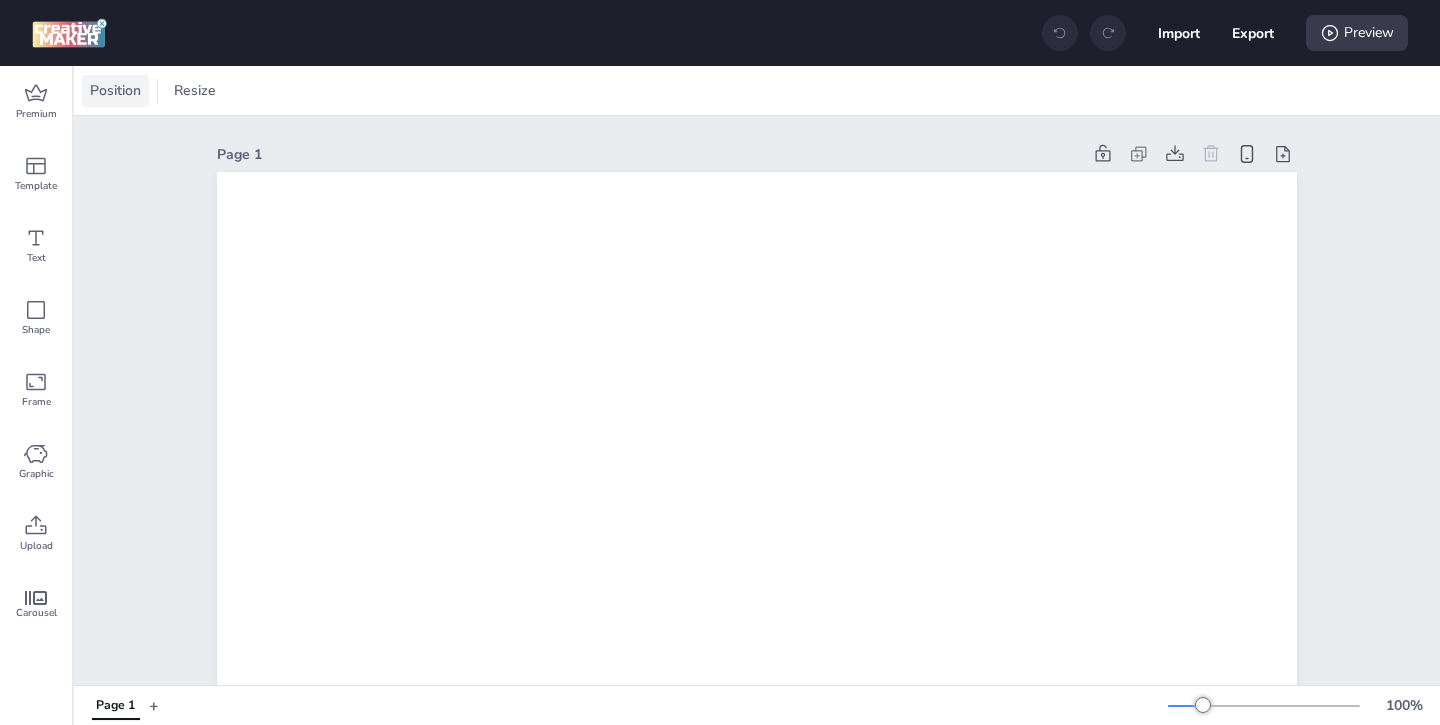 click on "Position" at bounding box center [115, 90] 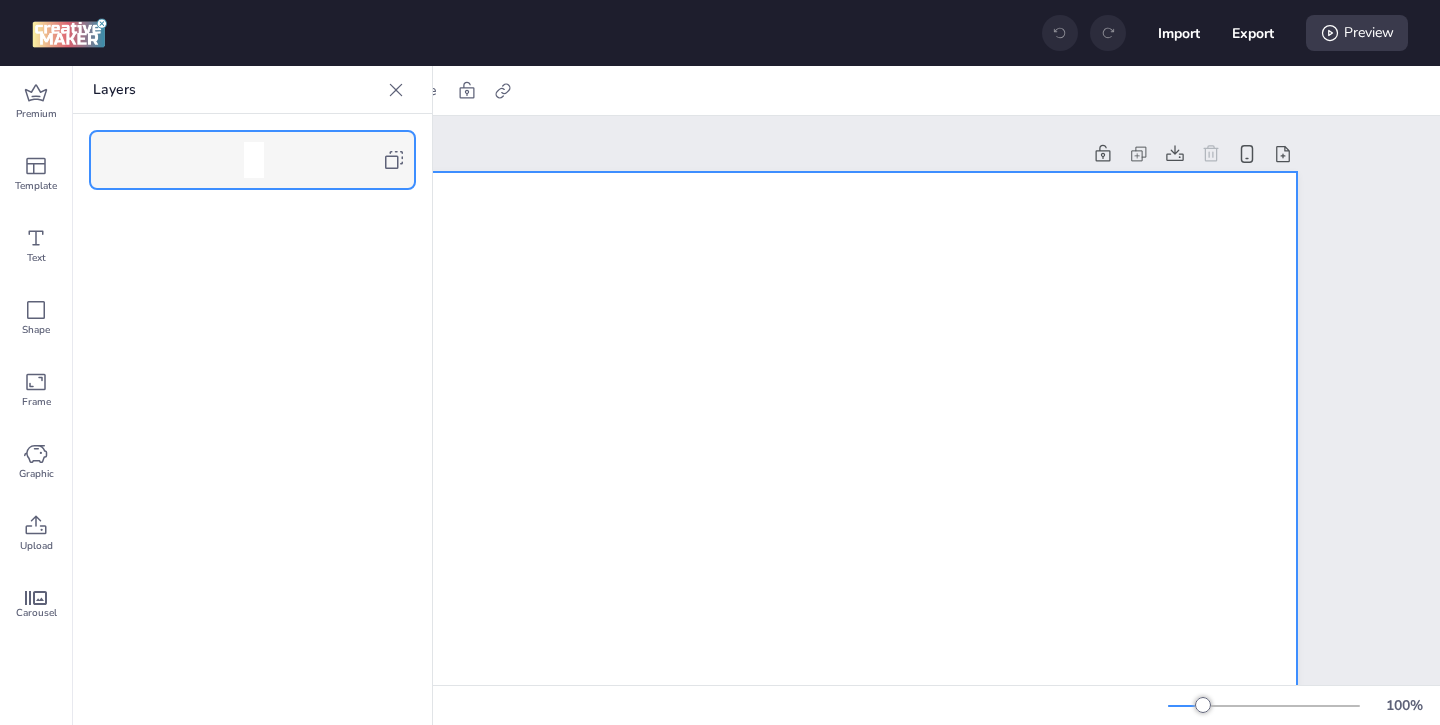 click 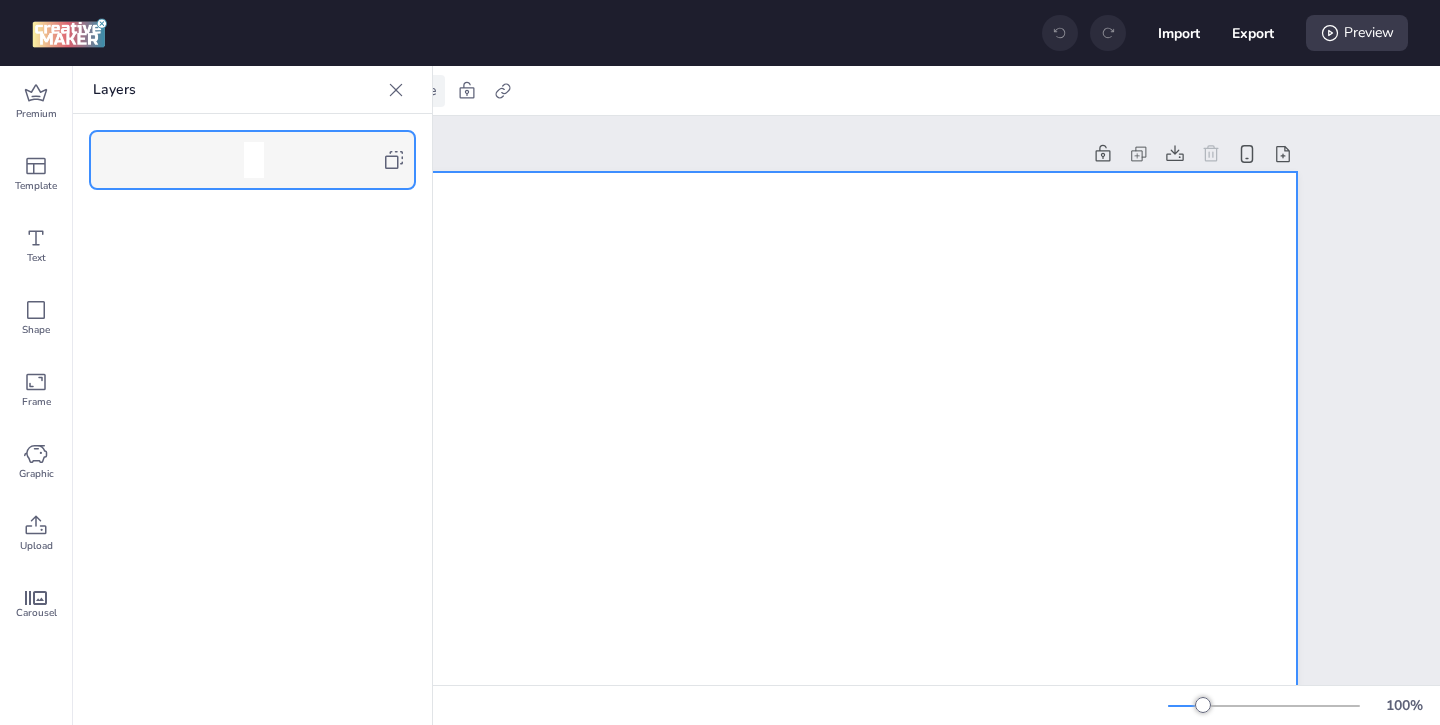 click at bounding box center (396, 90) 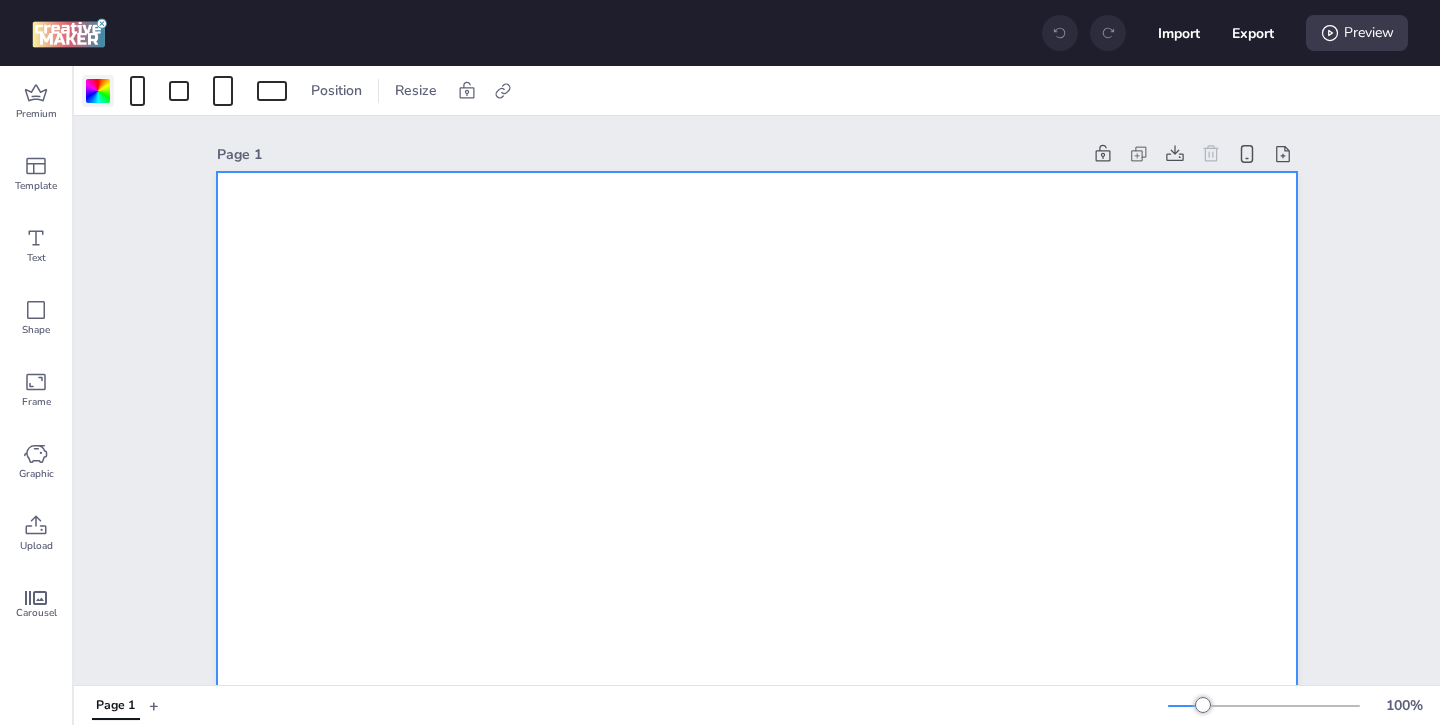 click at bounding box center [98, 91] 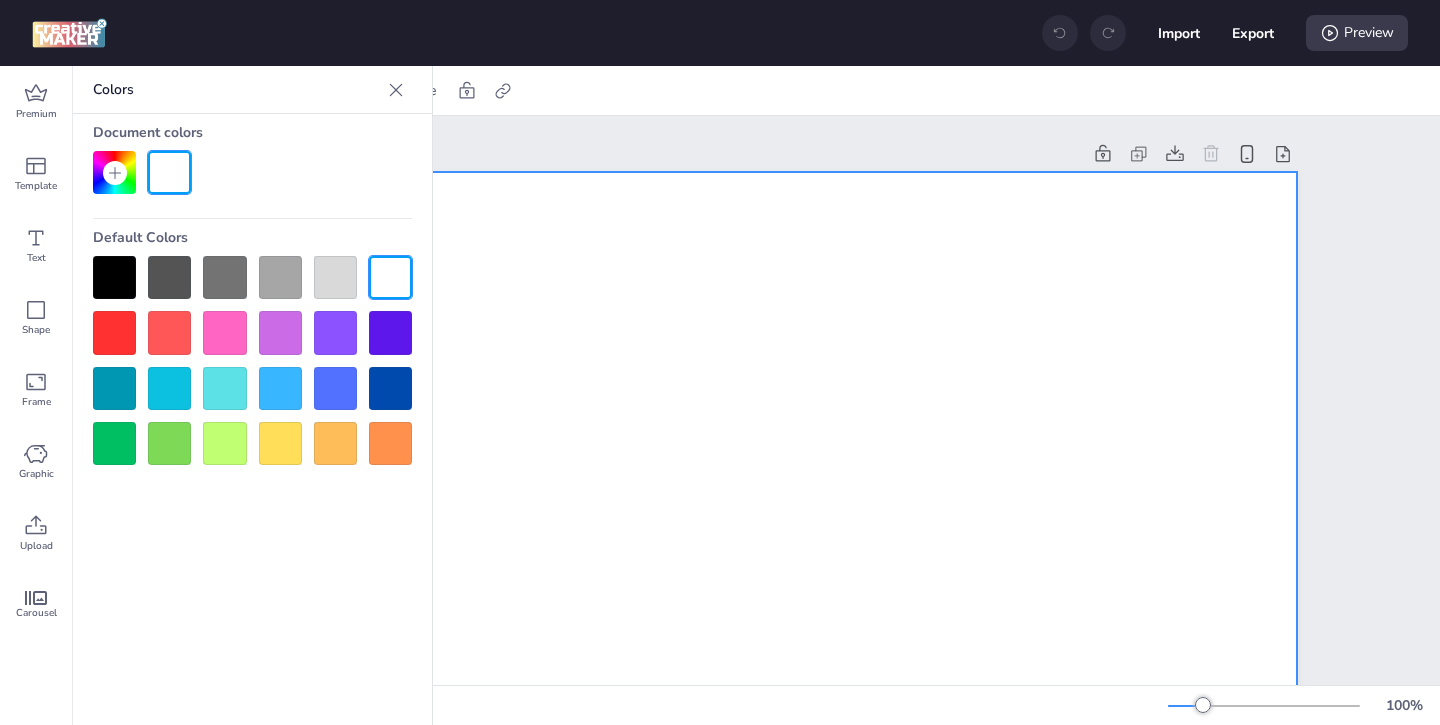 click at bounding box center (114, 277) 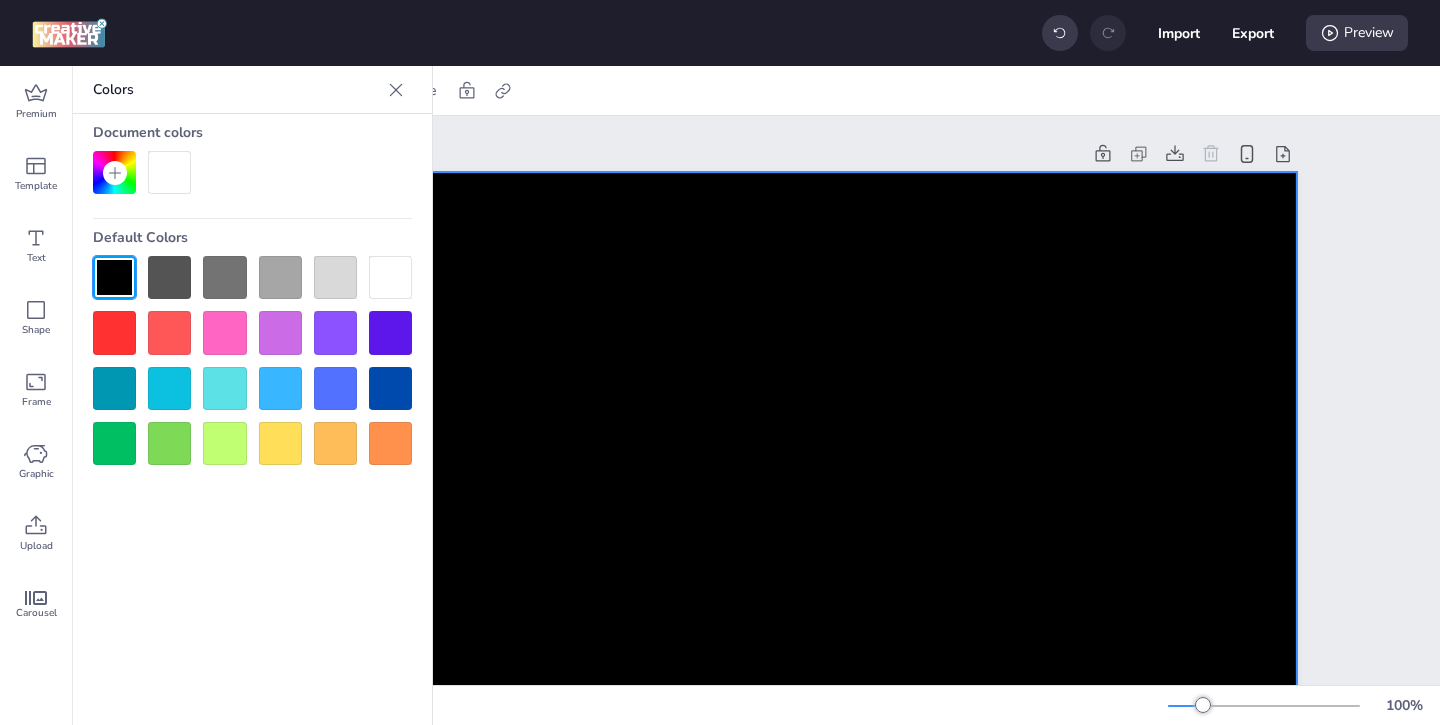 click 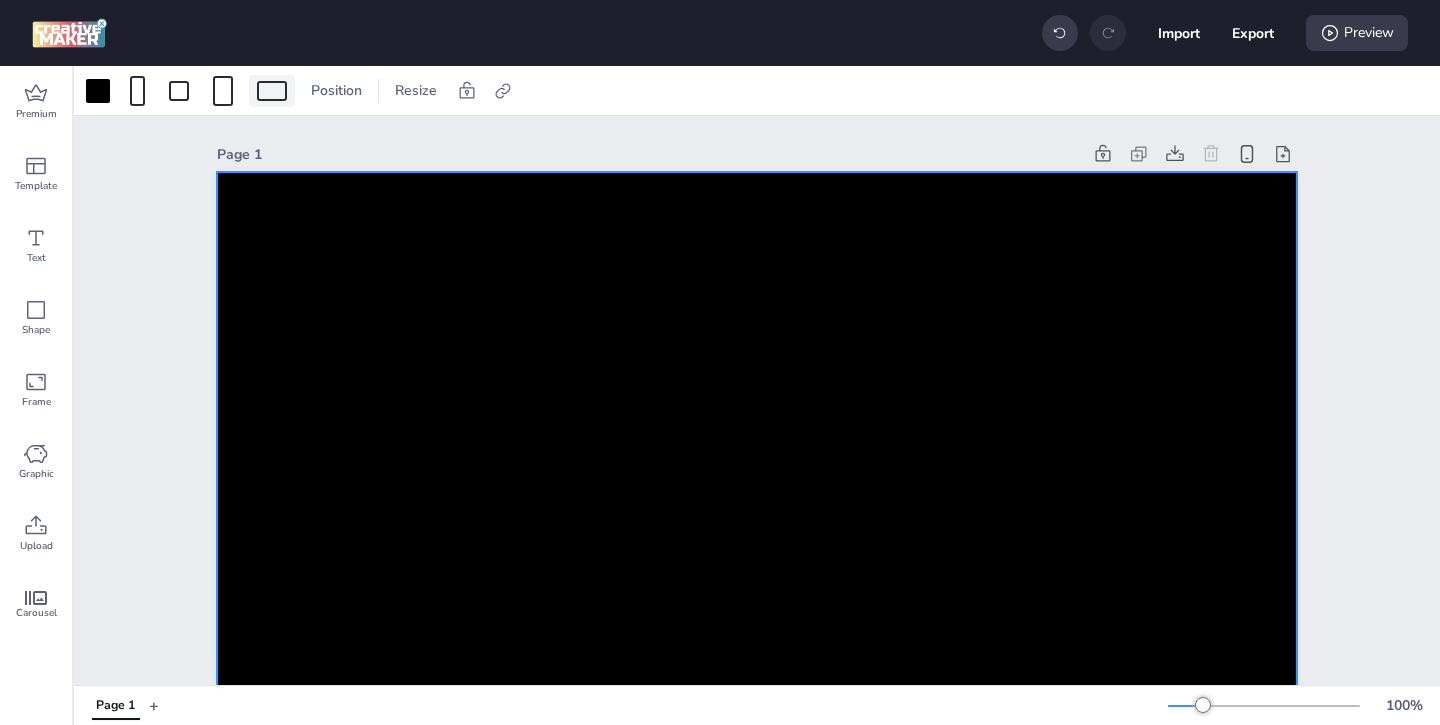 click at bounding box center [272, 91] 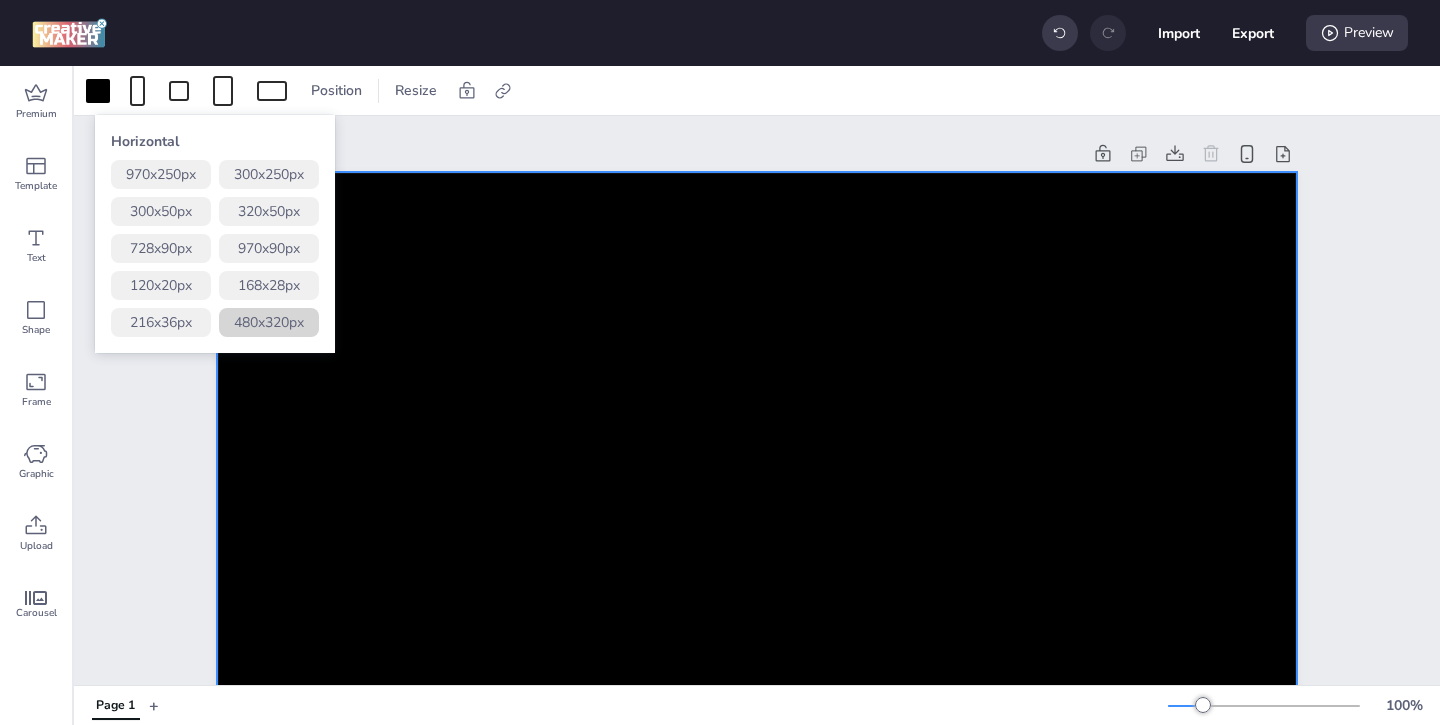 click on "480  x  320 px" at bounding box center [269, 322] 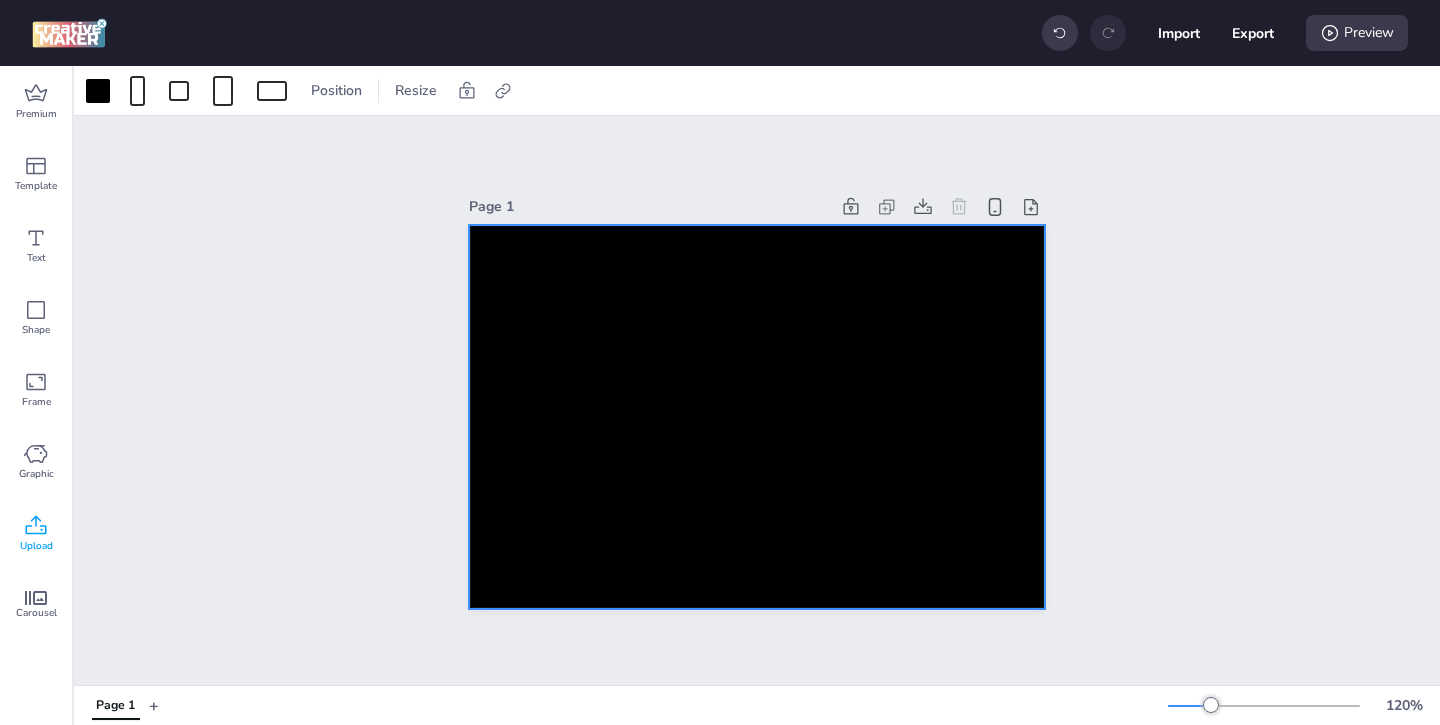 click on "Upload" at bounding box center (36, 534) 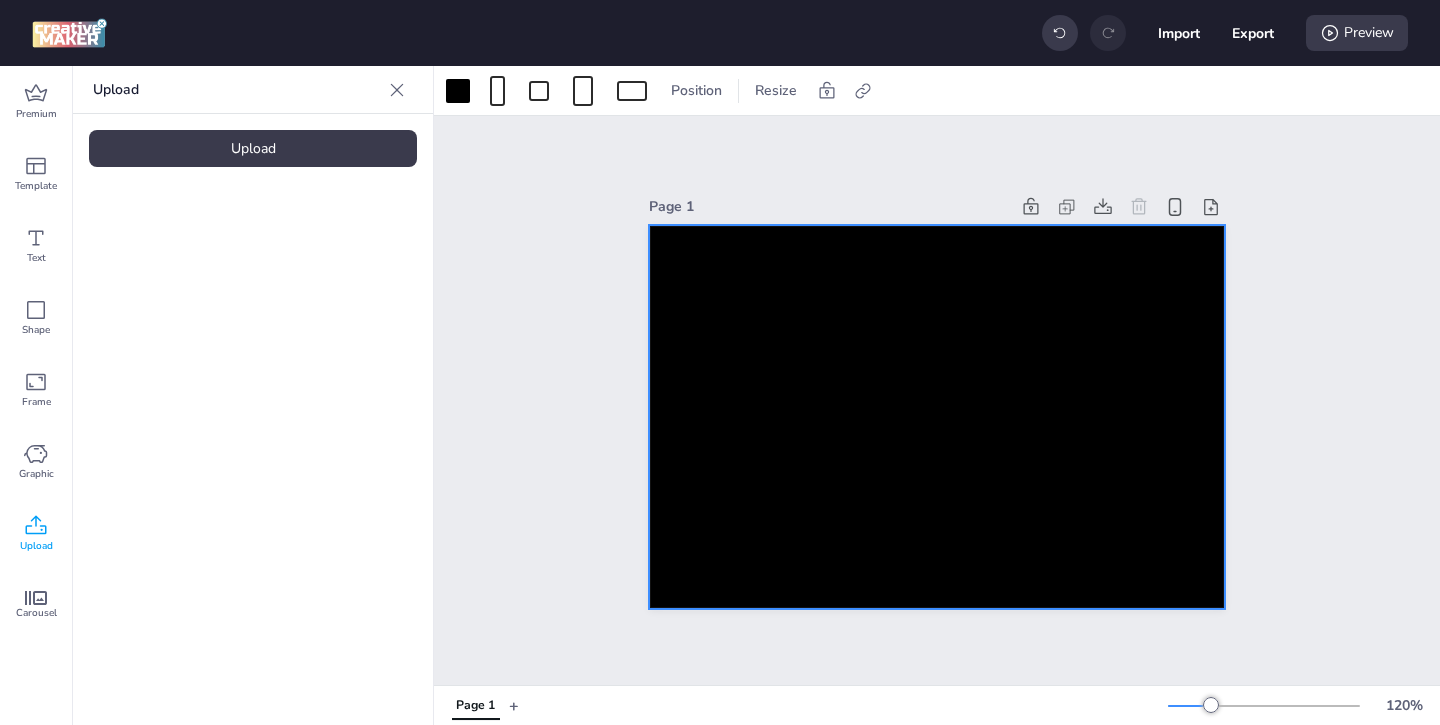 click on "Upload" at bounding box center (253, 148) 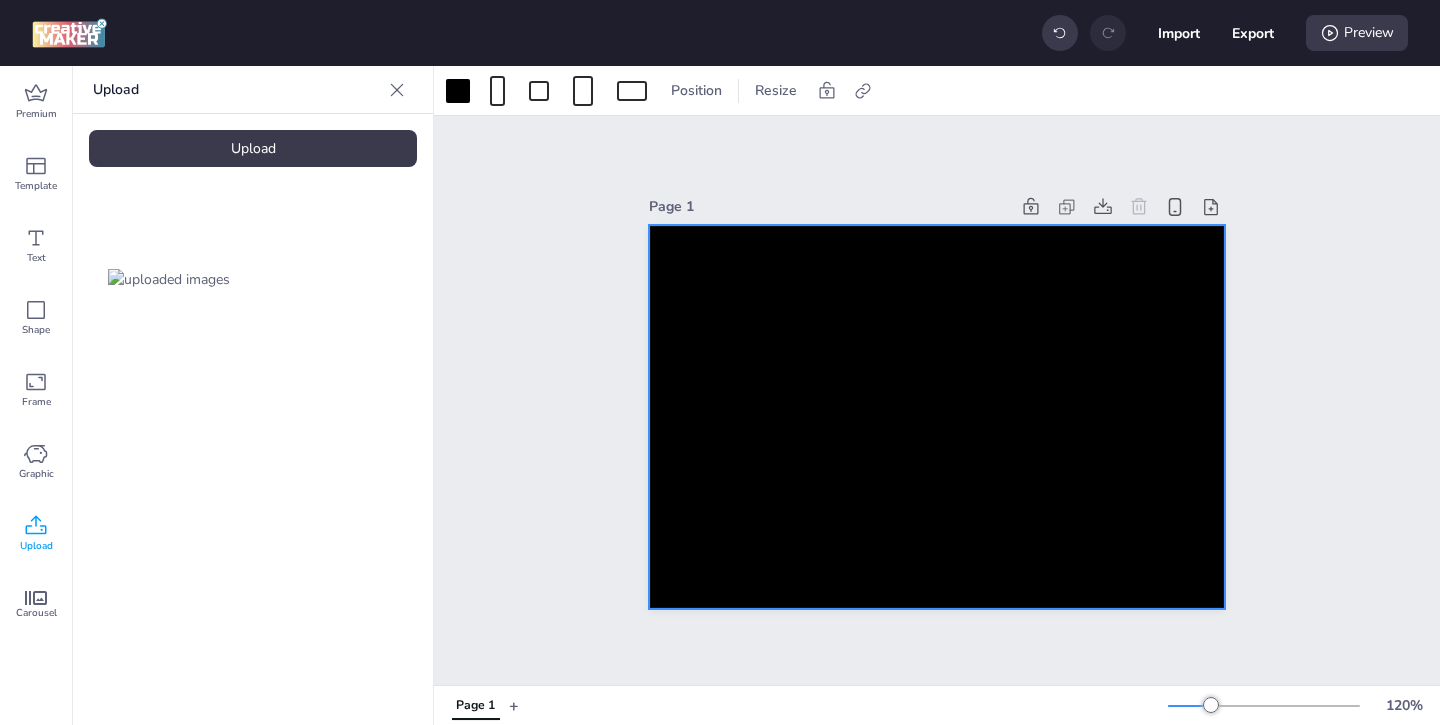 click at bounding box center [169, 279] 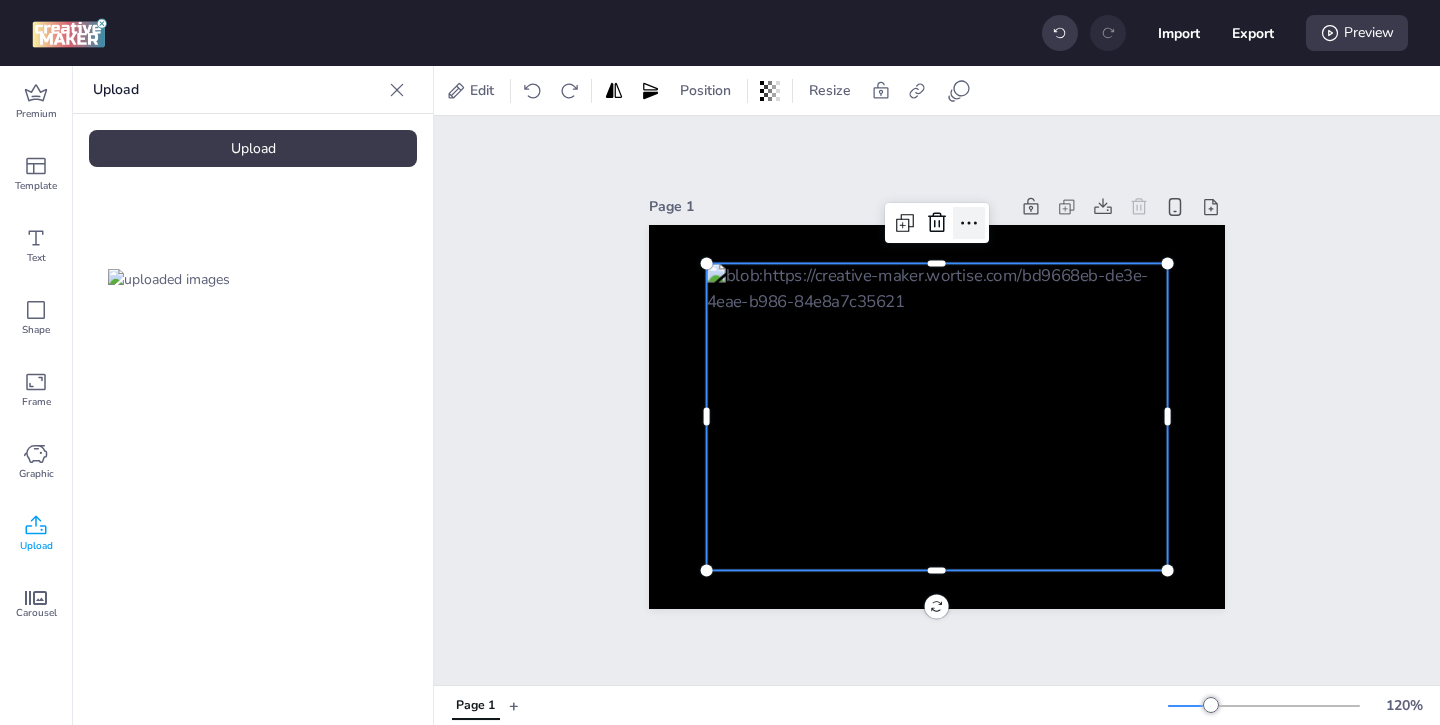 click 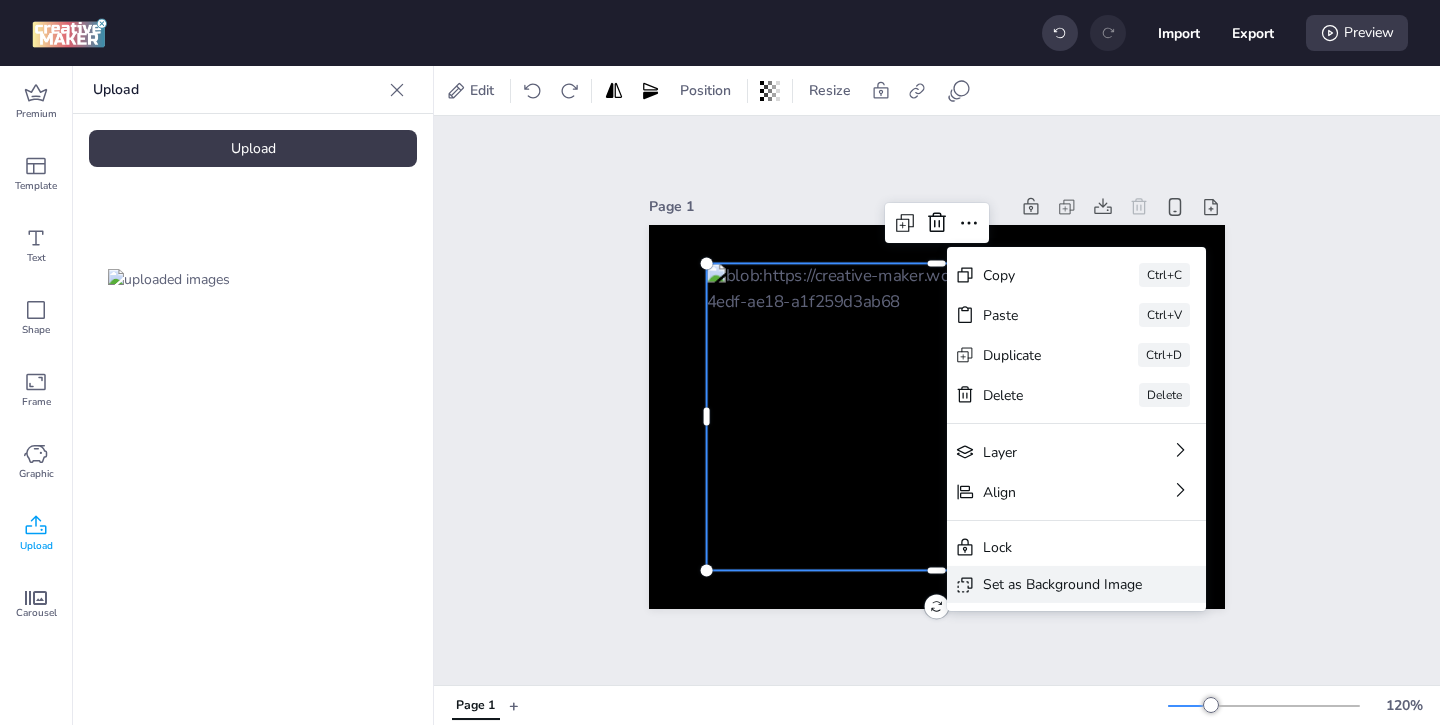 click on "Set as Background Image" at bounding box center (1062, 584) 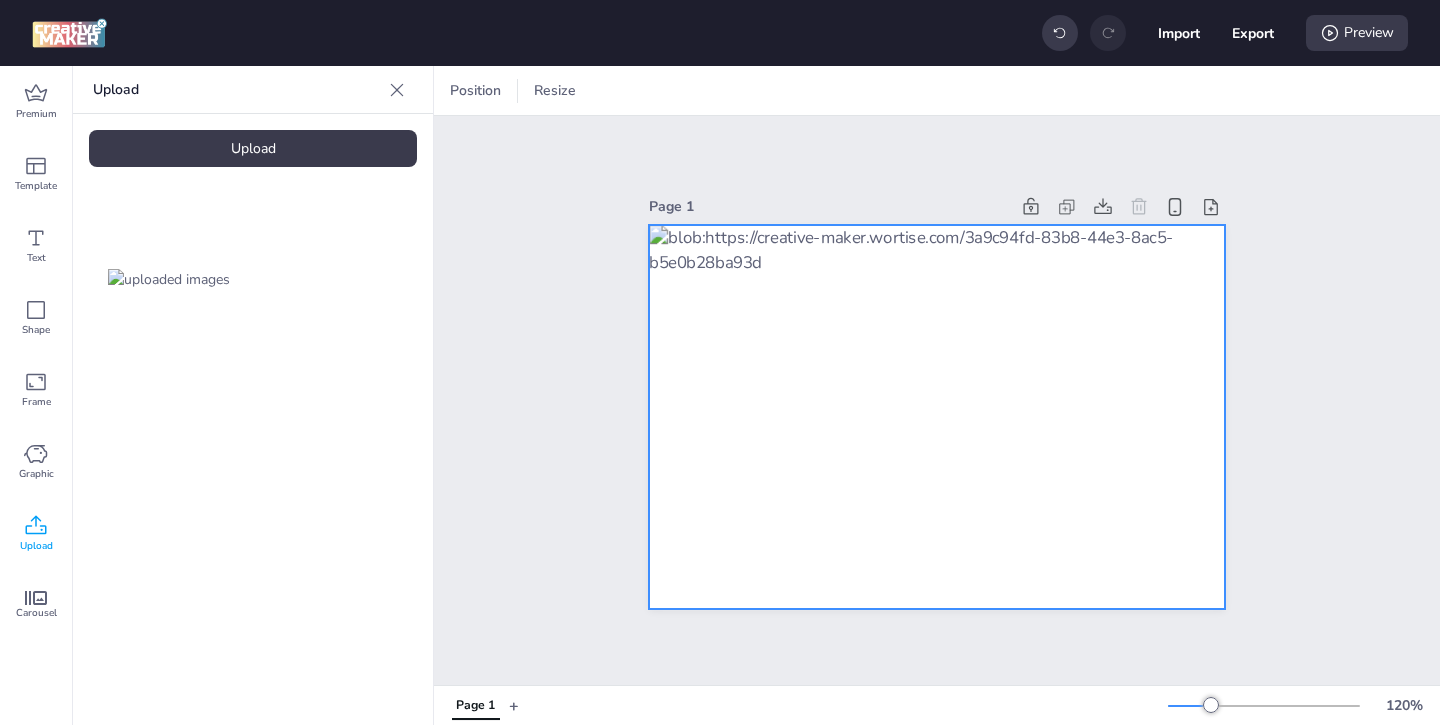 click at bounding box center (937, 417) 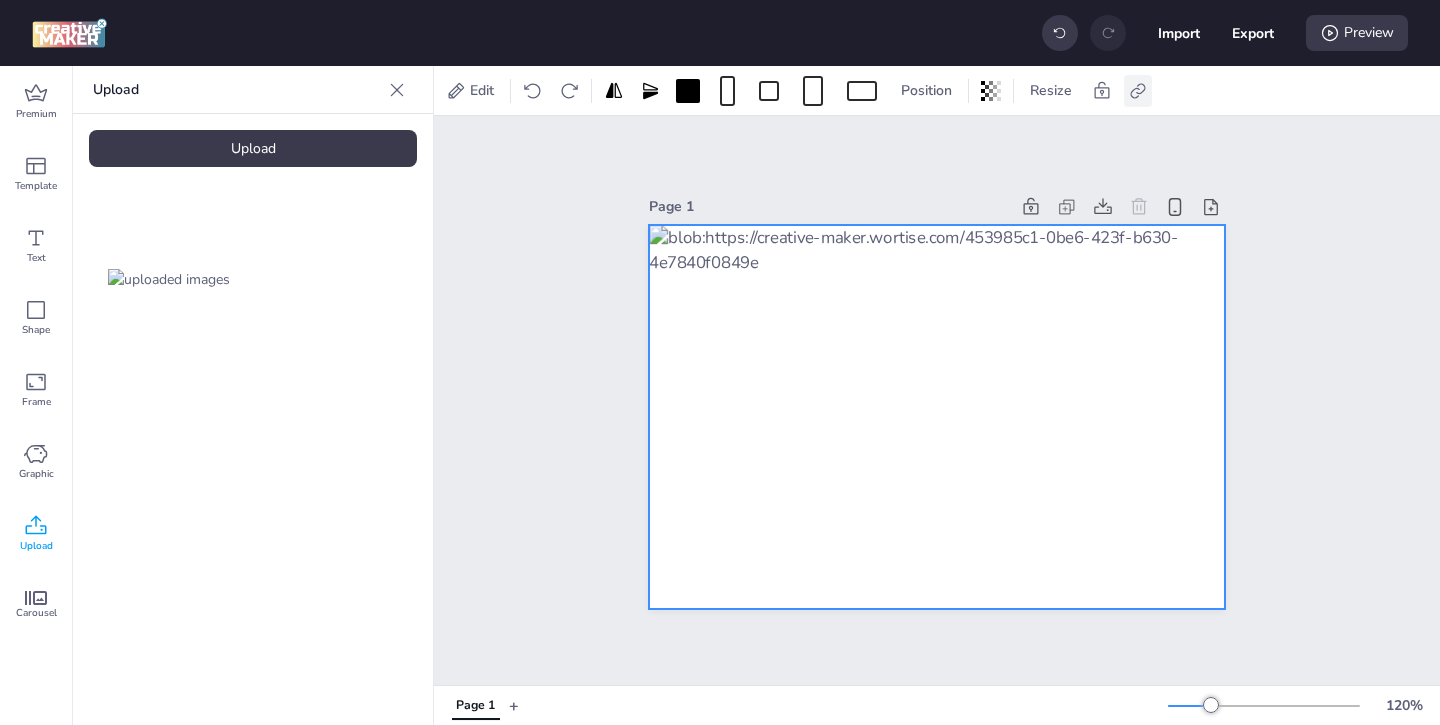 click 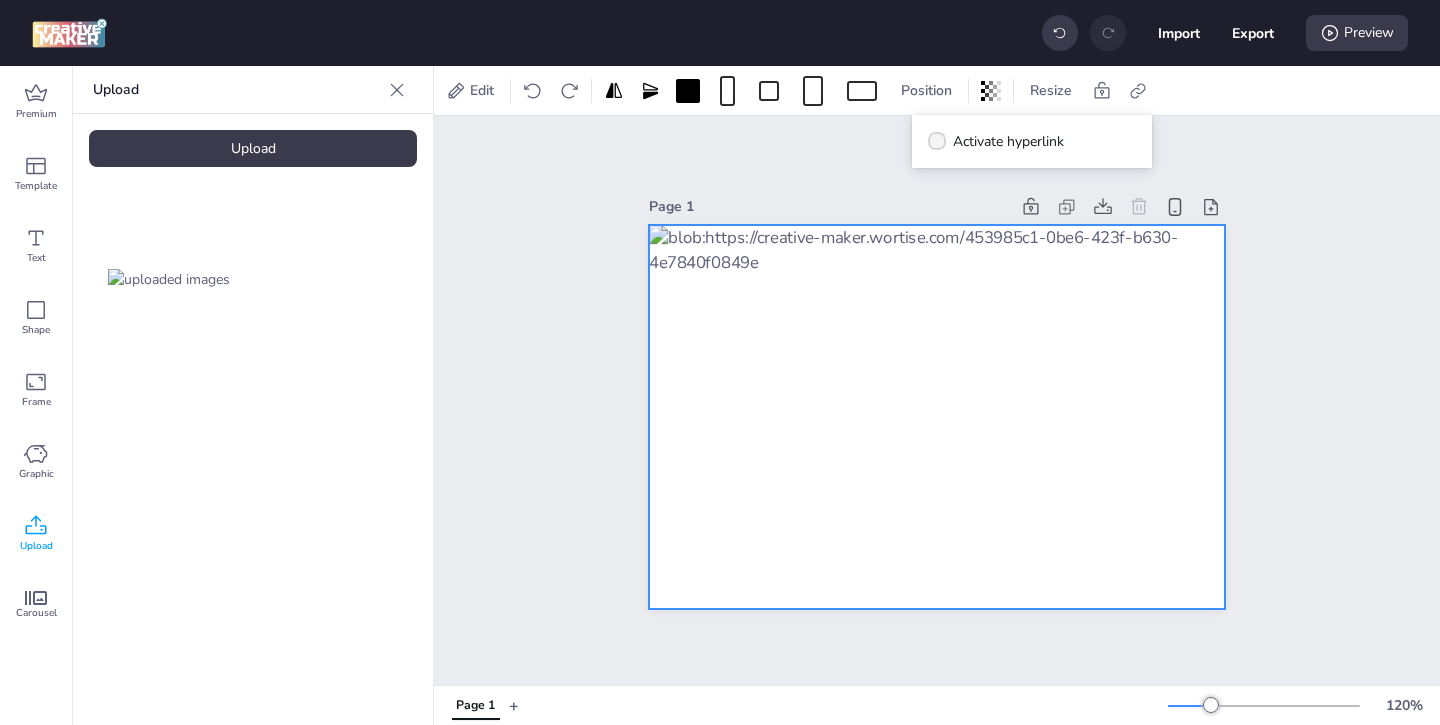 click on "Activate hyperlink" at bounding box center [1008, 141] 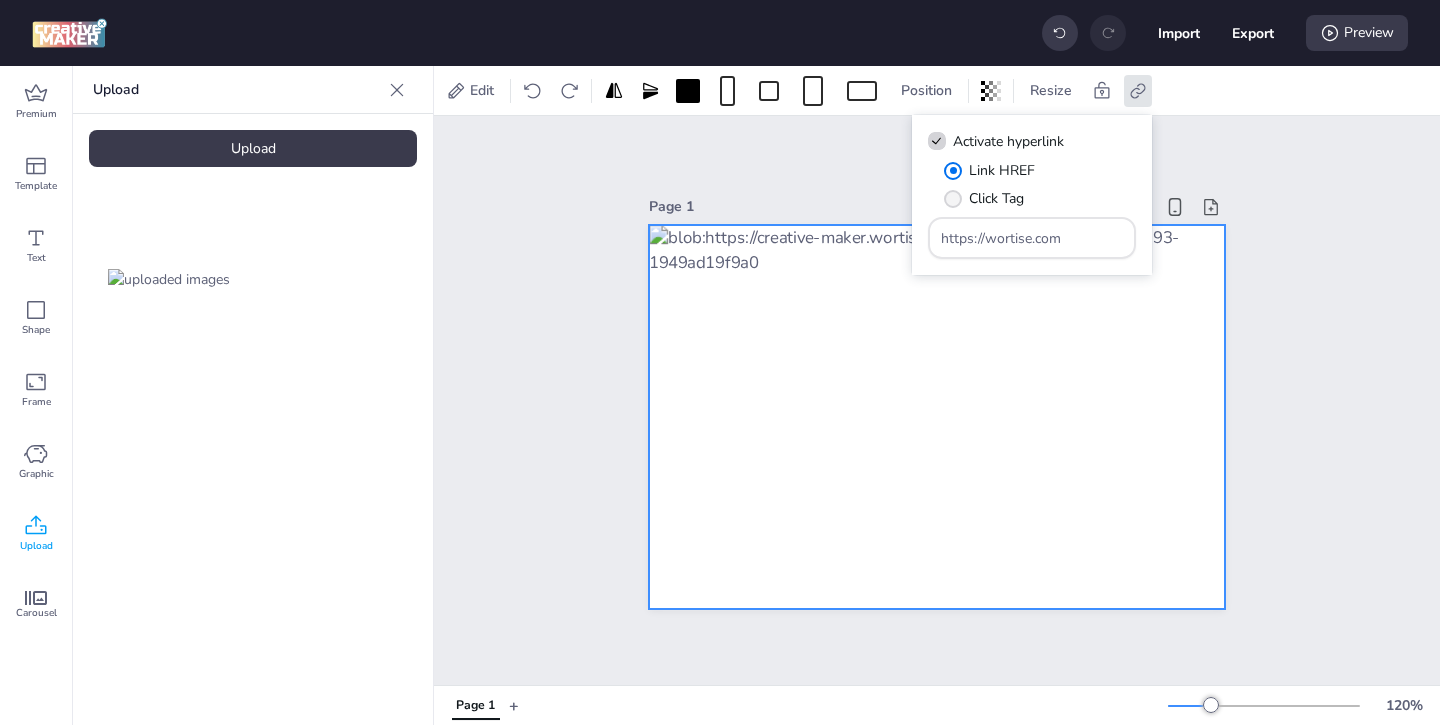 click at bounding box center [953, 199] 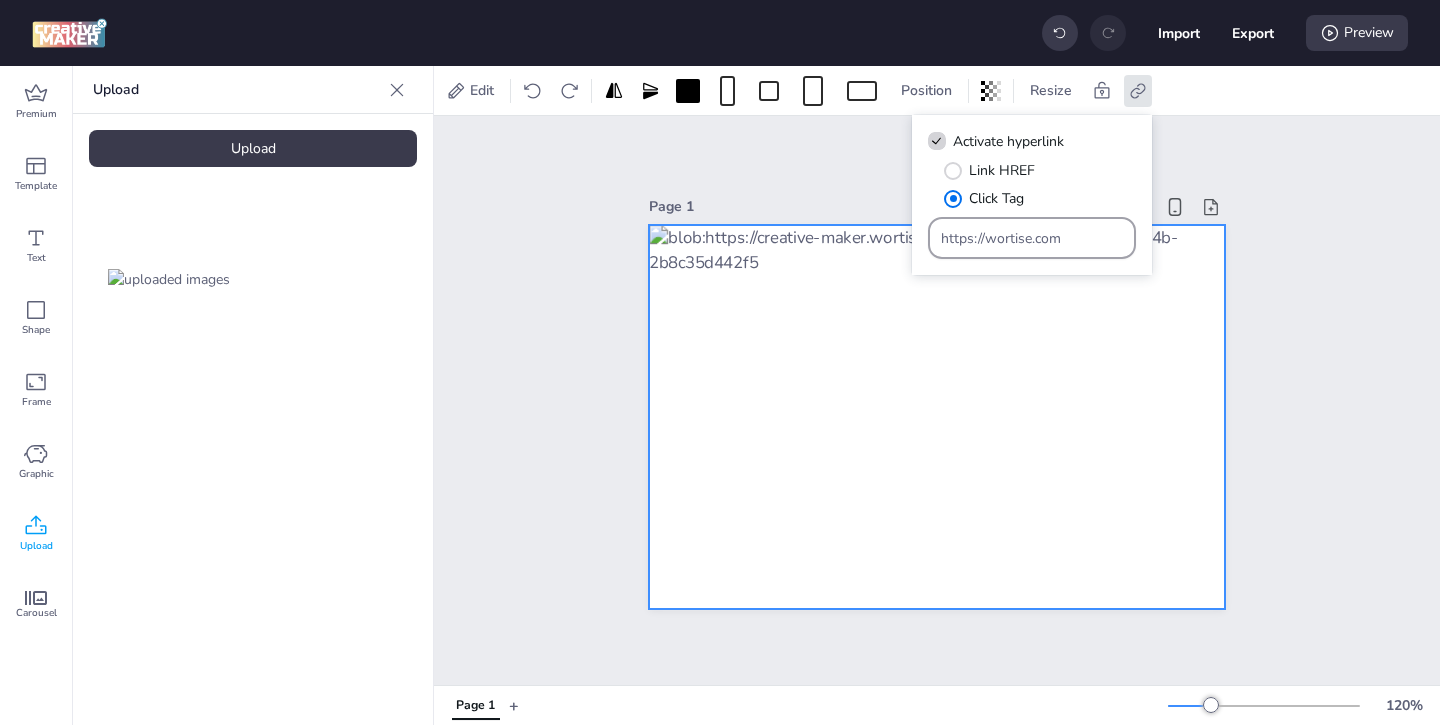 drag, startPoint x: 1074, startPoint y: 248, endPoint x: 1012, endPoint y: 202, distance: 77.201035 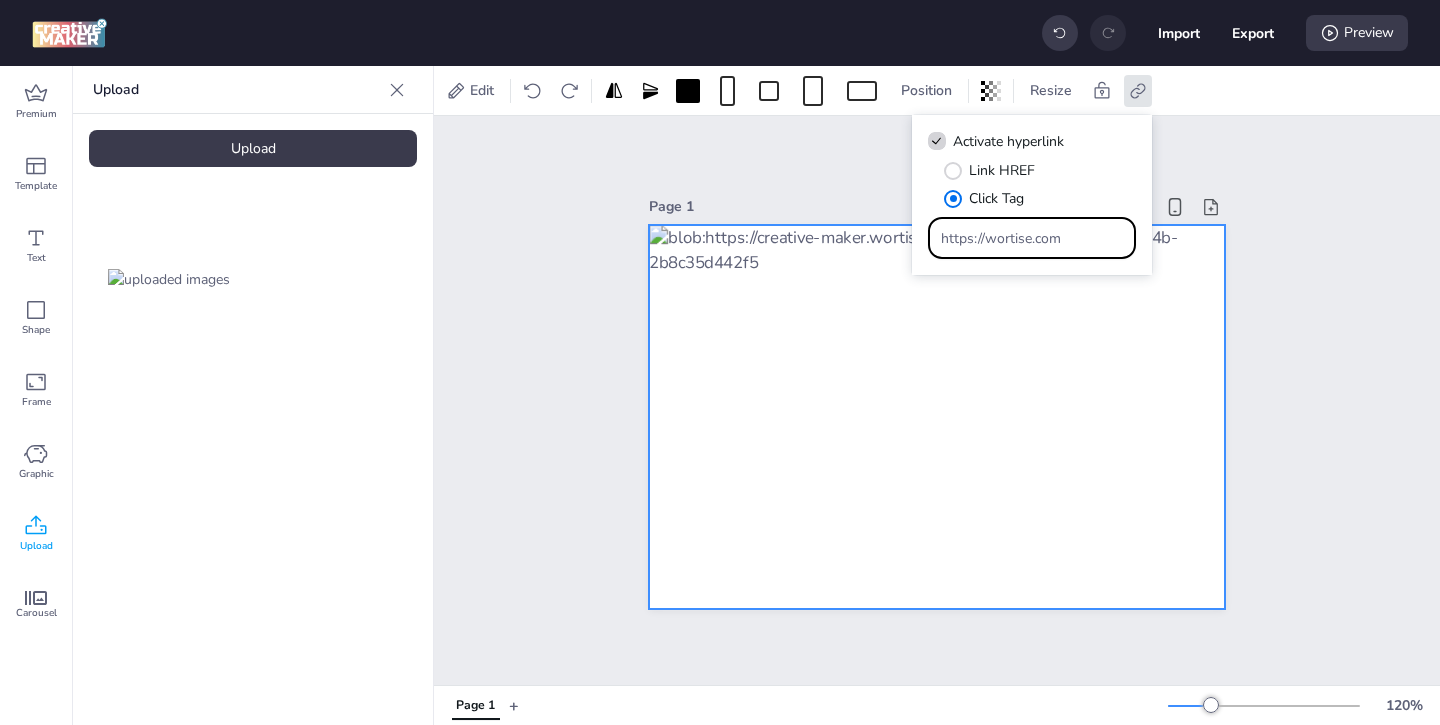 drag, startPoint x: 1070, startPoint y: 242, endPoint x: 1001, endPoint y: 210, distance: 76.05919 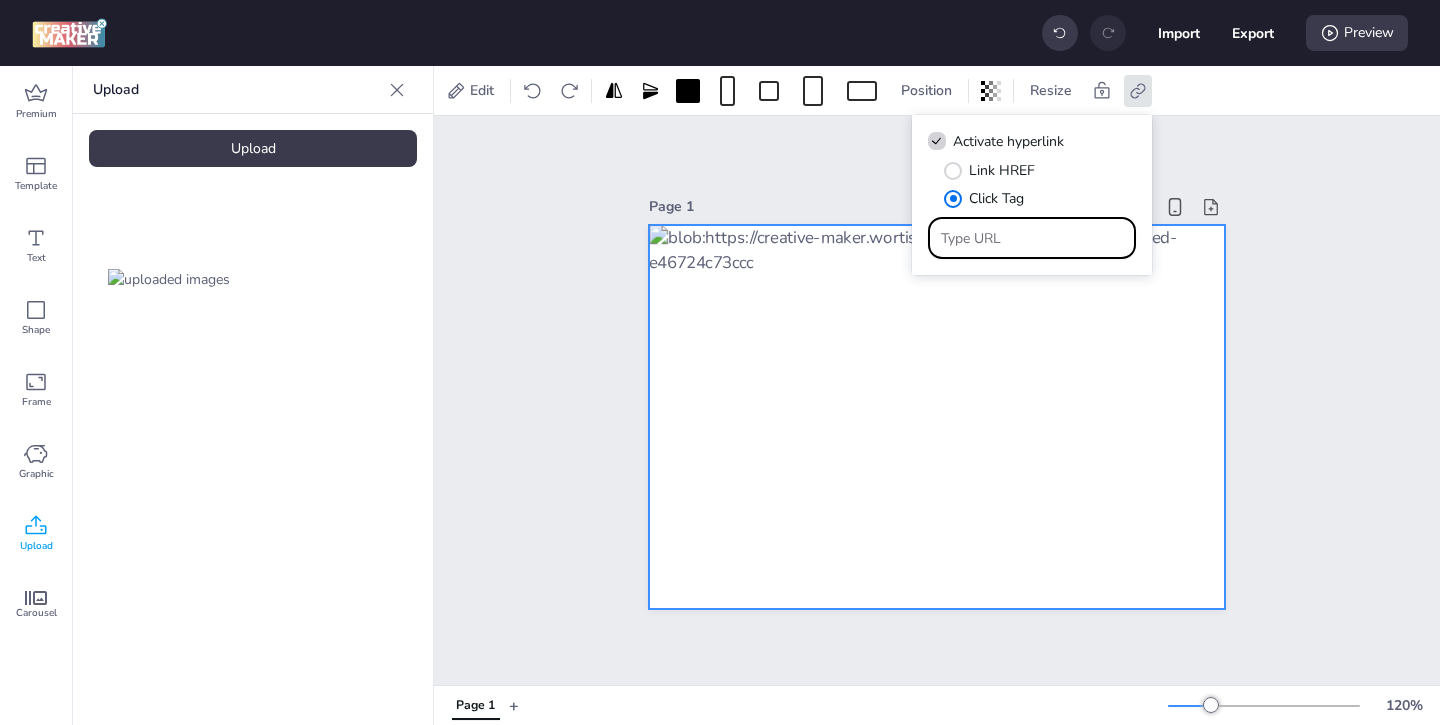 paste on "https://ad.doubleclick.net/ddm/trackclk/N1243037.3464950WORTISE/B33737812.425950480;dc_trk_aid=618783338;dc_trk_cid=239408793;dc_lat=;dc_rdid=;tag_for_child_directed_treatment=;tfua=;ltd=;dc_tdv=1" 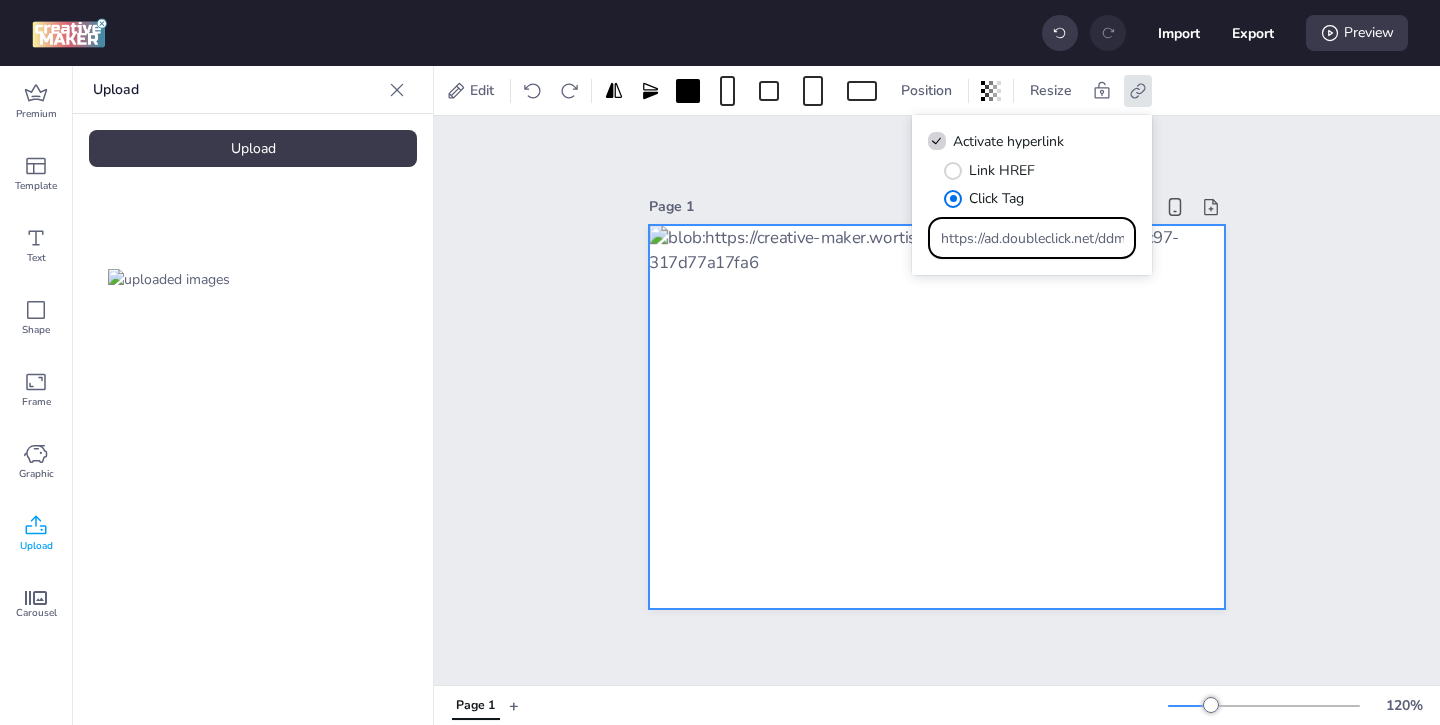 scroll, scrollTop: 0, scrollLeft: 1170, axis: horizontal 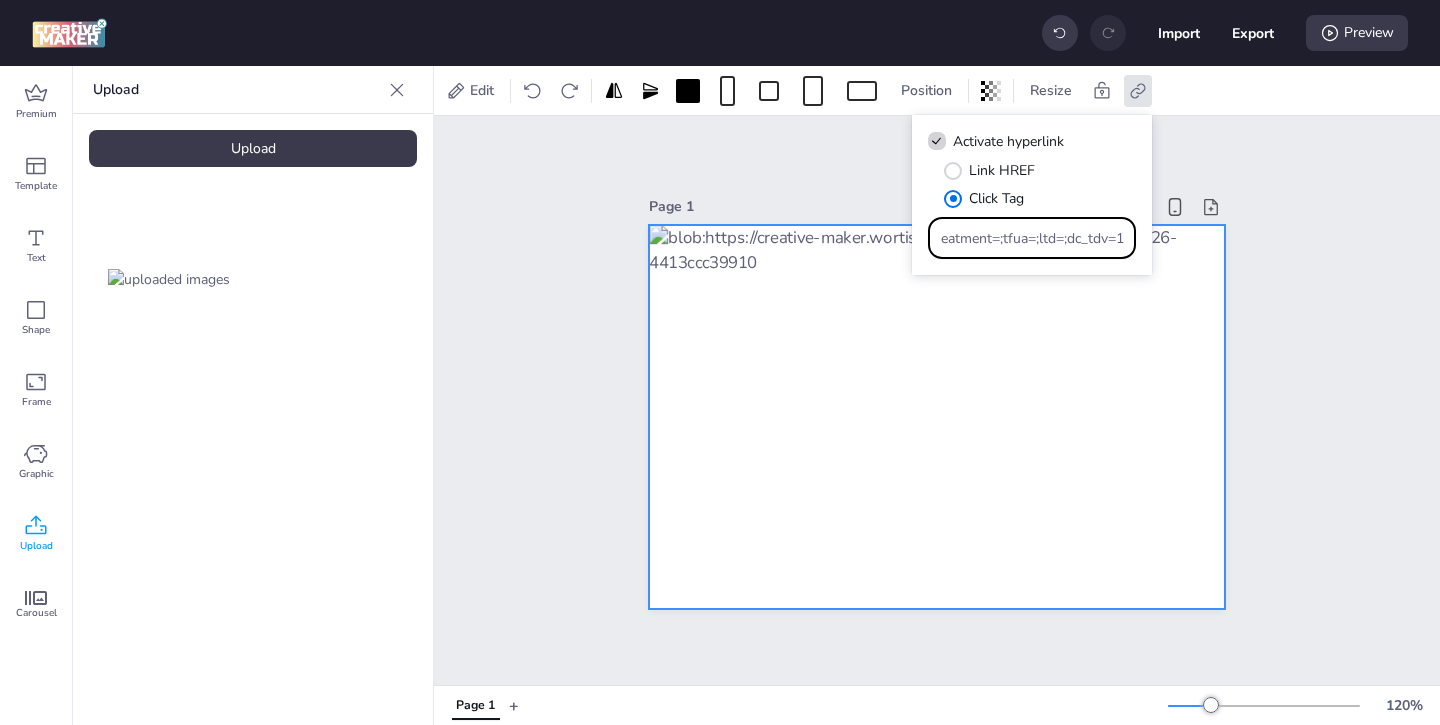 click on "Page 1" at bounding box center [937, 400] 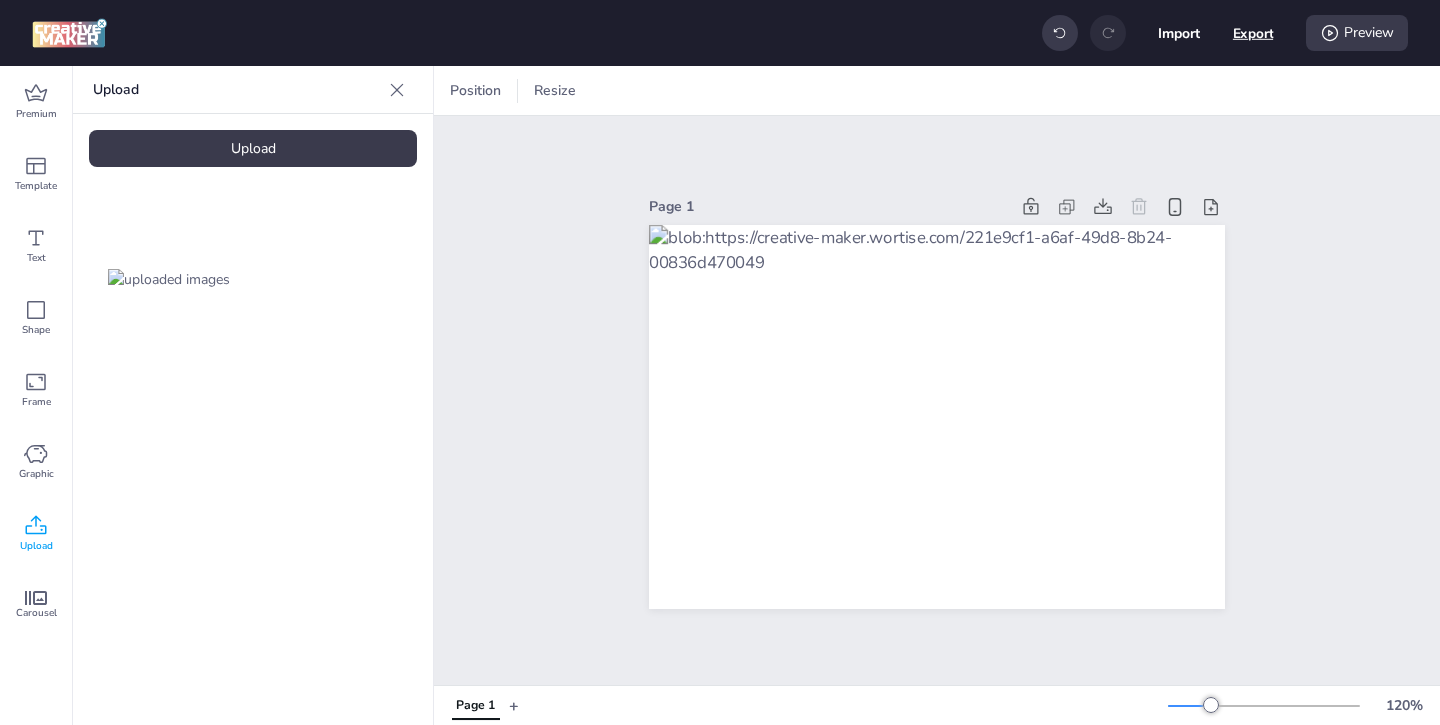 click on "Export" at bounding box center [1253, 33] 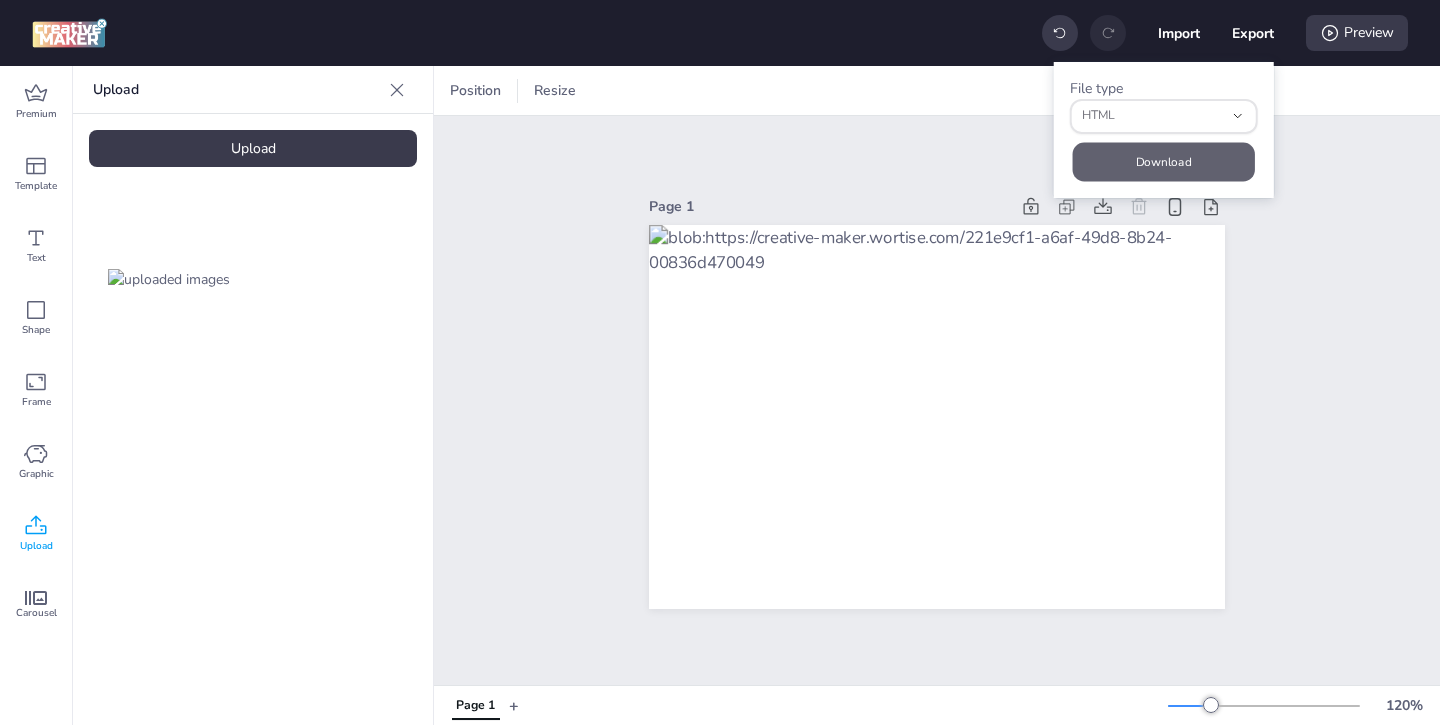 click on "Download" at bounding box center (1164, 161) 